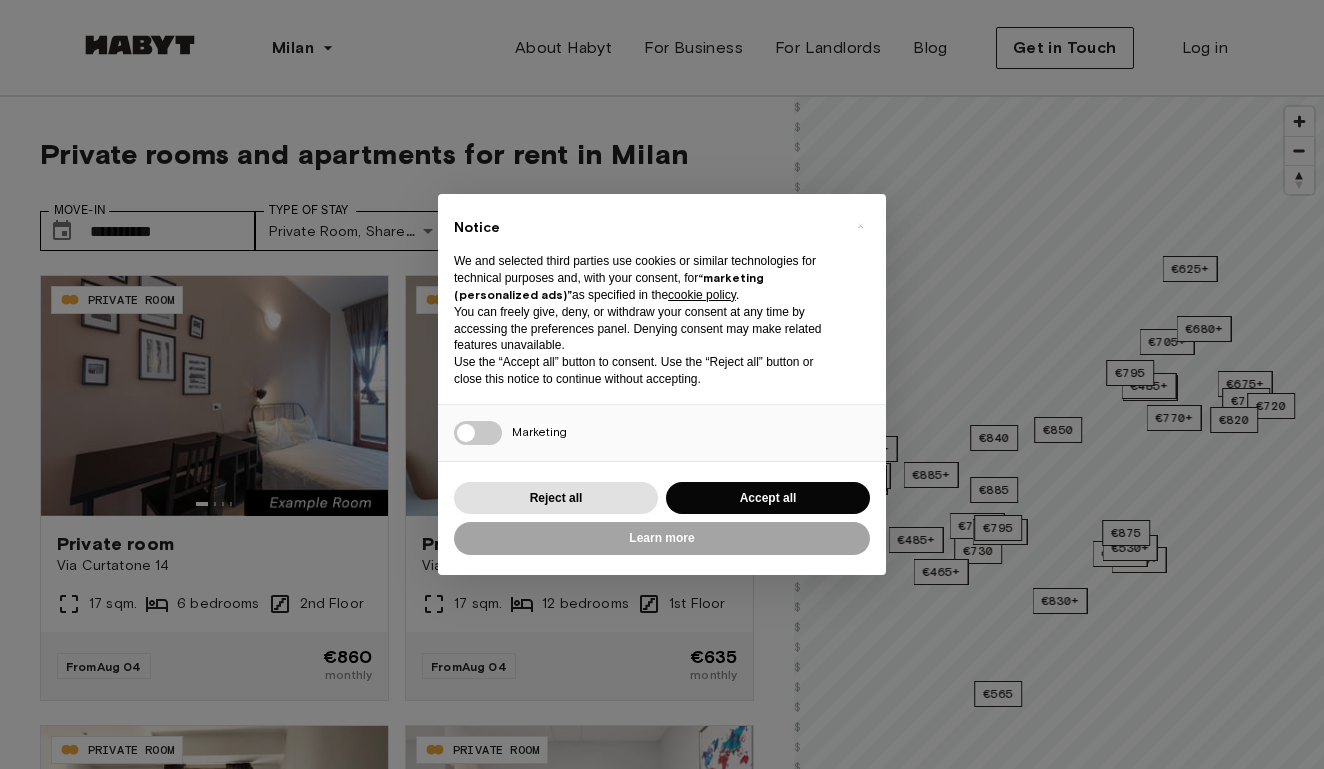 scroll, scrollTop: 0, scrollLeft: 0, axis: both 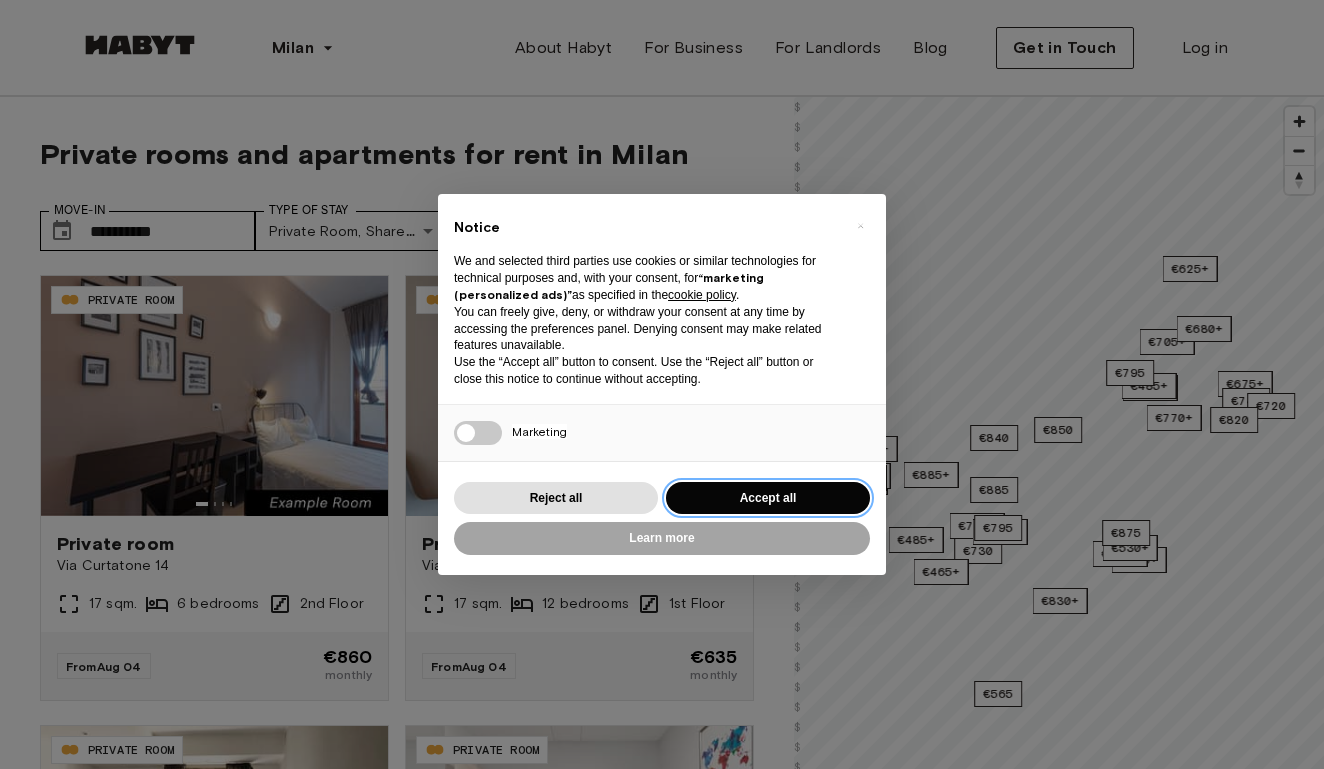 click on "Accept all" at bounding box center (768, 498) 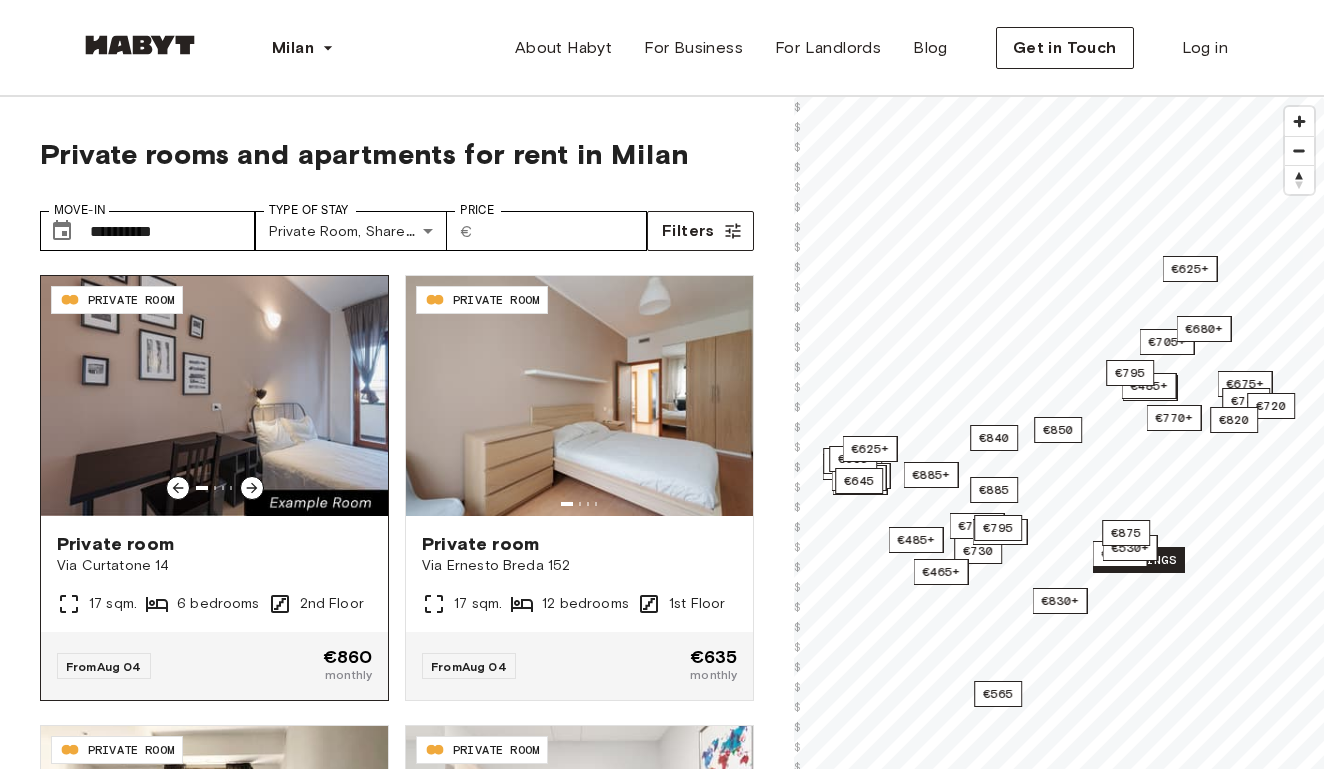 click 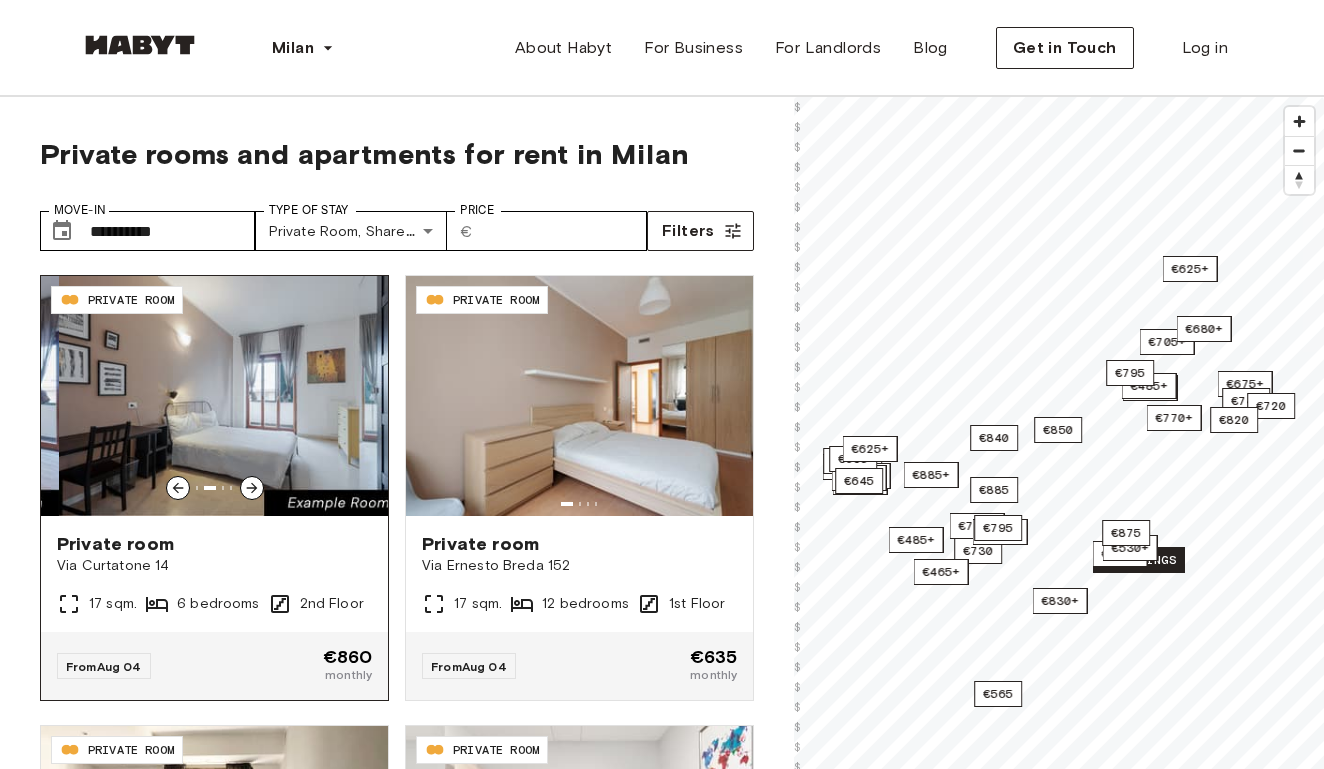 click 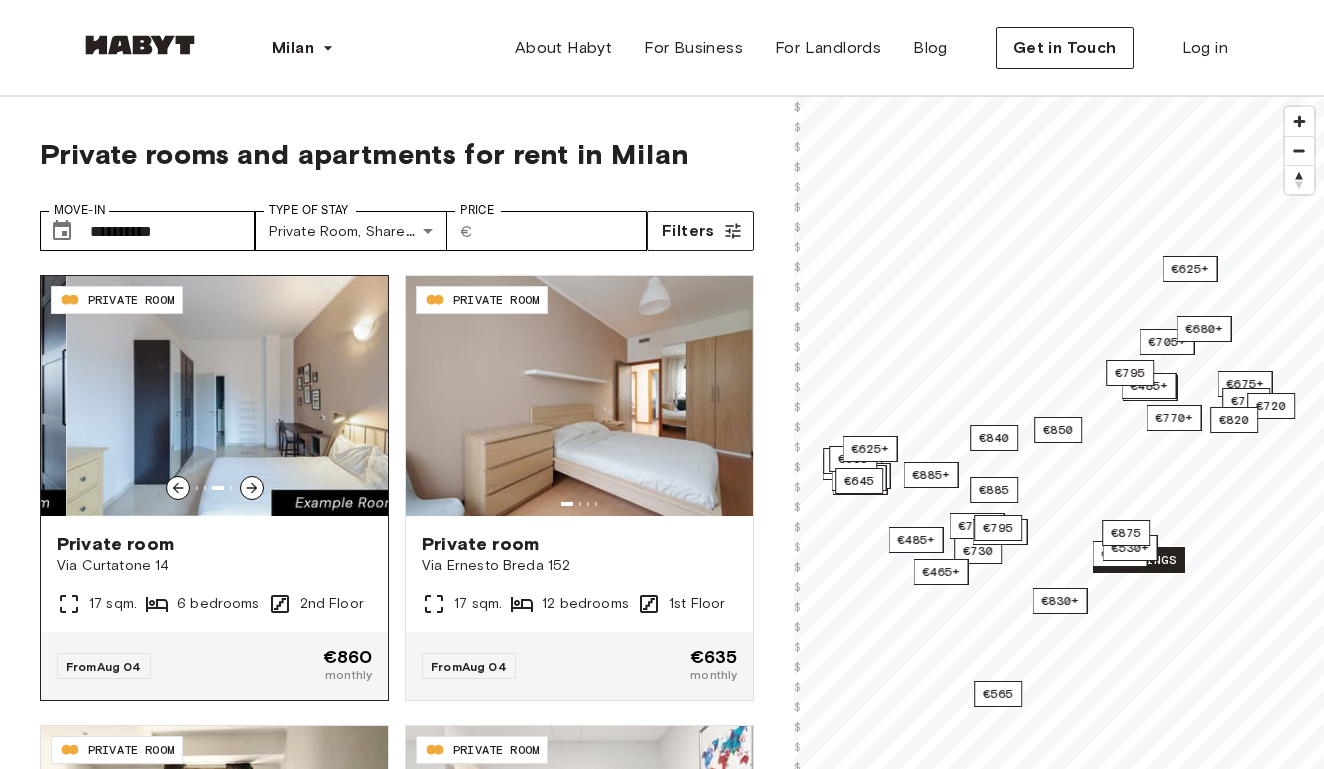 click 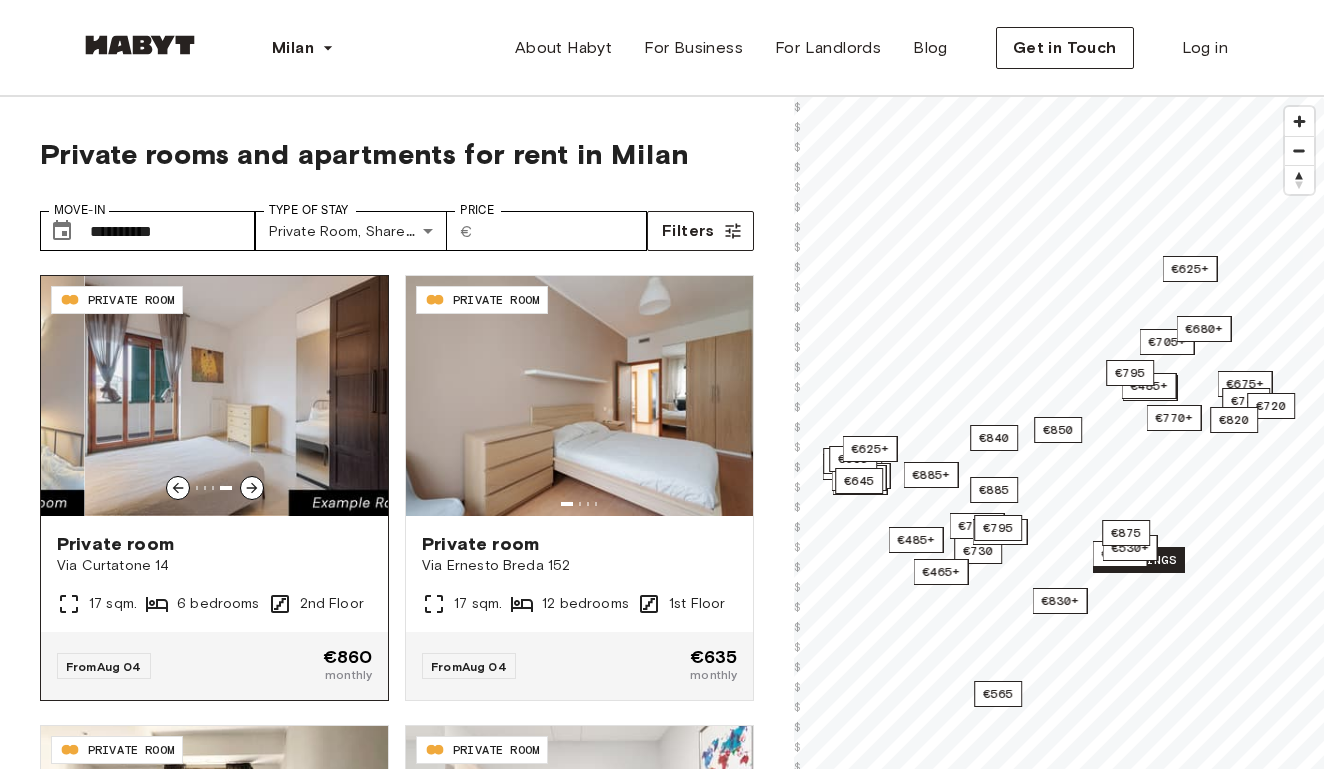 click 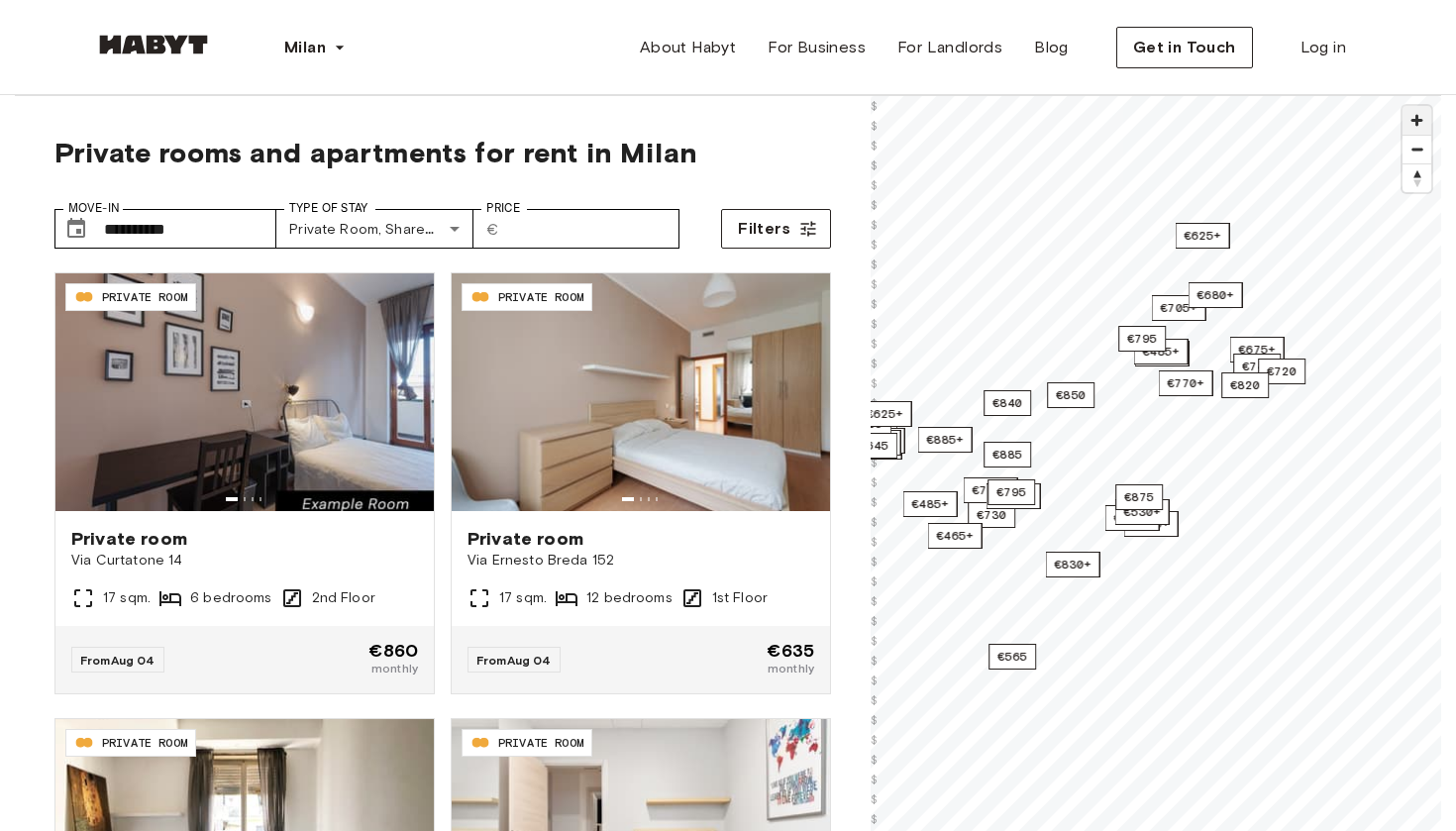 click at bounding box center (1416, 120) 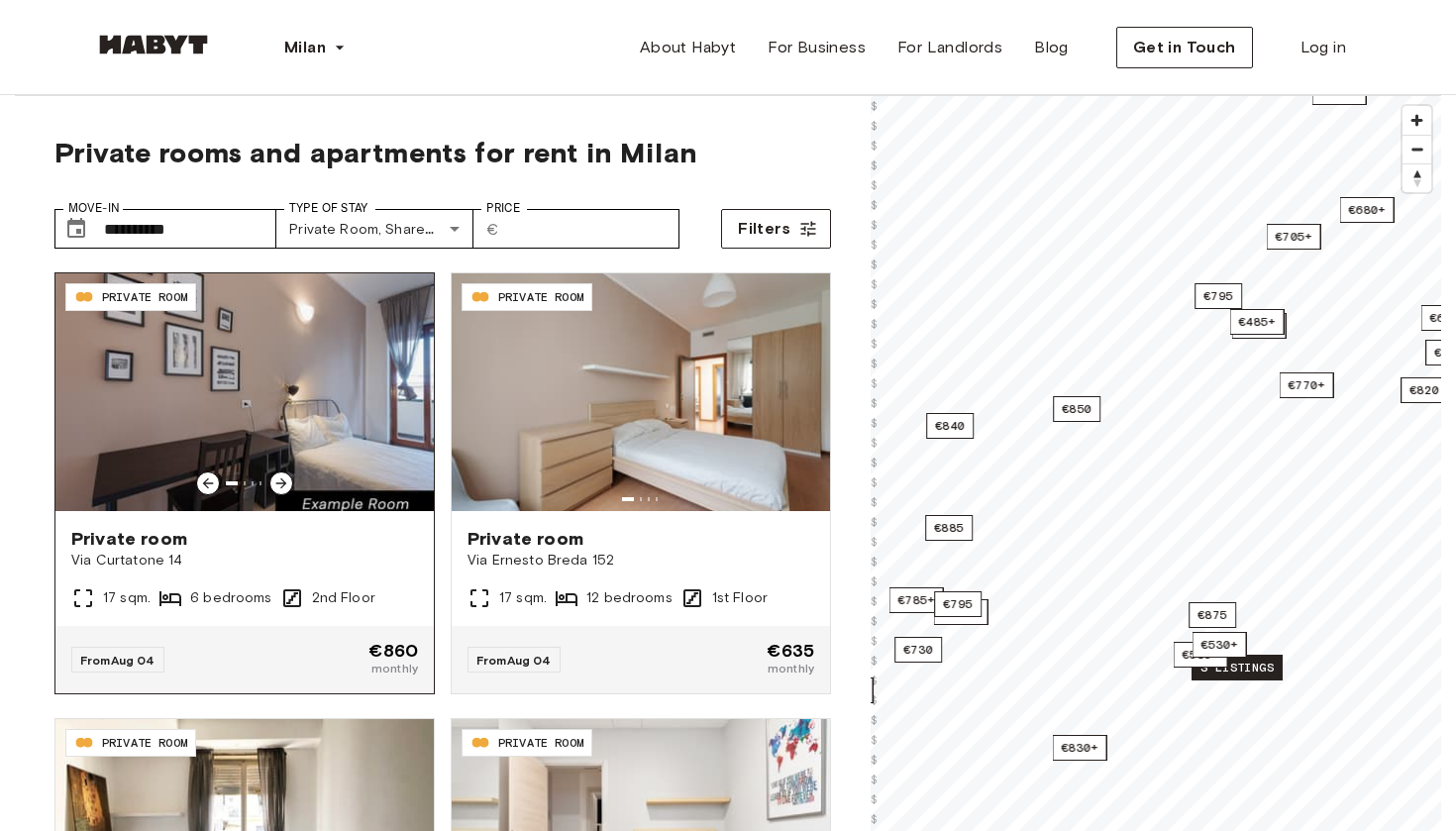 click 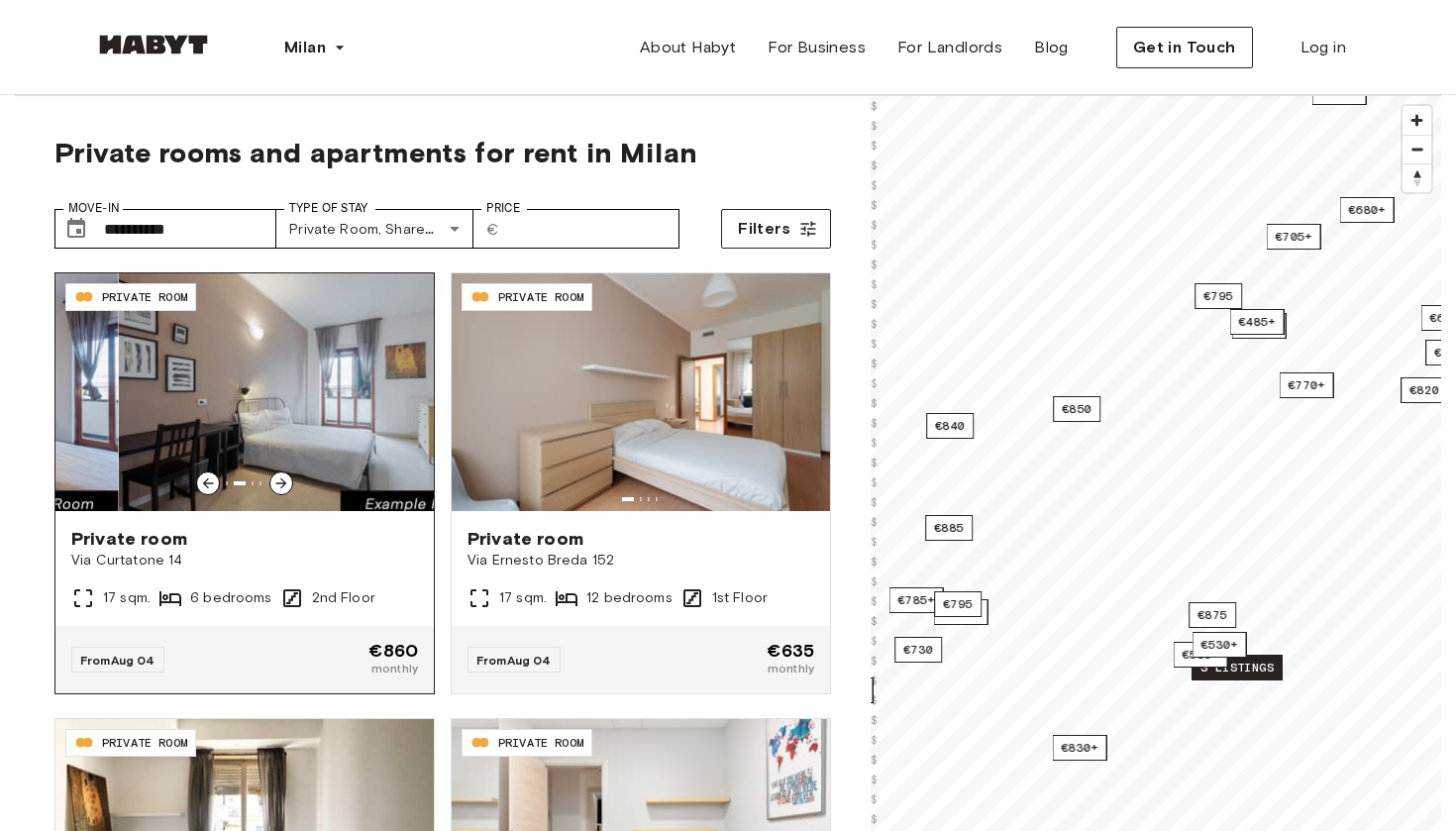 click 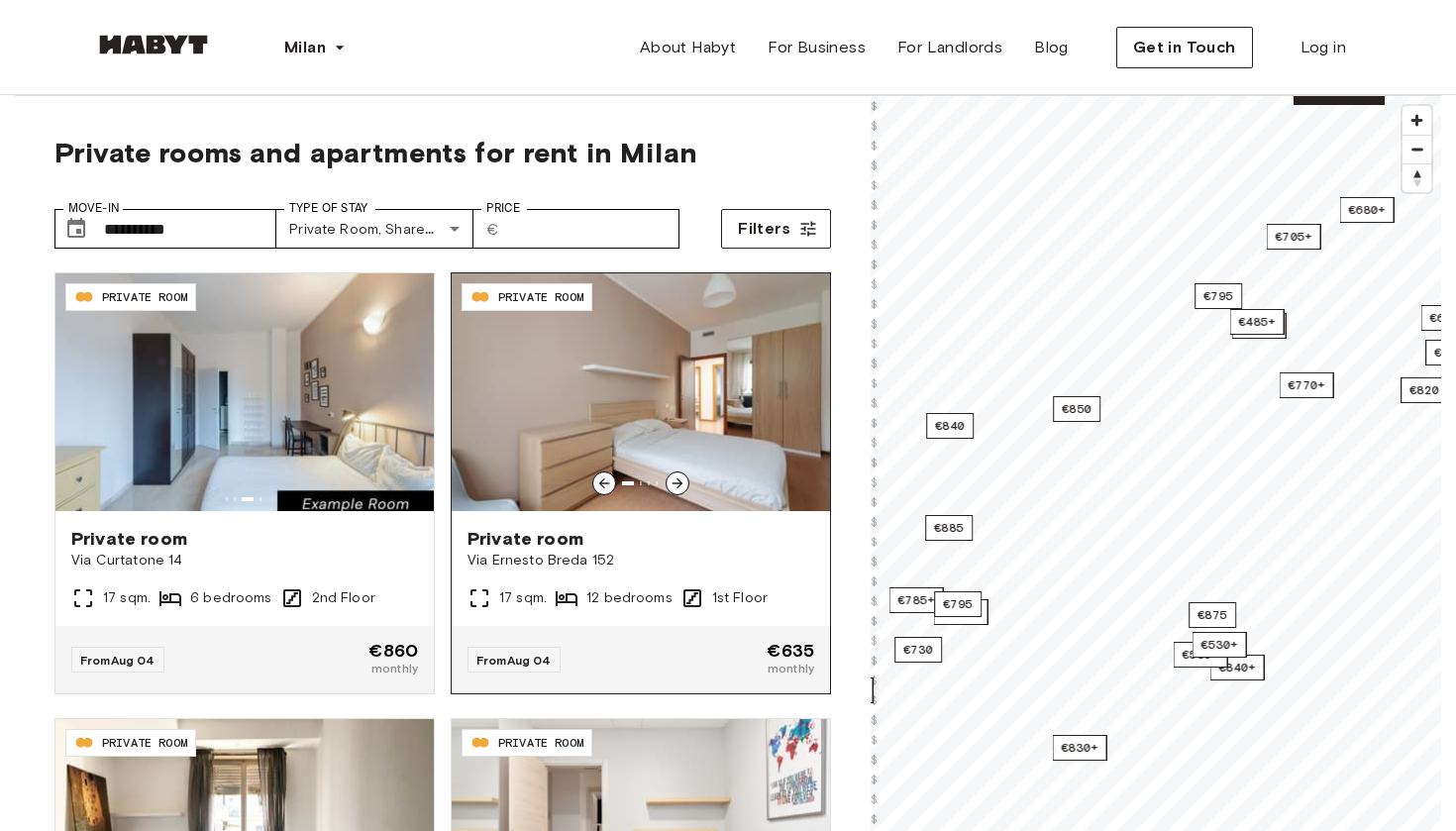 click 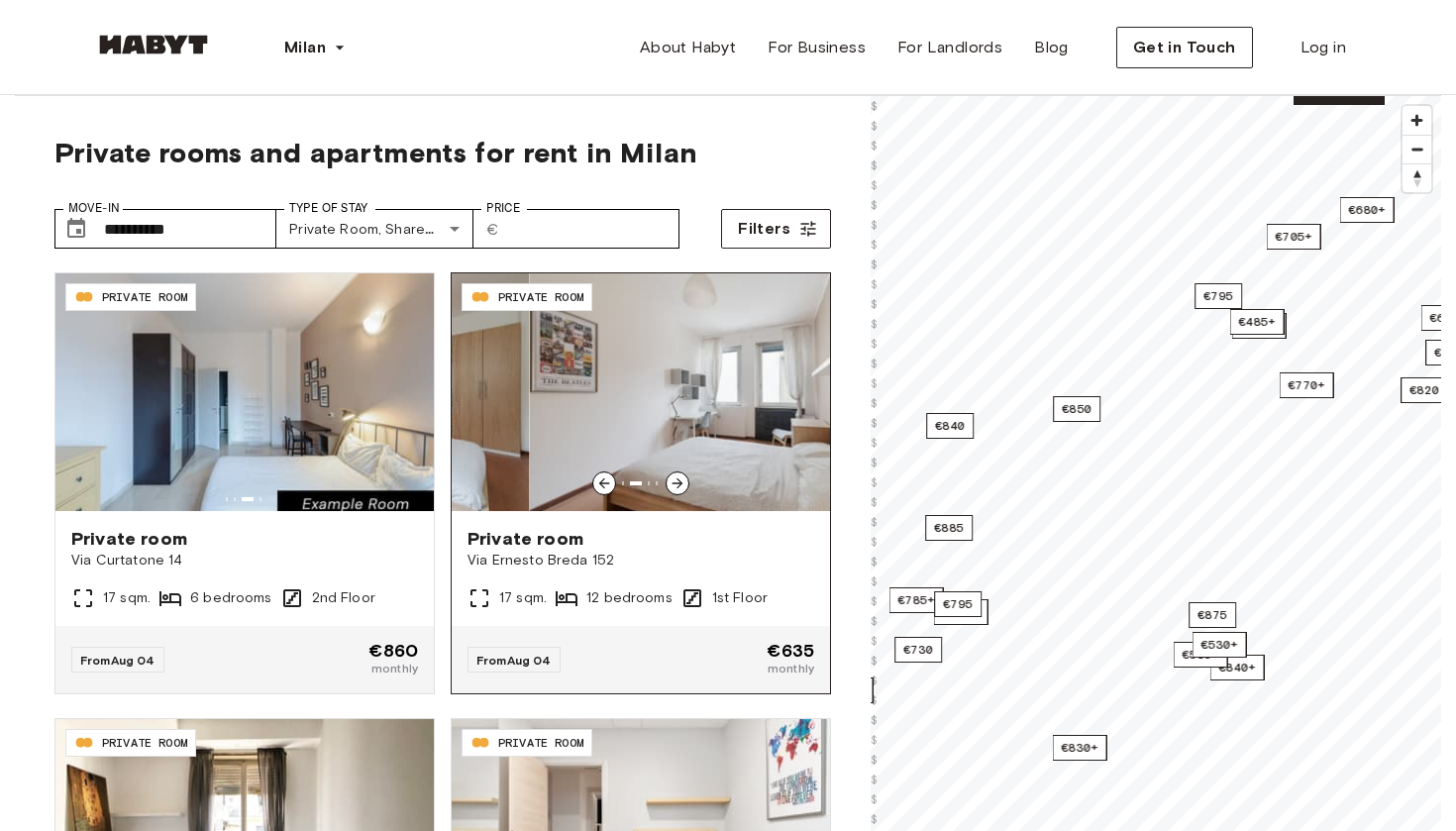 click 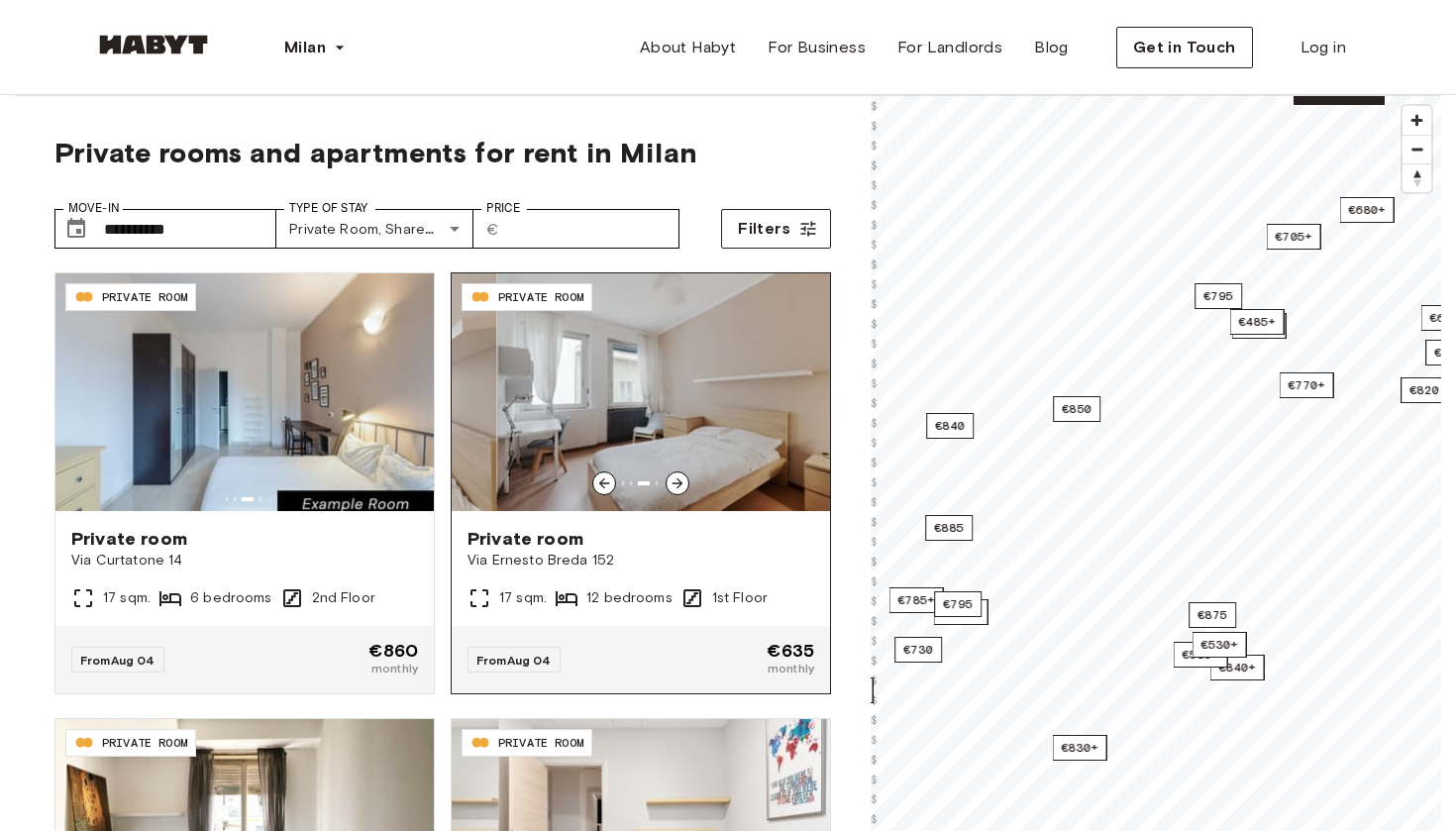 click 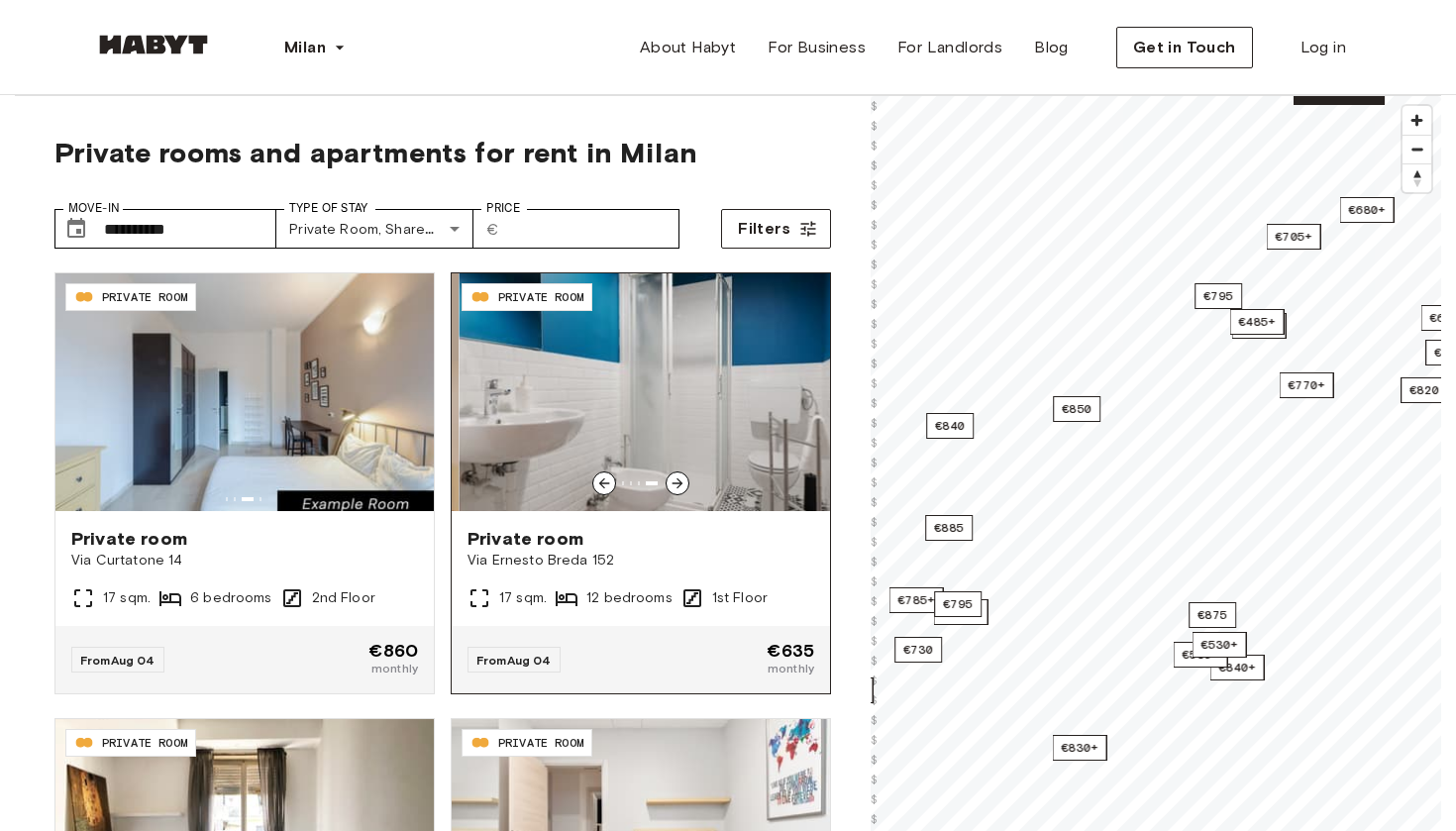 click on "Private room" at bounding box center [641, 539] 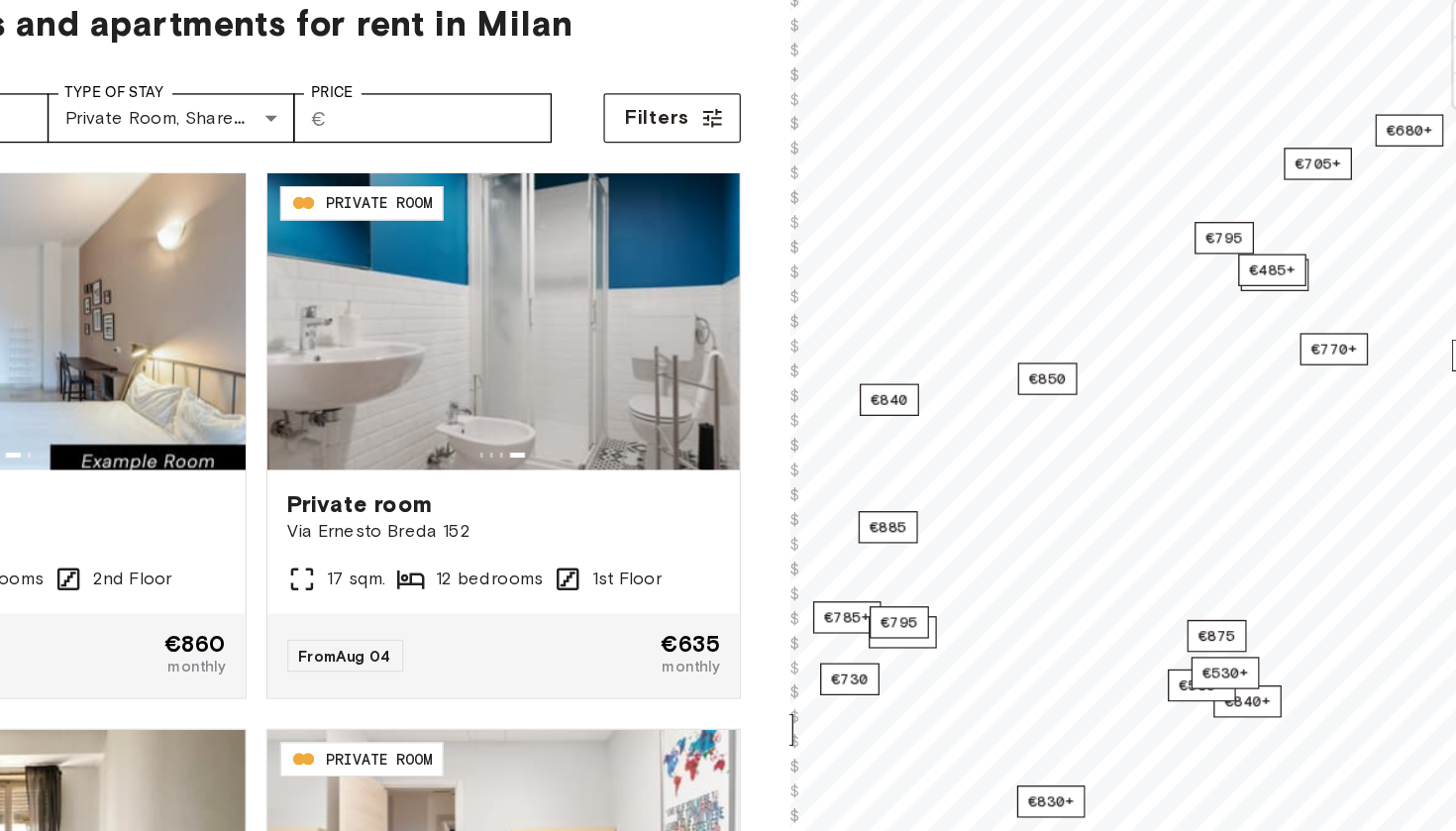 scroll, scrollTop: 38, scrollLeft: 0, axis: vertical 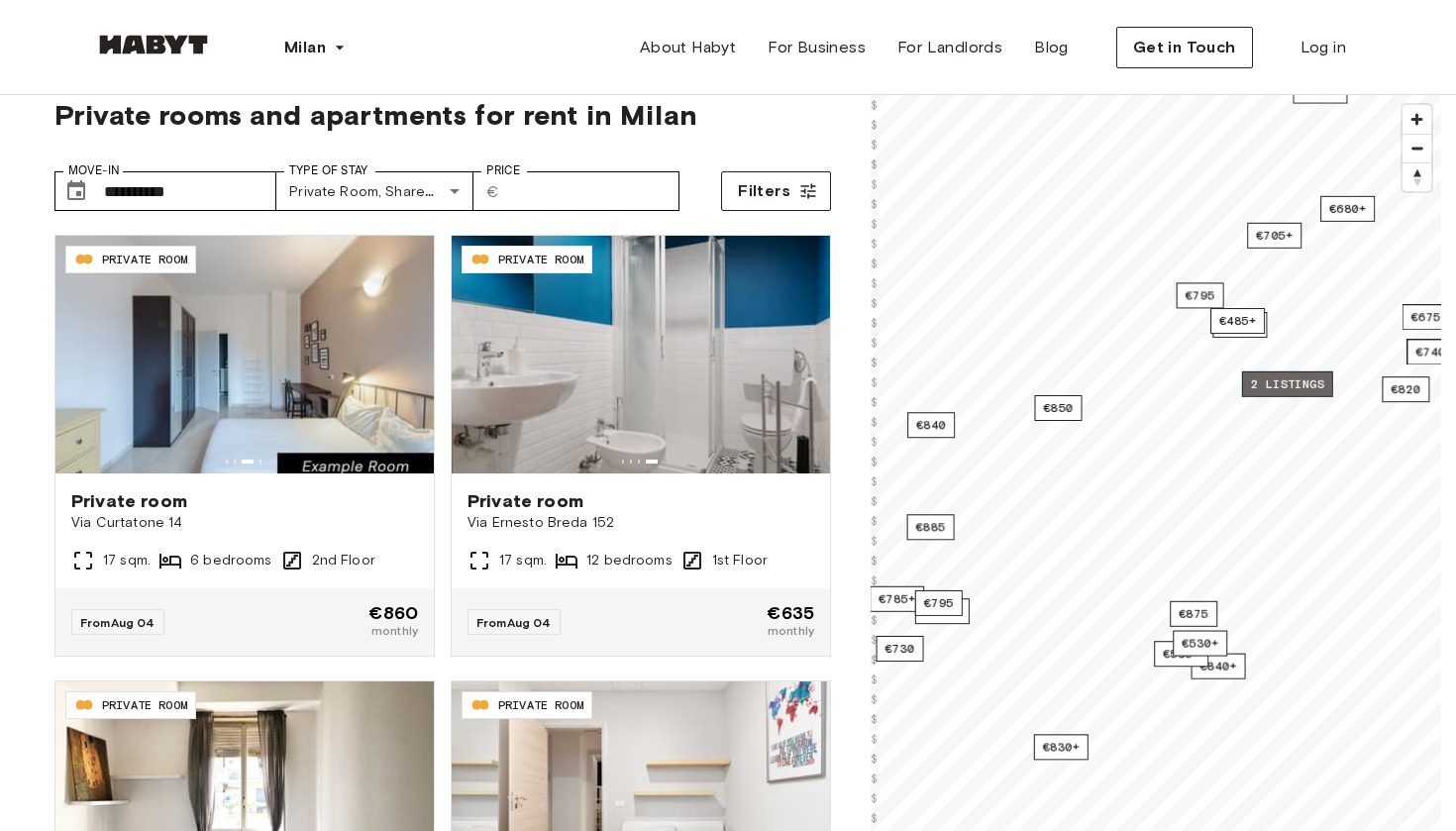 click on "2 listings" at bounding box center (1288, 384) 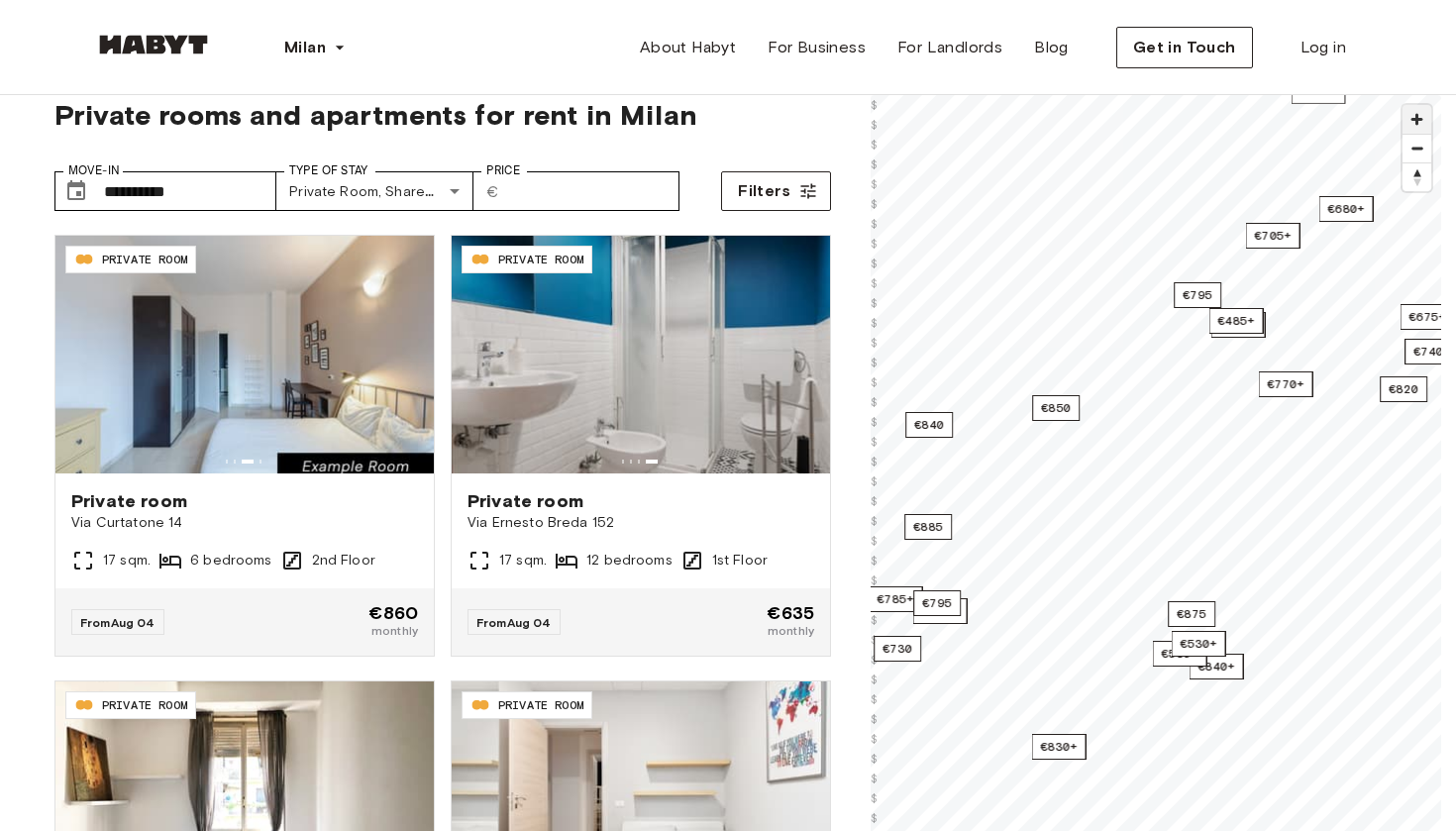 click at bounding box center (1416, 119) 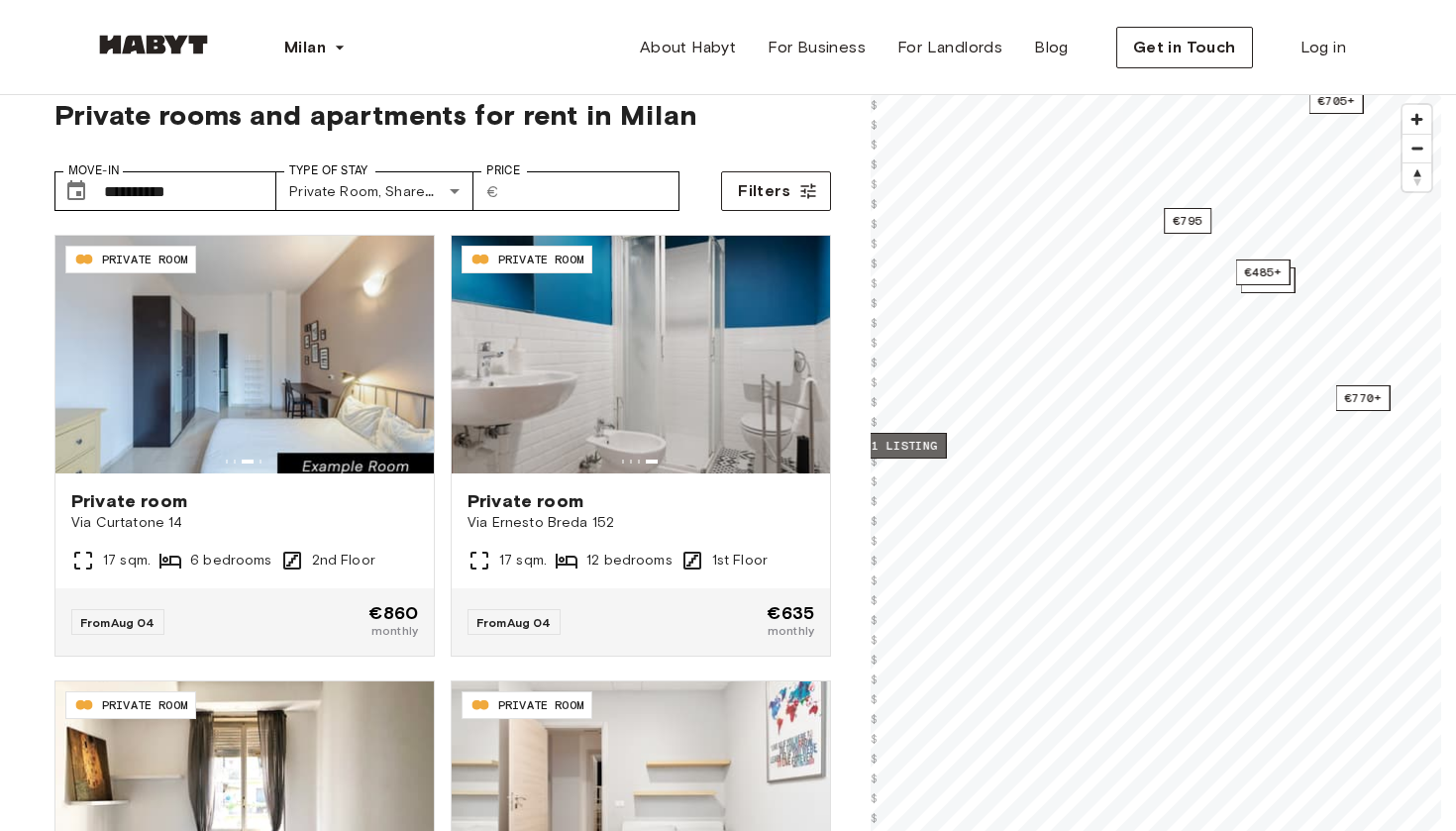 click on "1 listing" at bounding box center [904, 446] 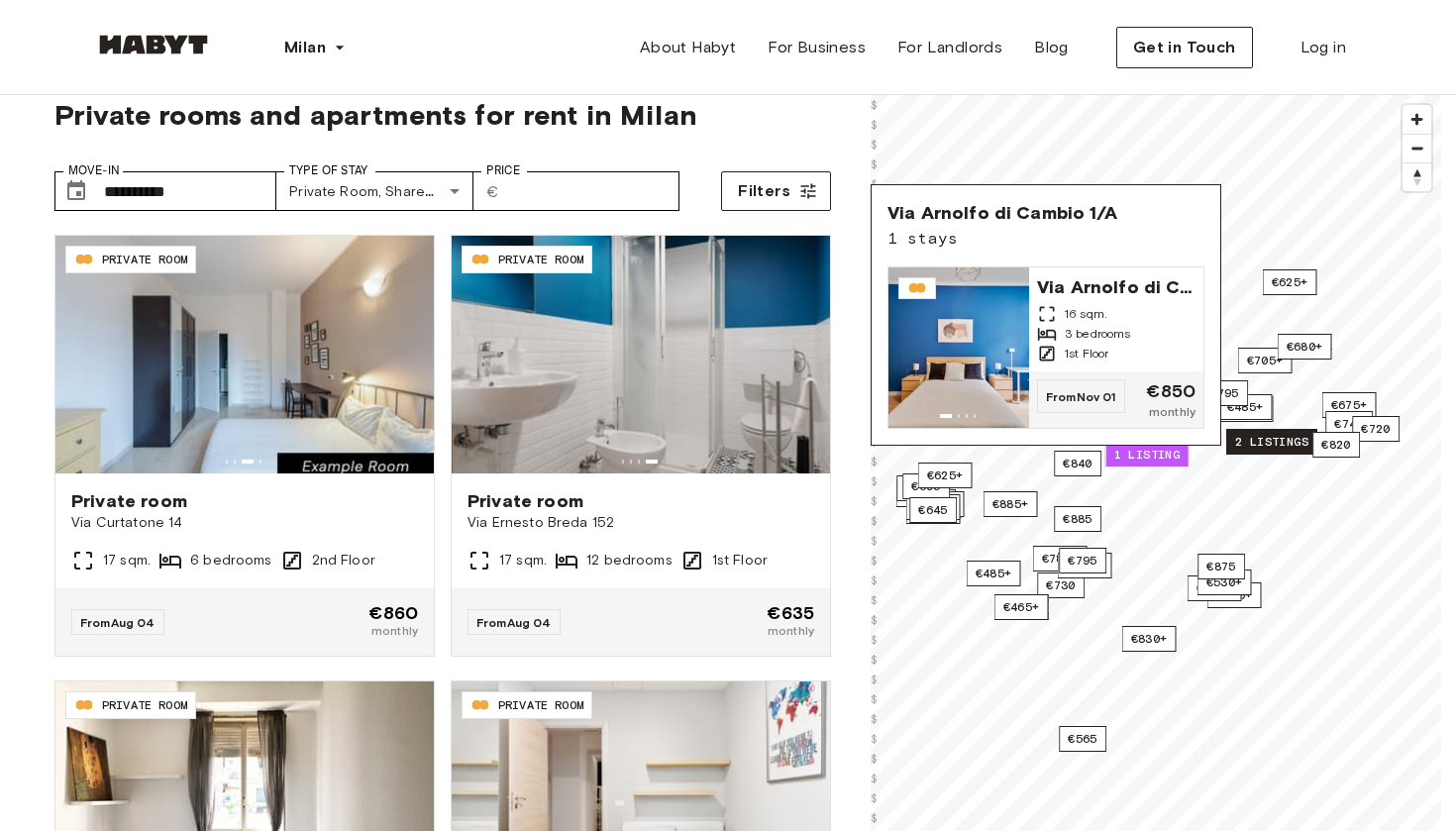 click on "2 listings" at bounding box center [1272, 442] 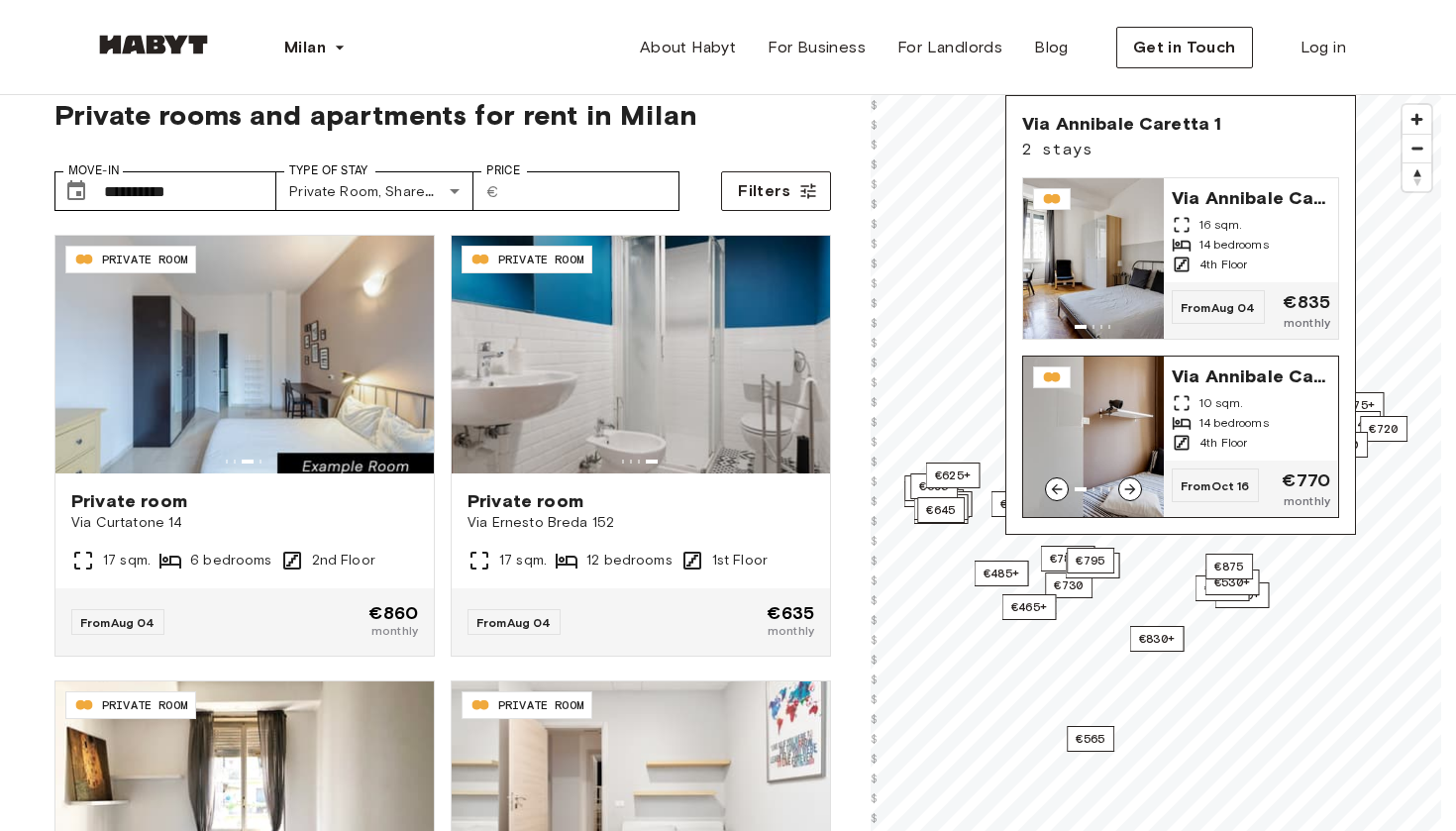 click on "Via Annibale Caretta 1" at bounding box center [1251, 374] 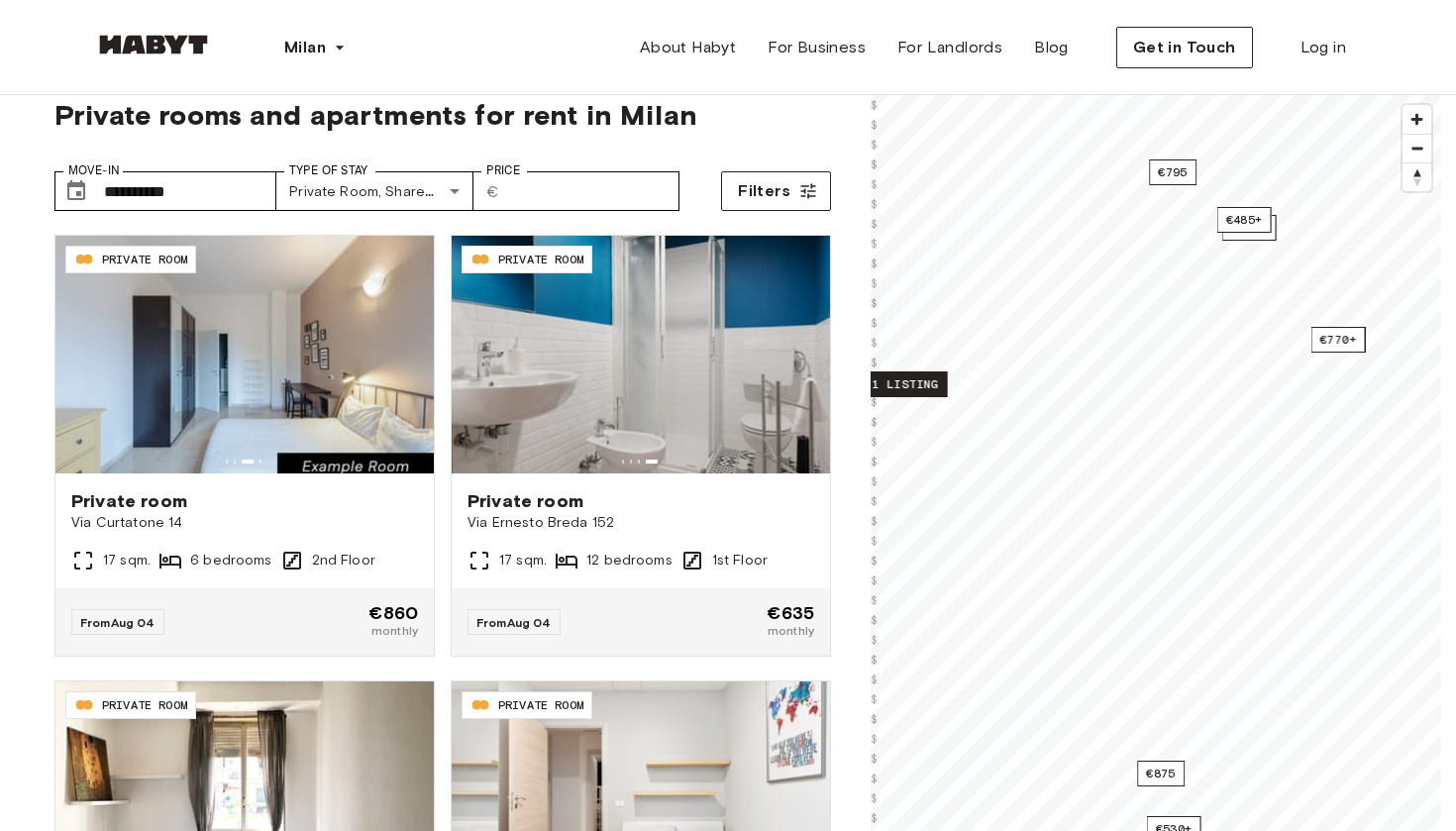 click on "1 listing" at bounding box center (905, 384) 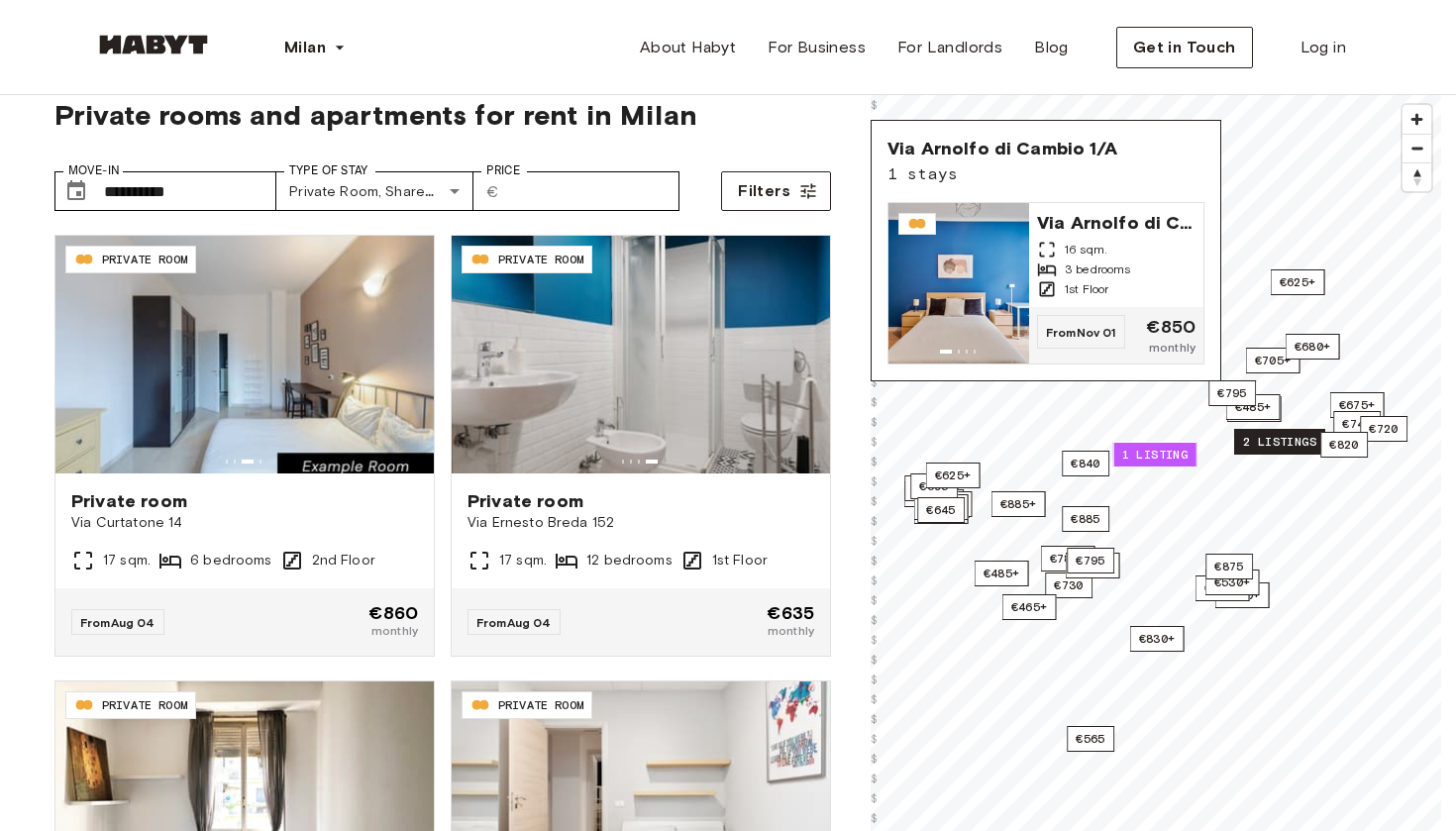 click on "2 listings" at bounding box center (1280, 442) 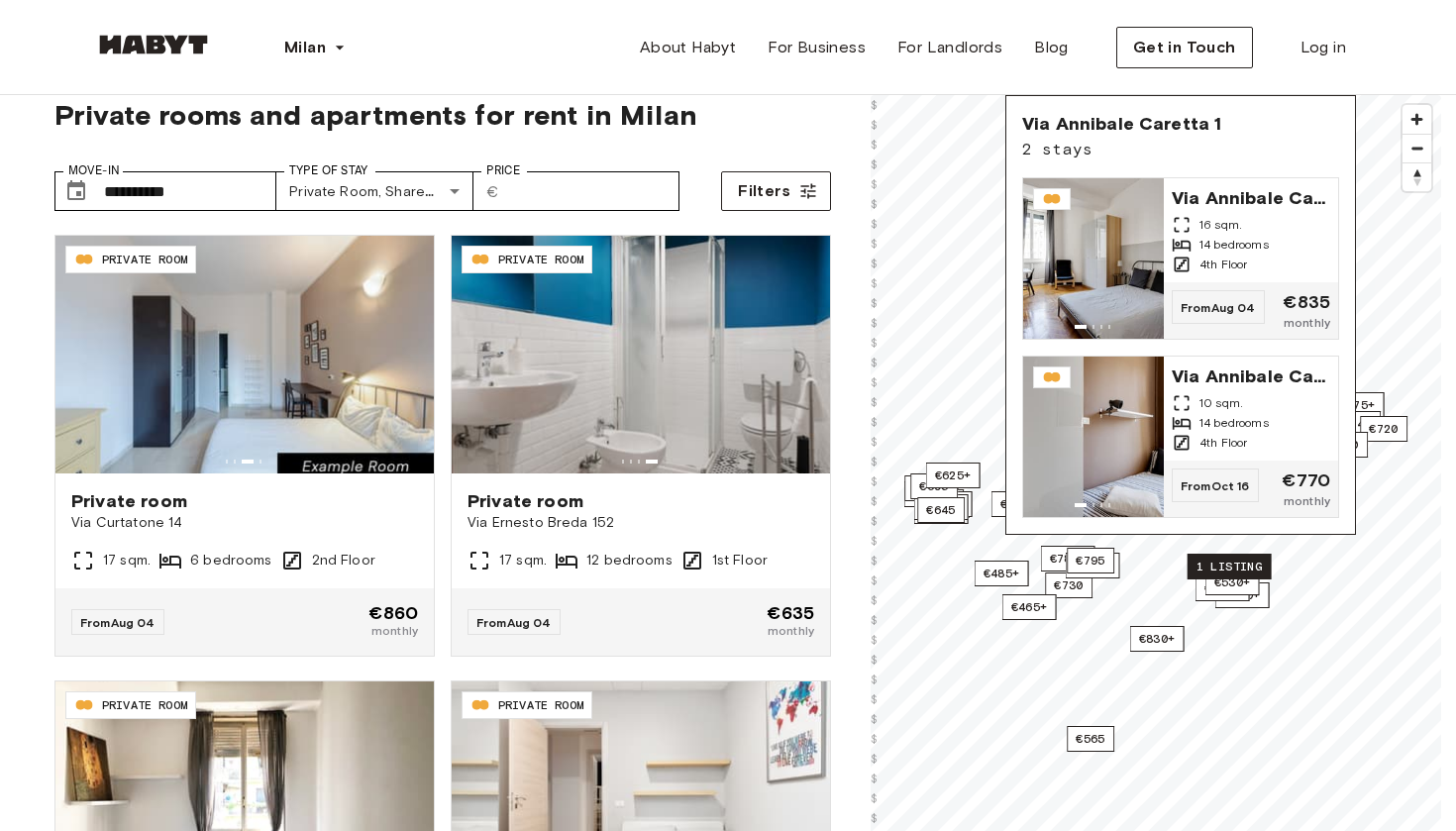 click on "1 listing" at bounding box center (1229, 567) 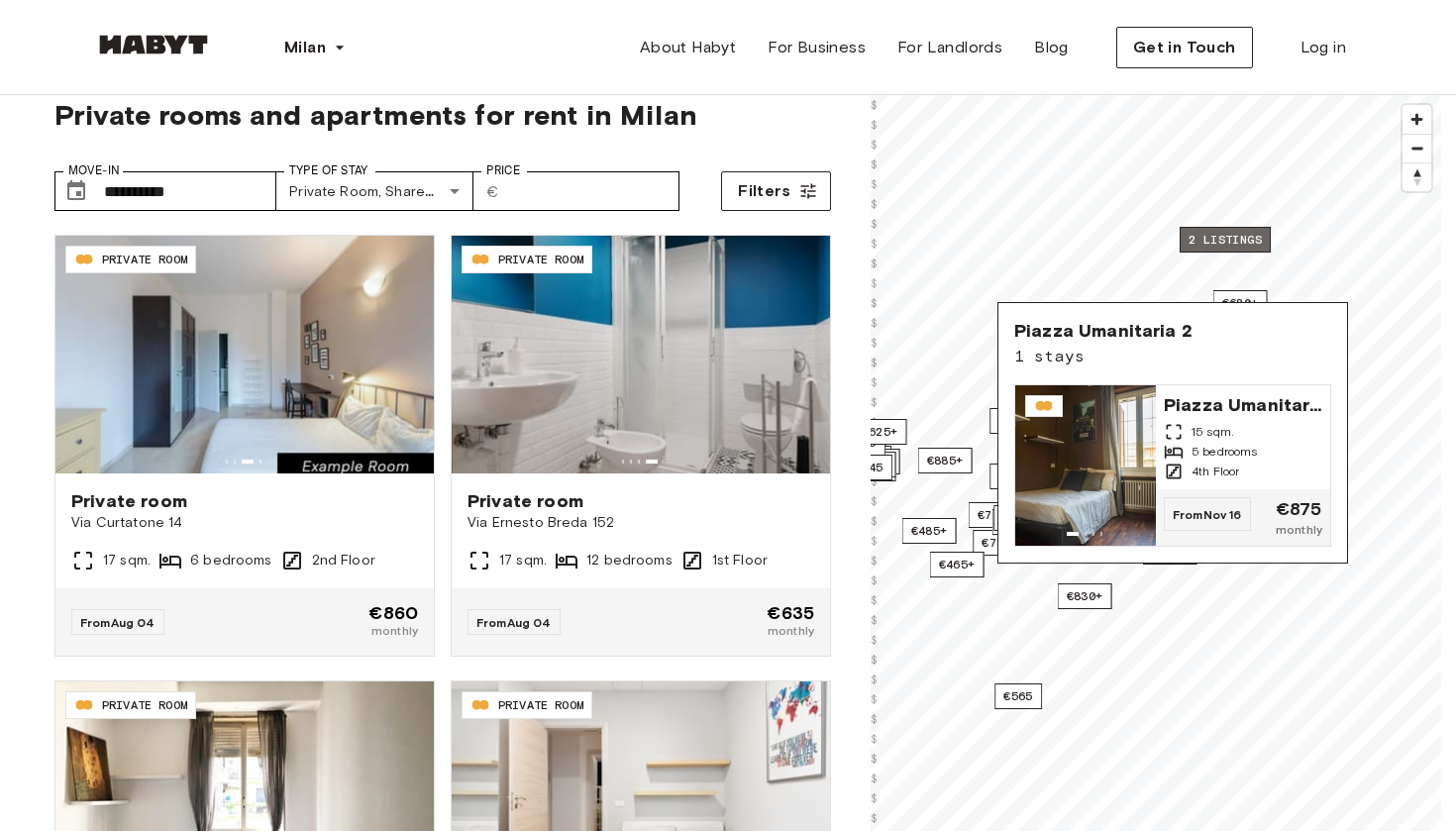 click on "2 listings" at bounding box center [1225, 240] 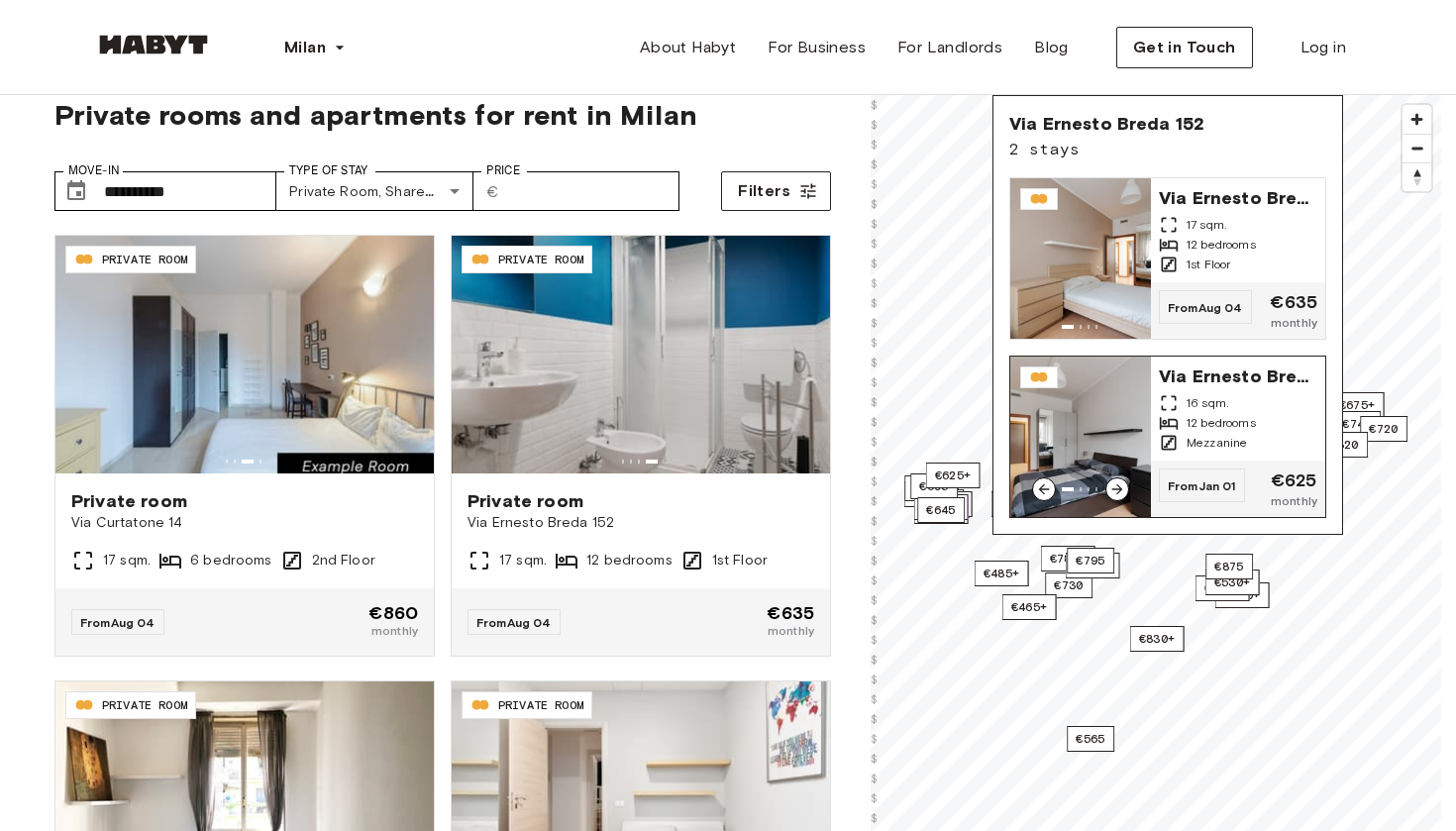 click 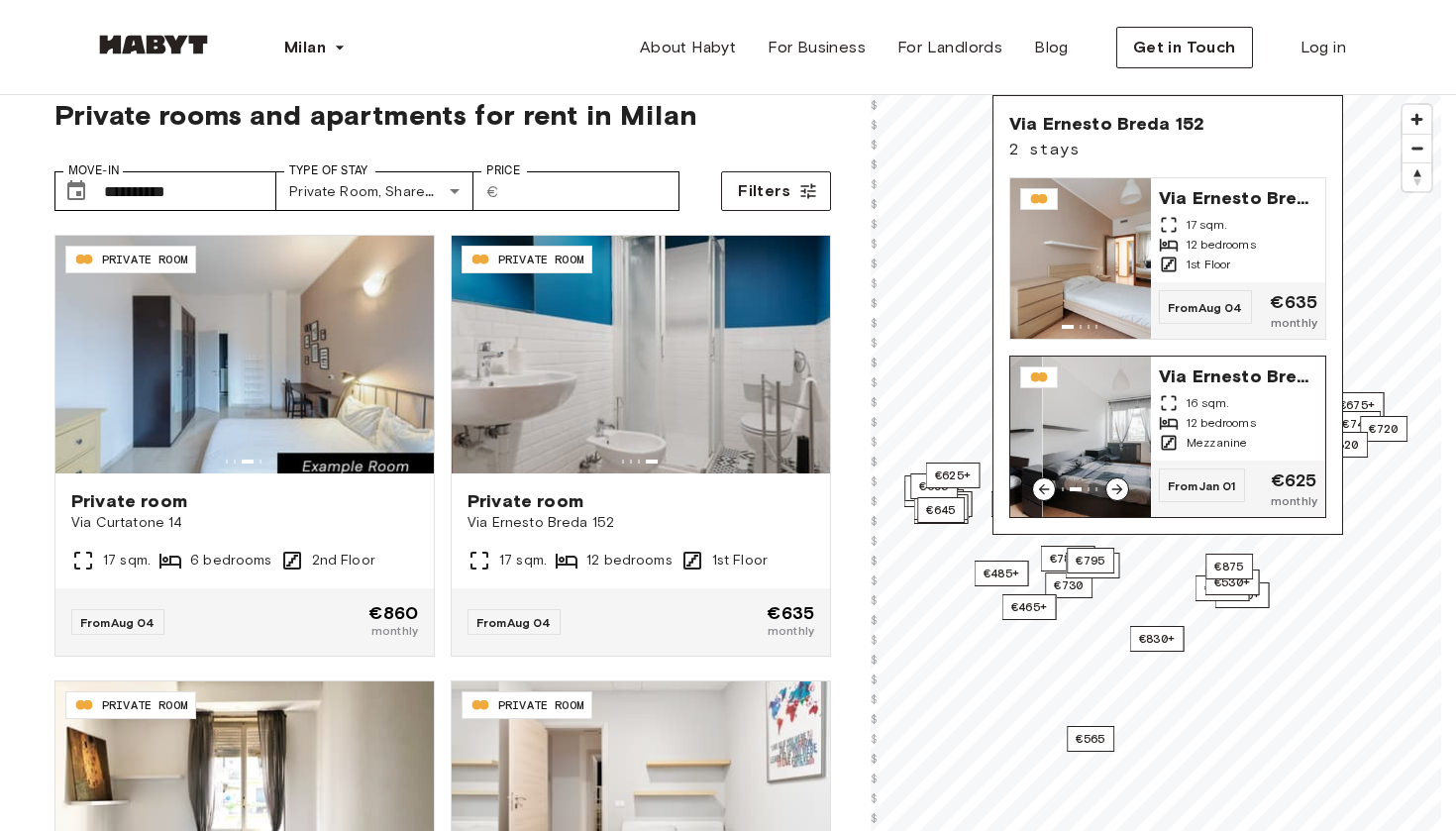 click 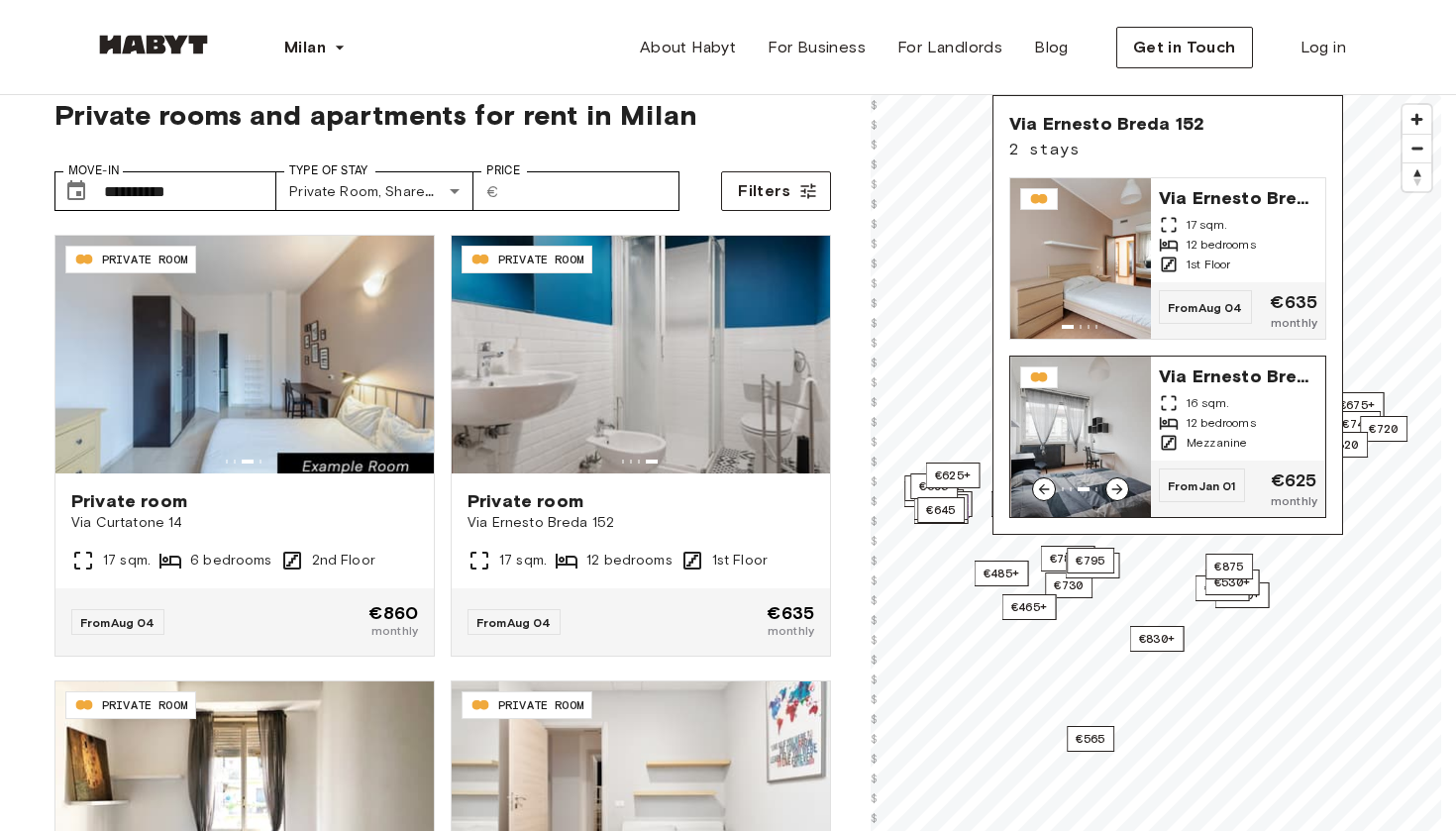 click 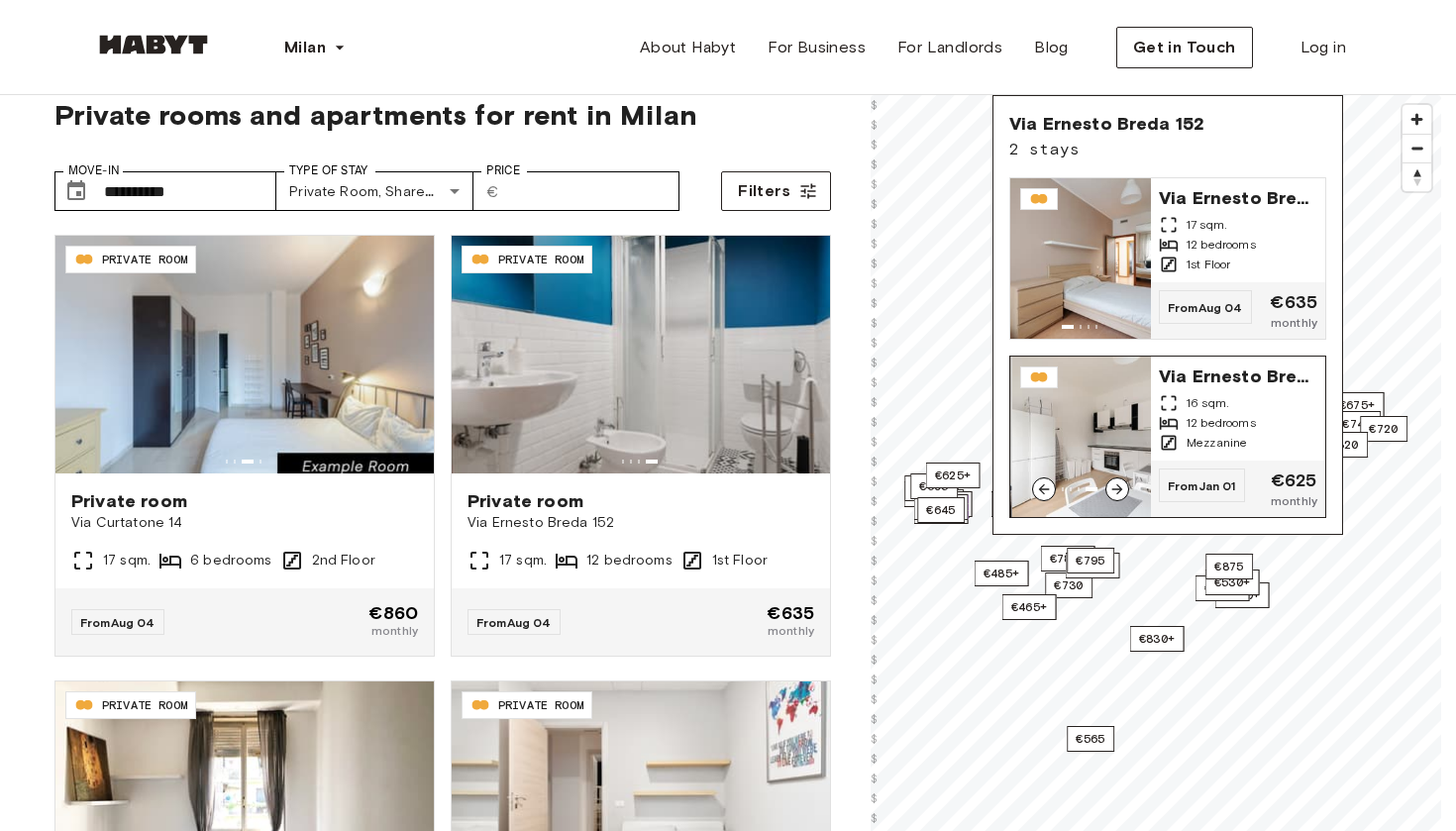 click 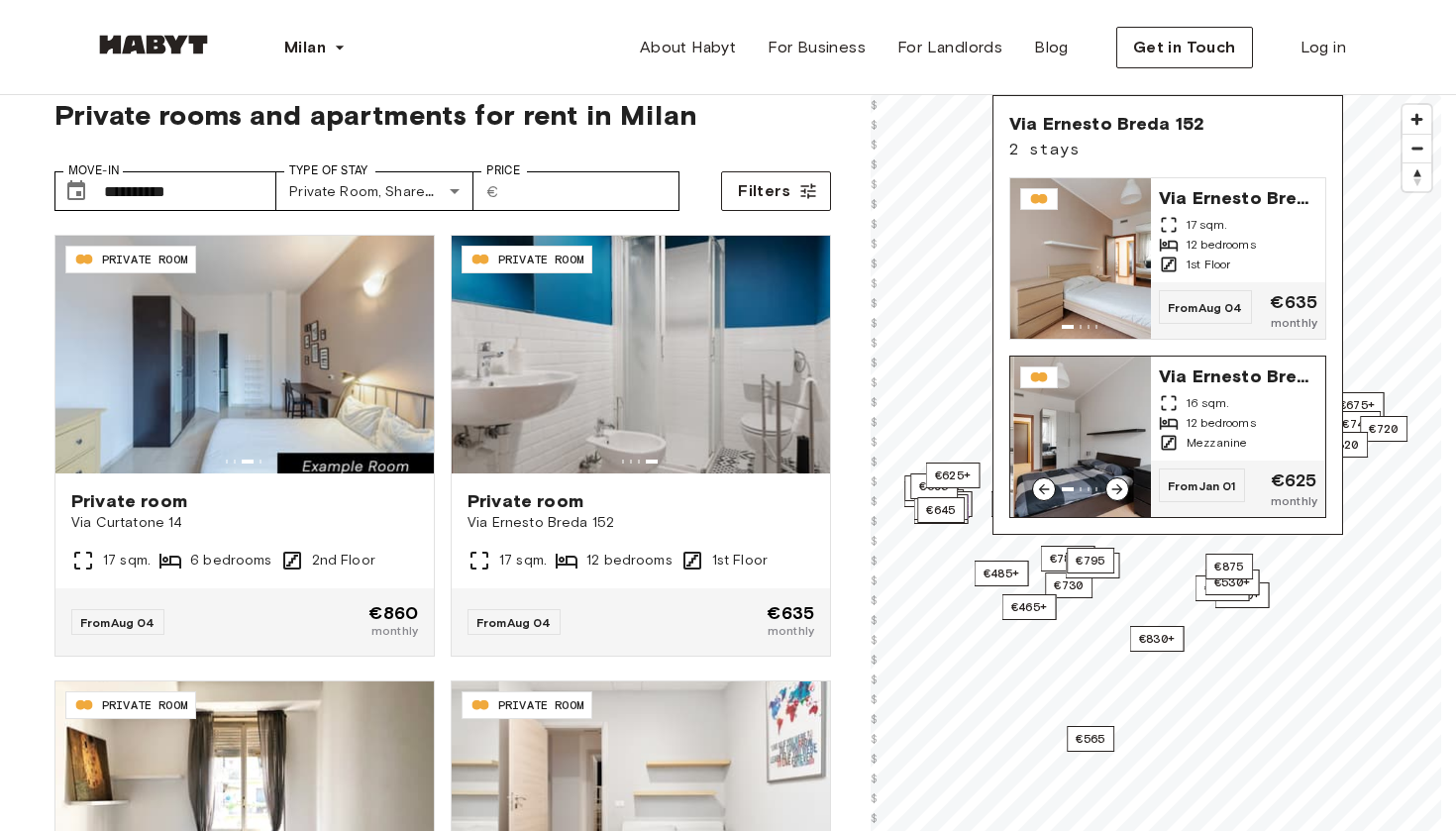 click 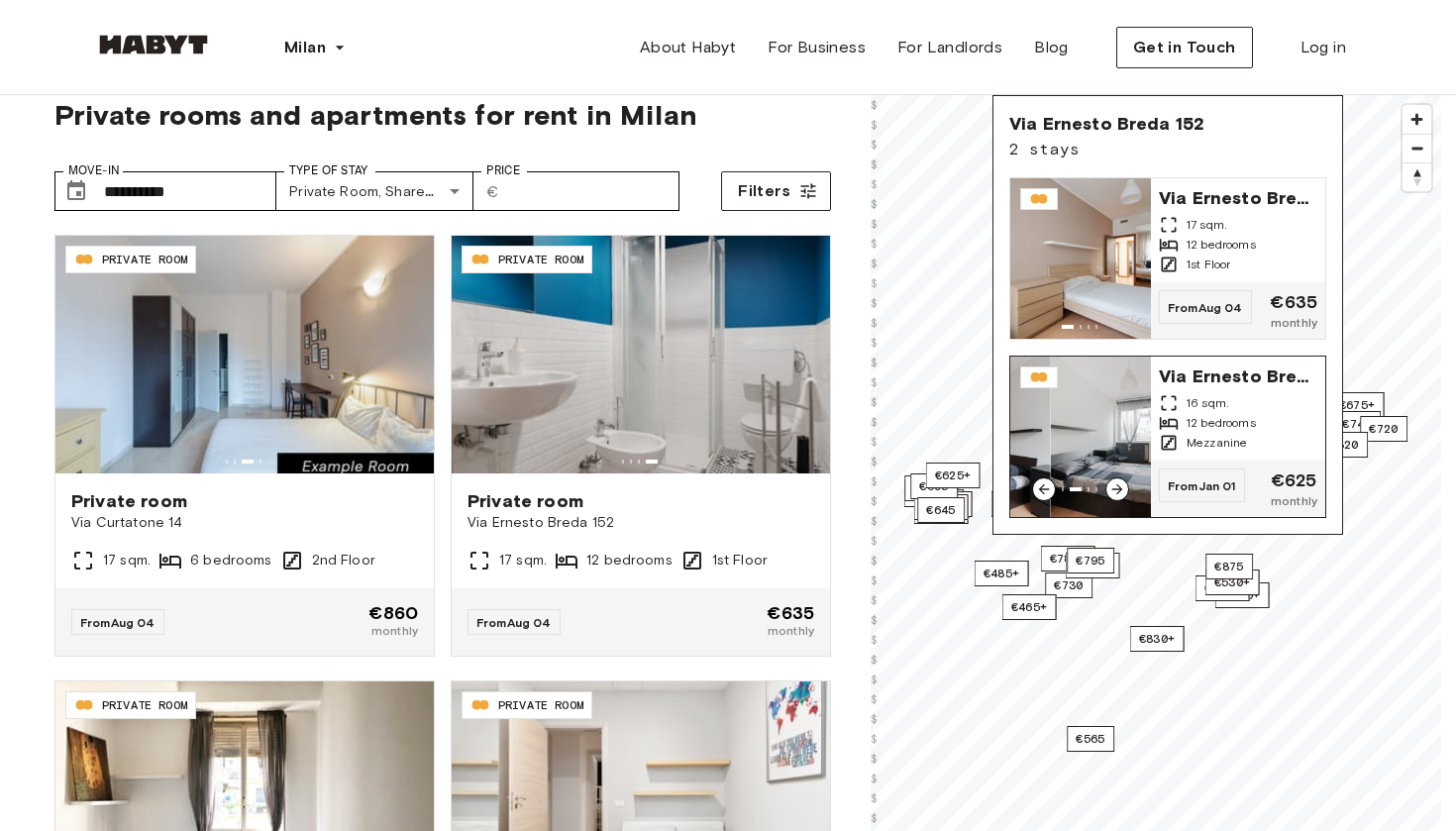 click 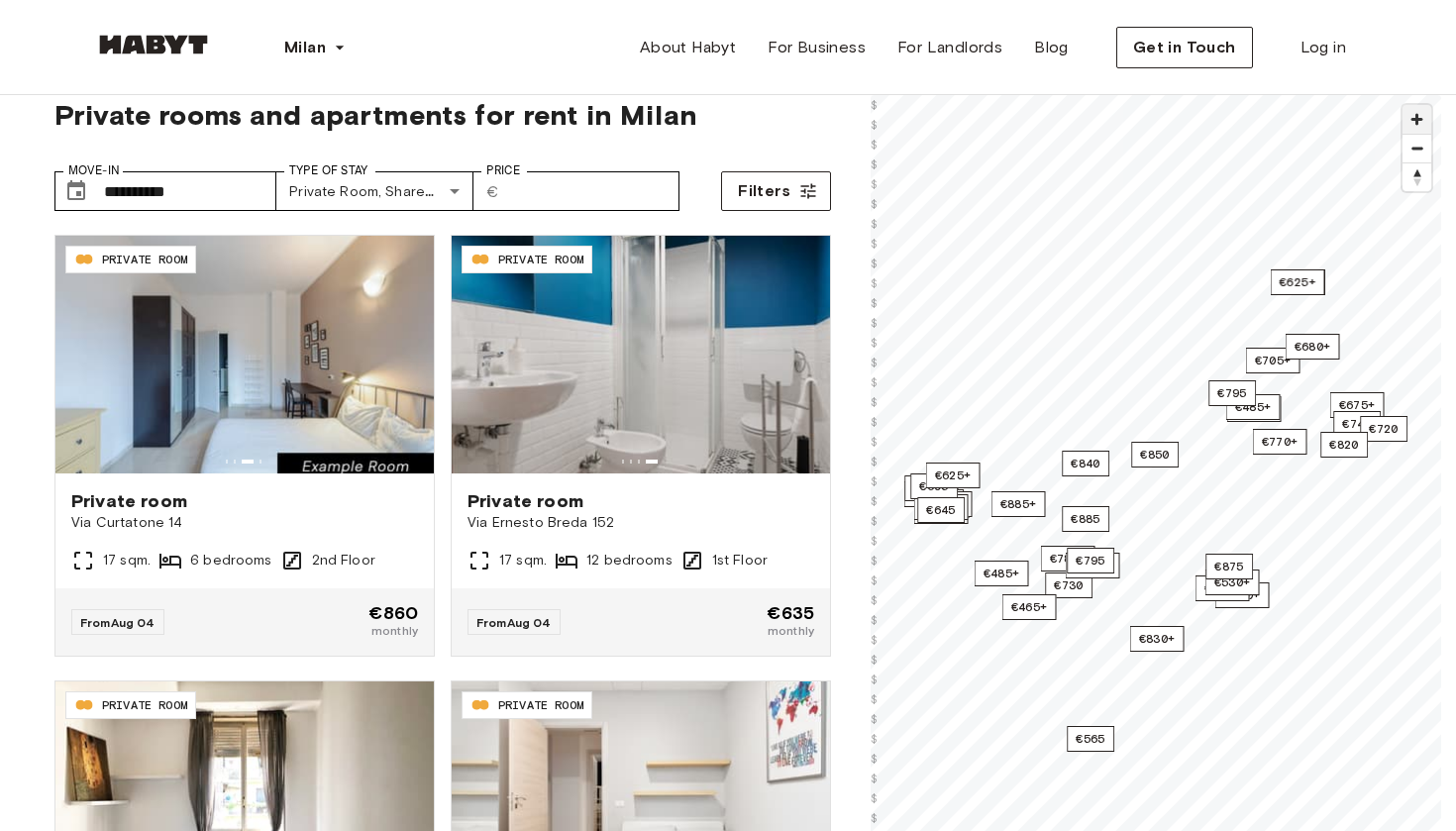 click at bounding box center (1416, 119) 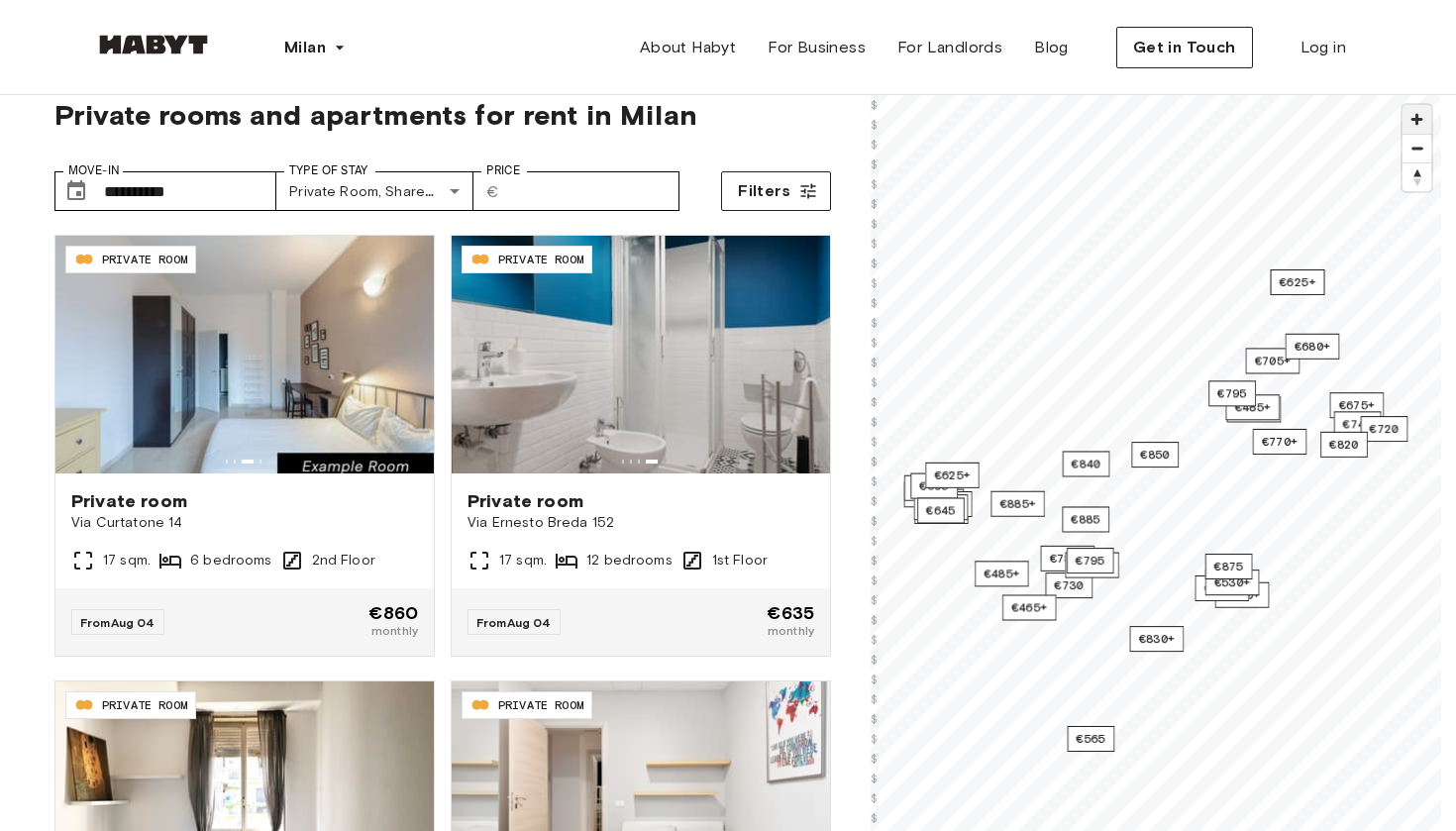 click at bounding box center (1416, 119) 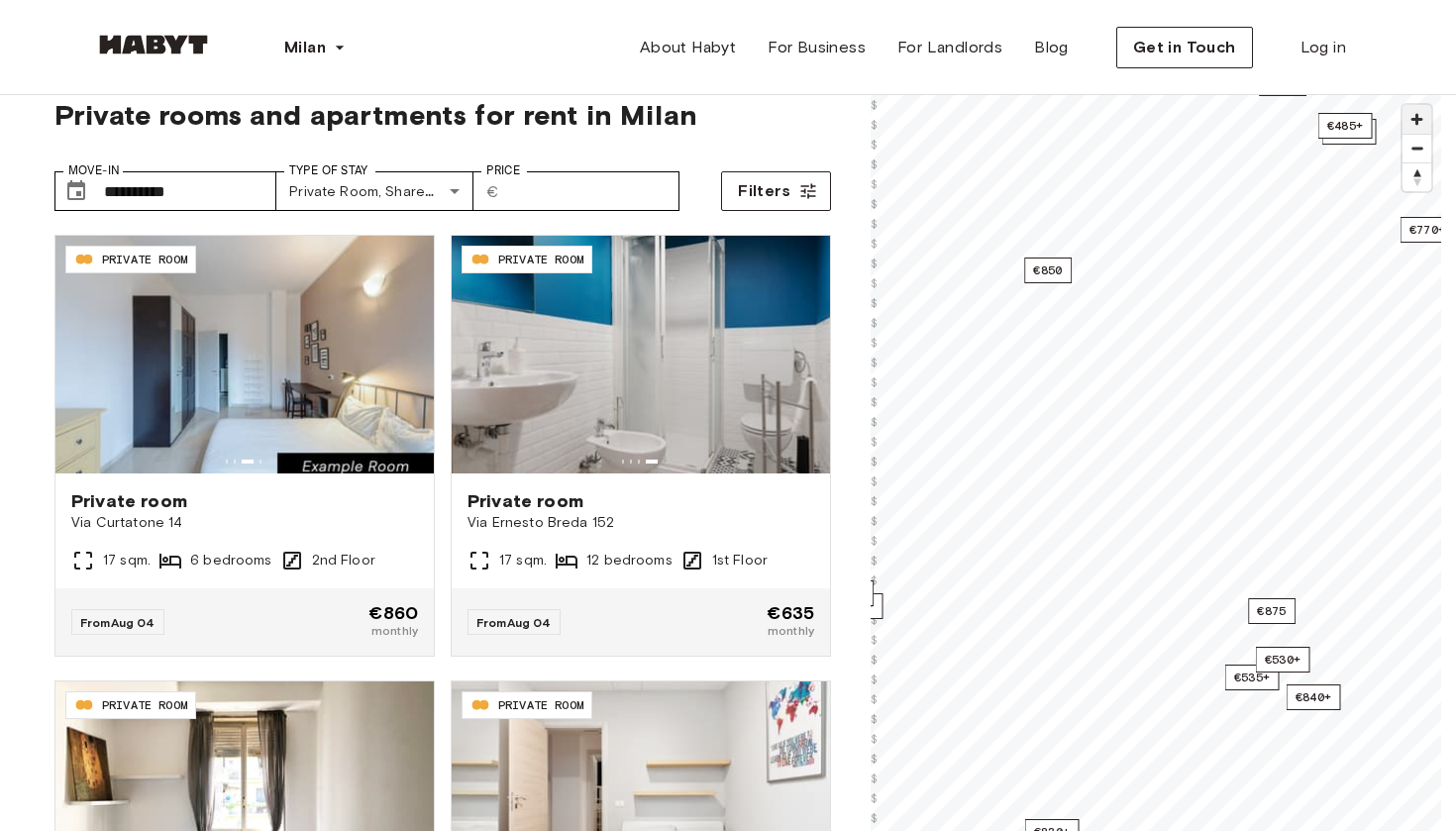 click at bounding box center [1416, 119] 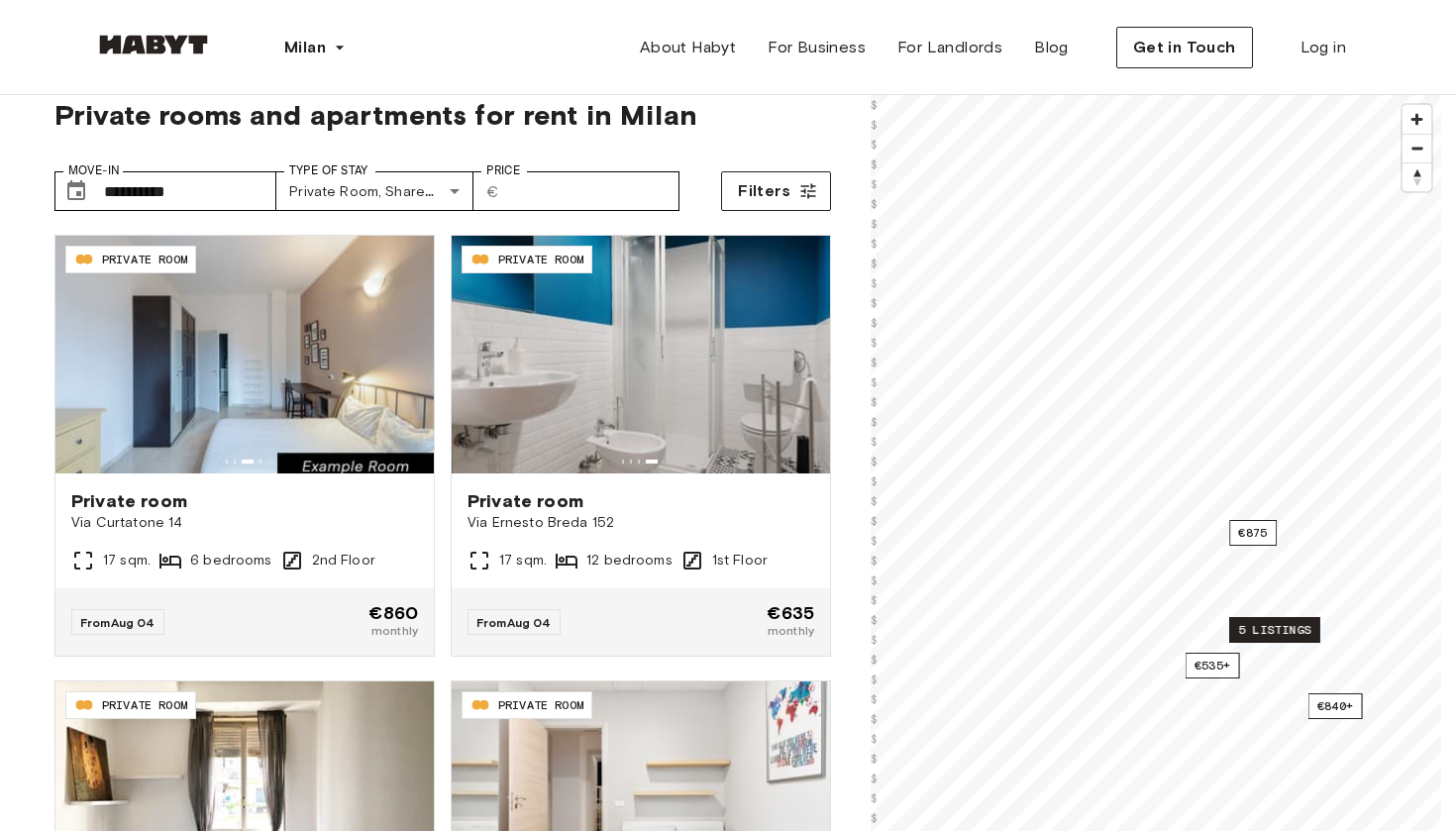 click on "5 listings" at bounding box center [1275, 630] 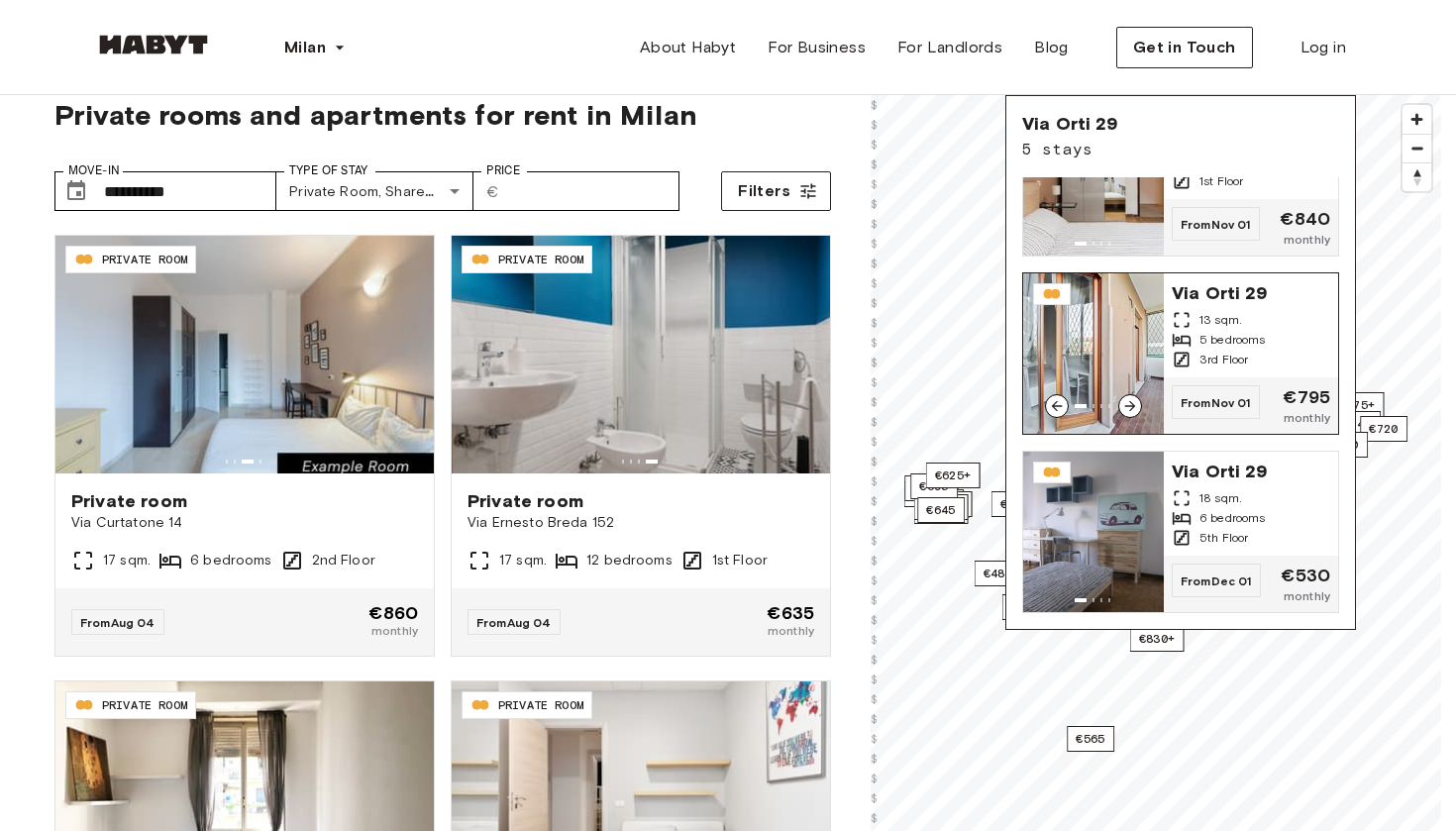 scroll, scrollTop: 440, scrollLeft: 0, axis: vertical 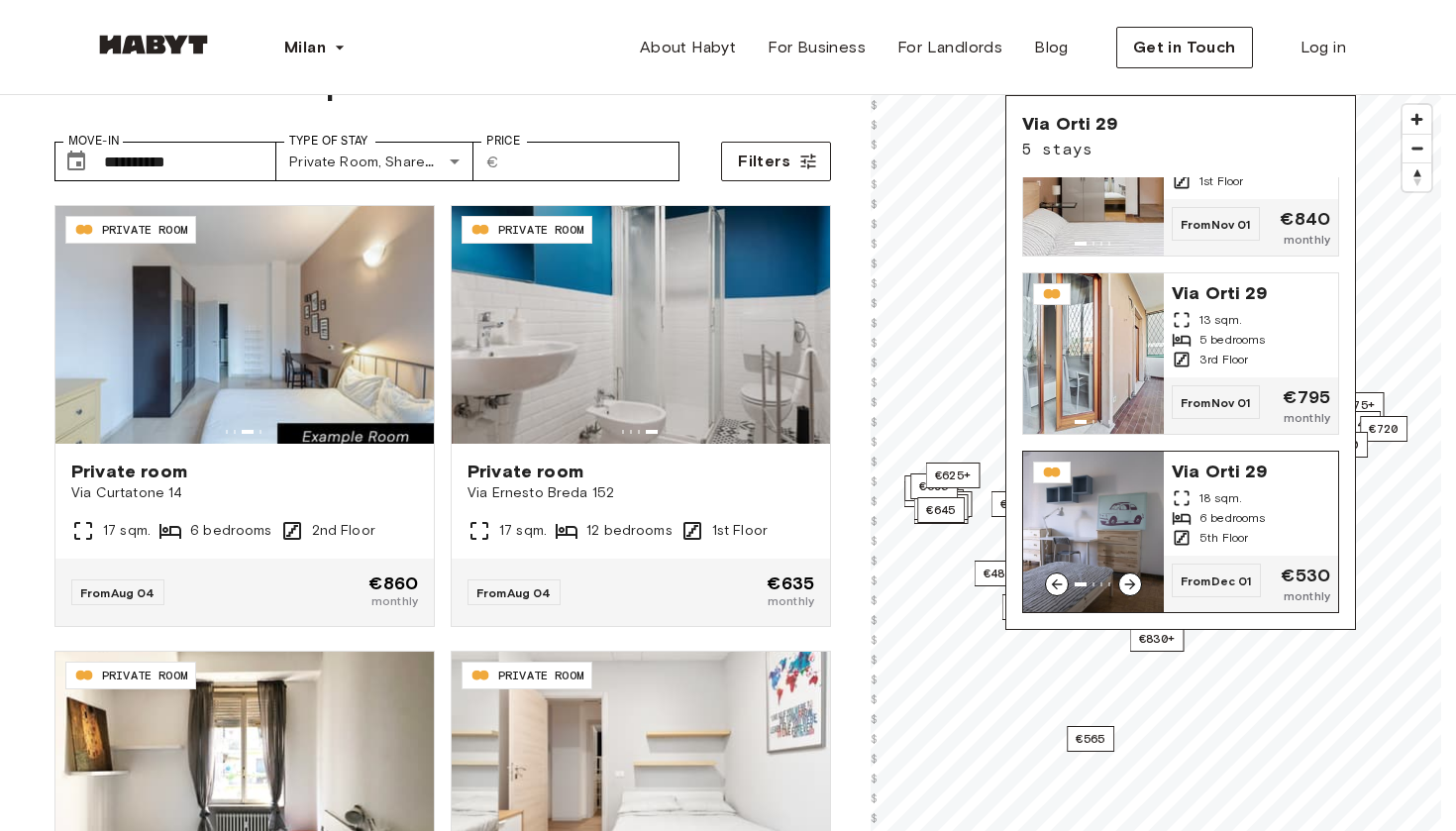 click on "Via Orti 29" at bounding box center [1251, 469] 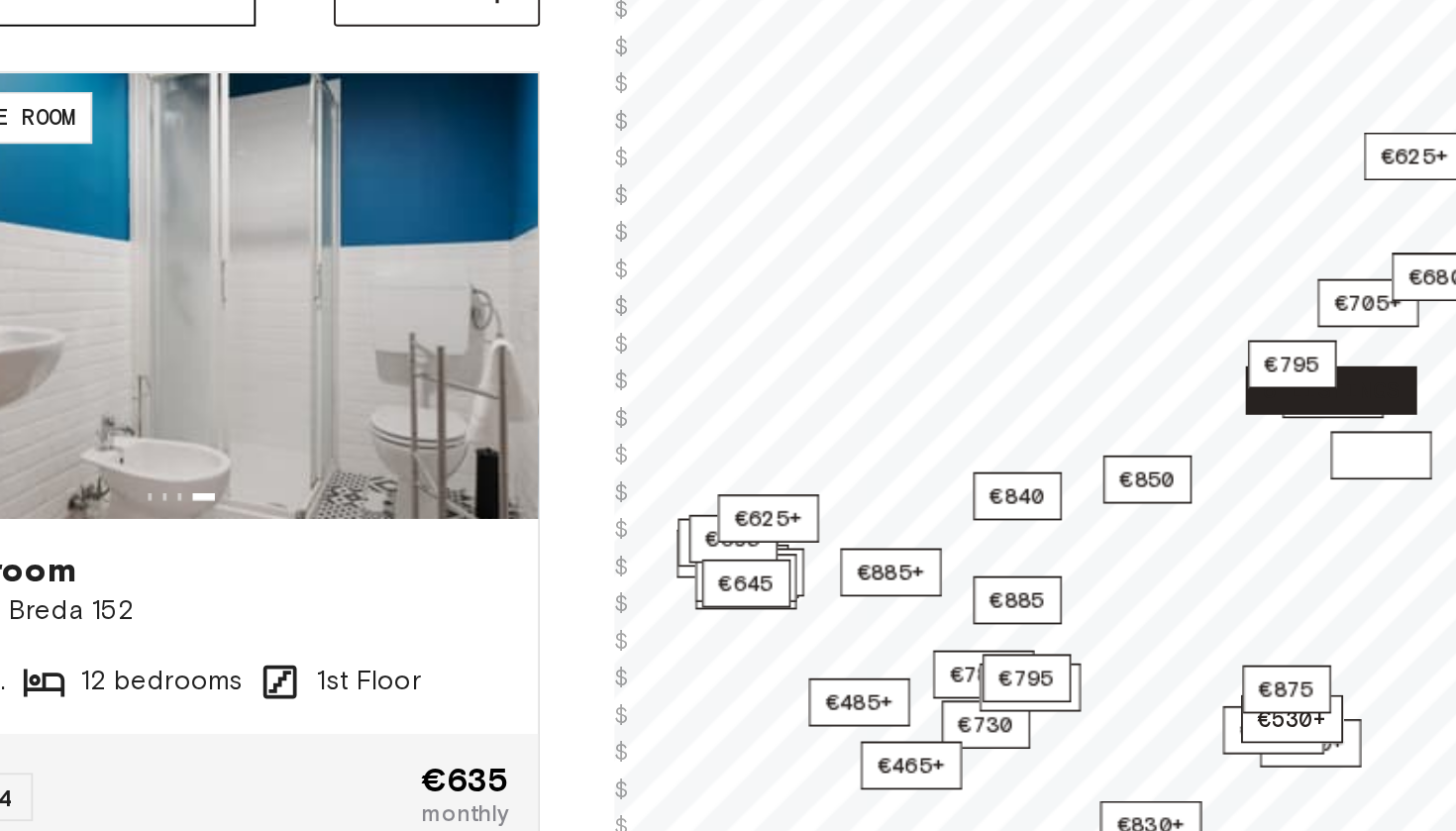 scroll, scrollTop: 43, scrollLeft: 0, axis: vertical 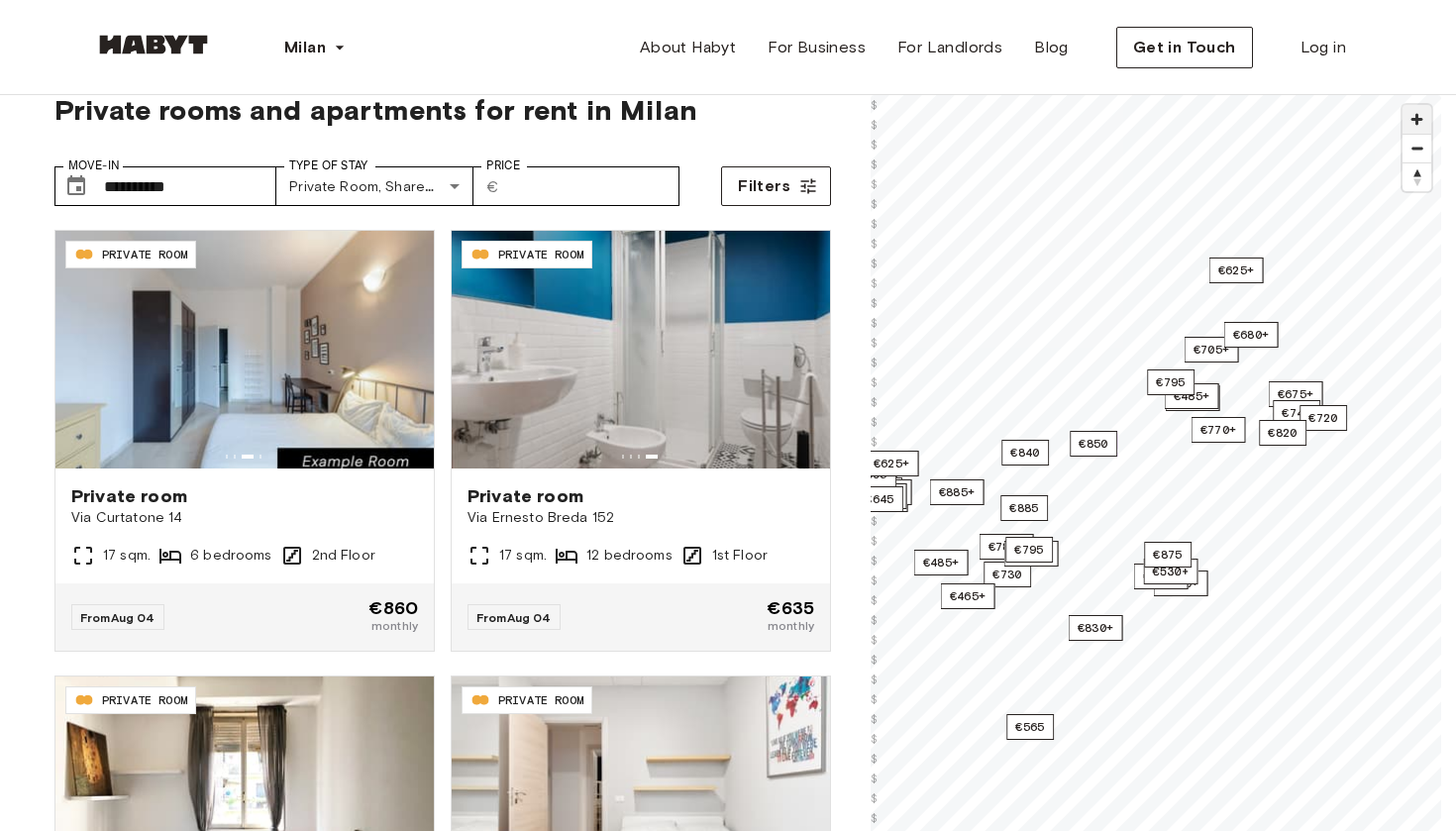 click at bounding box center (1416, 119) 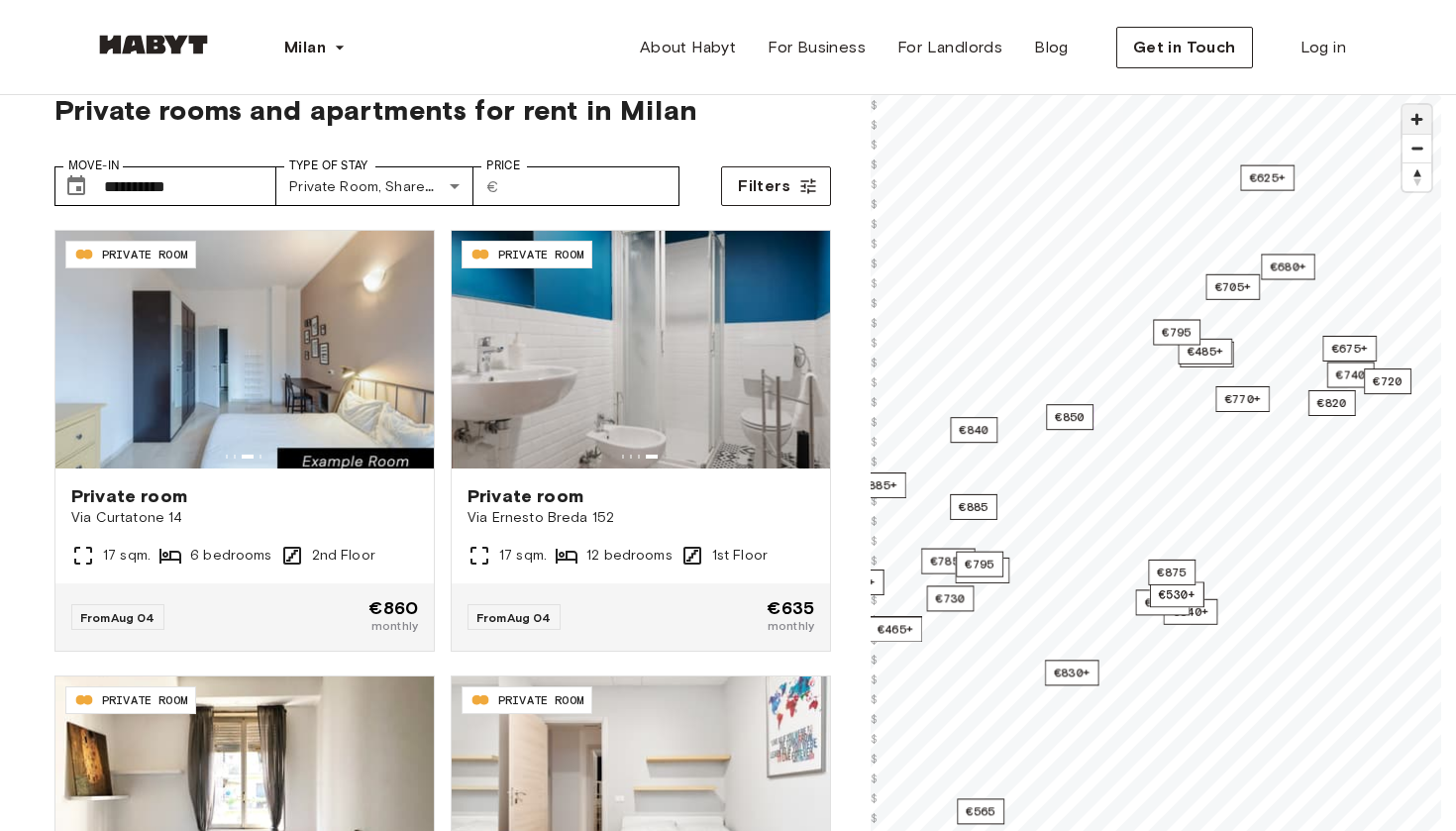 click at bounding box center [1416, 119] 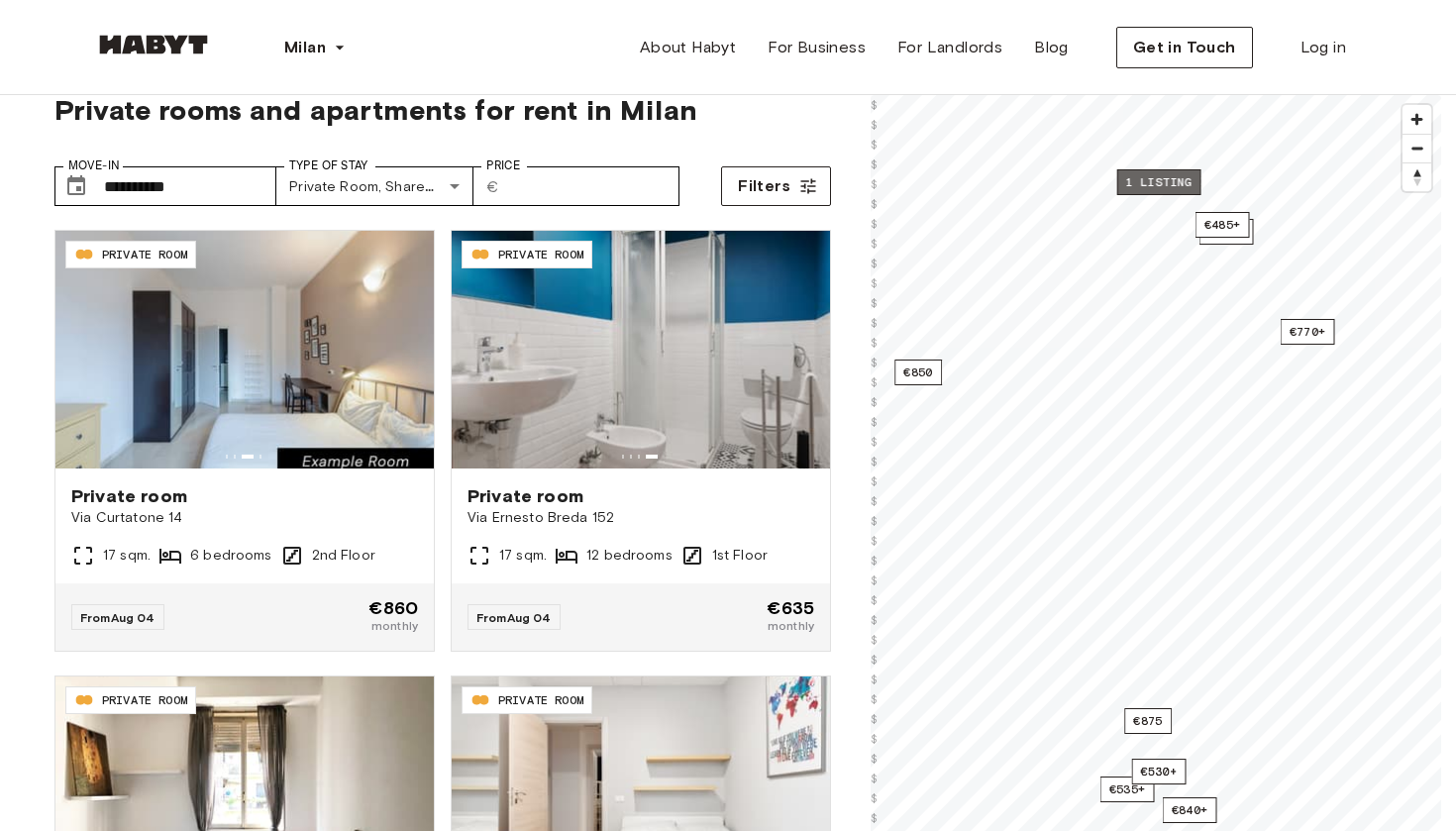 click on "1 listing" at bounding box center [1159, 182] 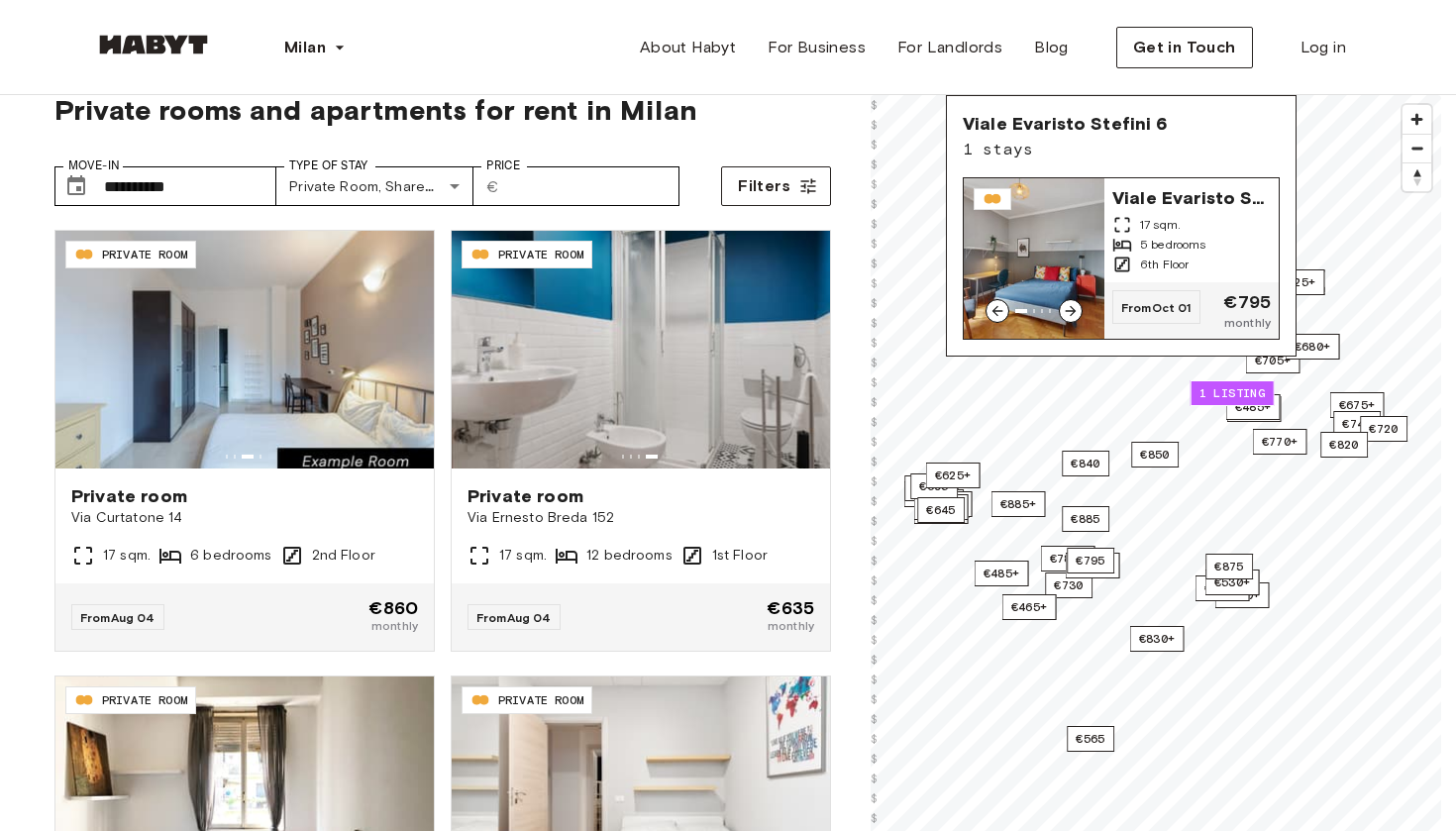 click on "Viale Evaristo Stefini 6" at bounding box center (1192, 196) 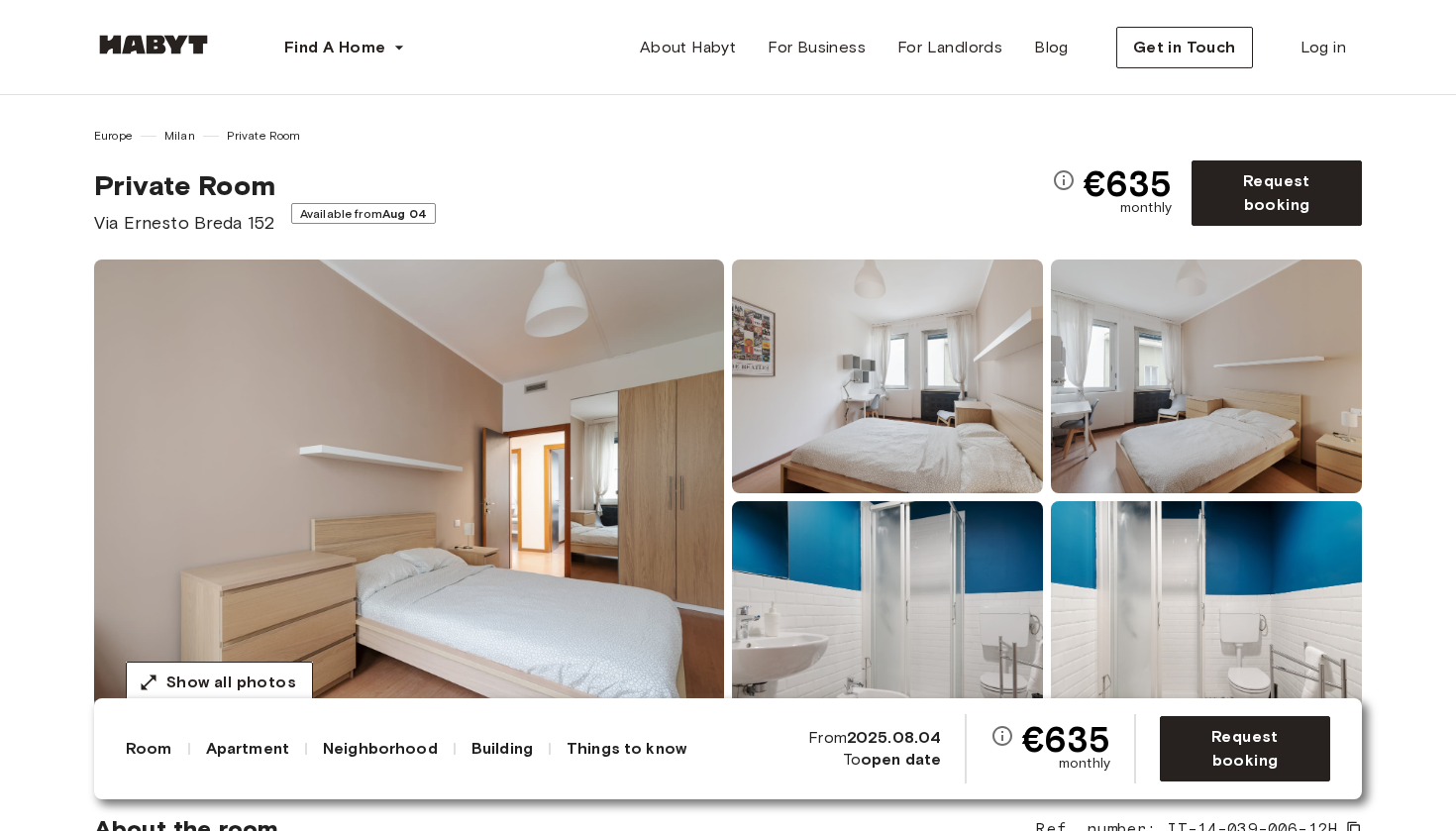 scroll, scrollTop: 0, scrollLeft: 0, axis: both 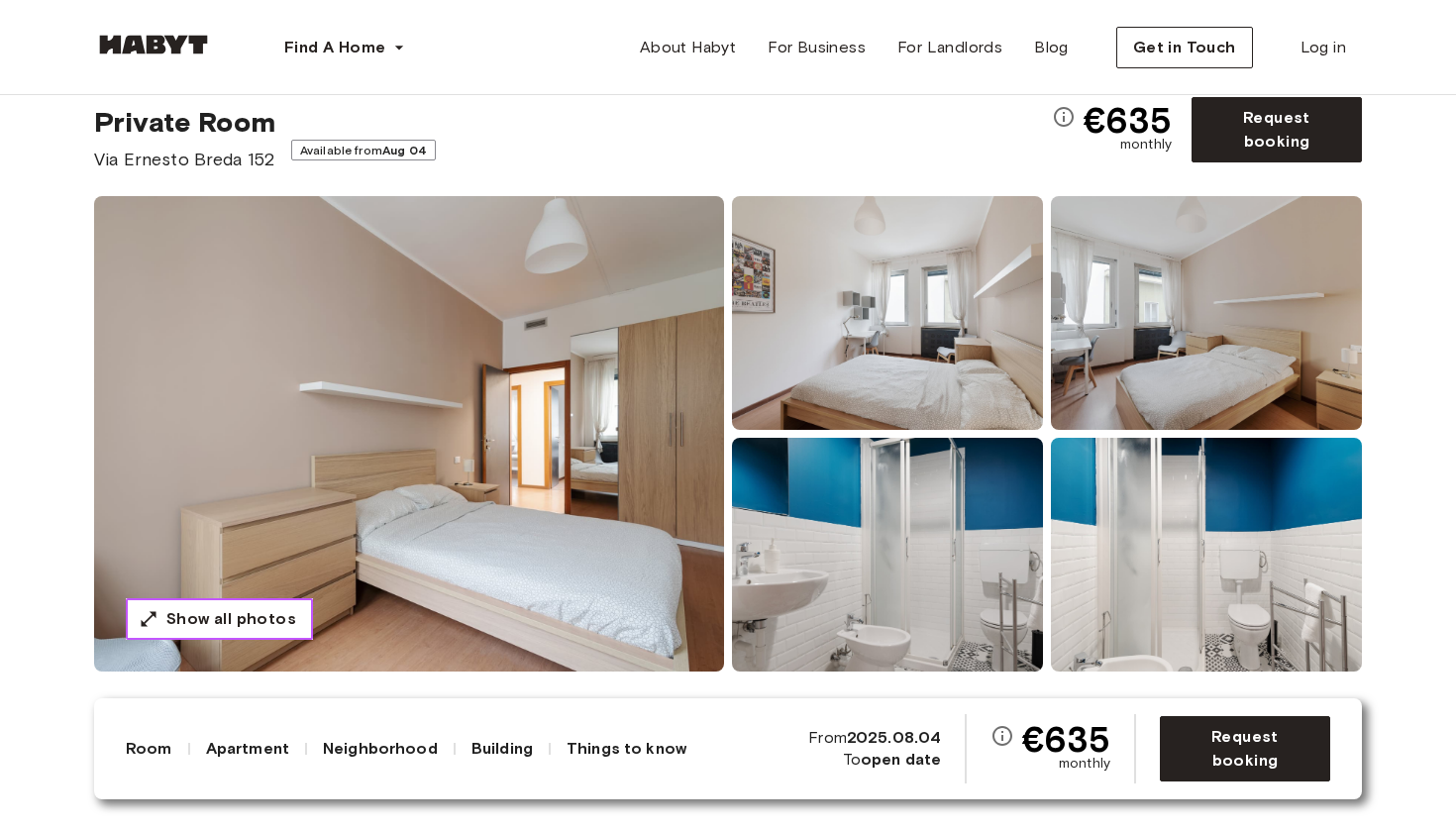 click on "Show all photos" at bounding box center (231, 619) 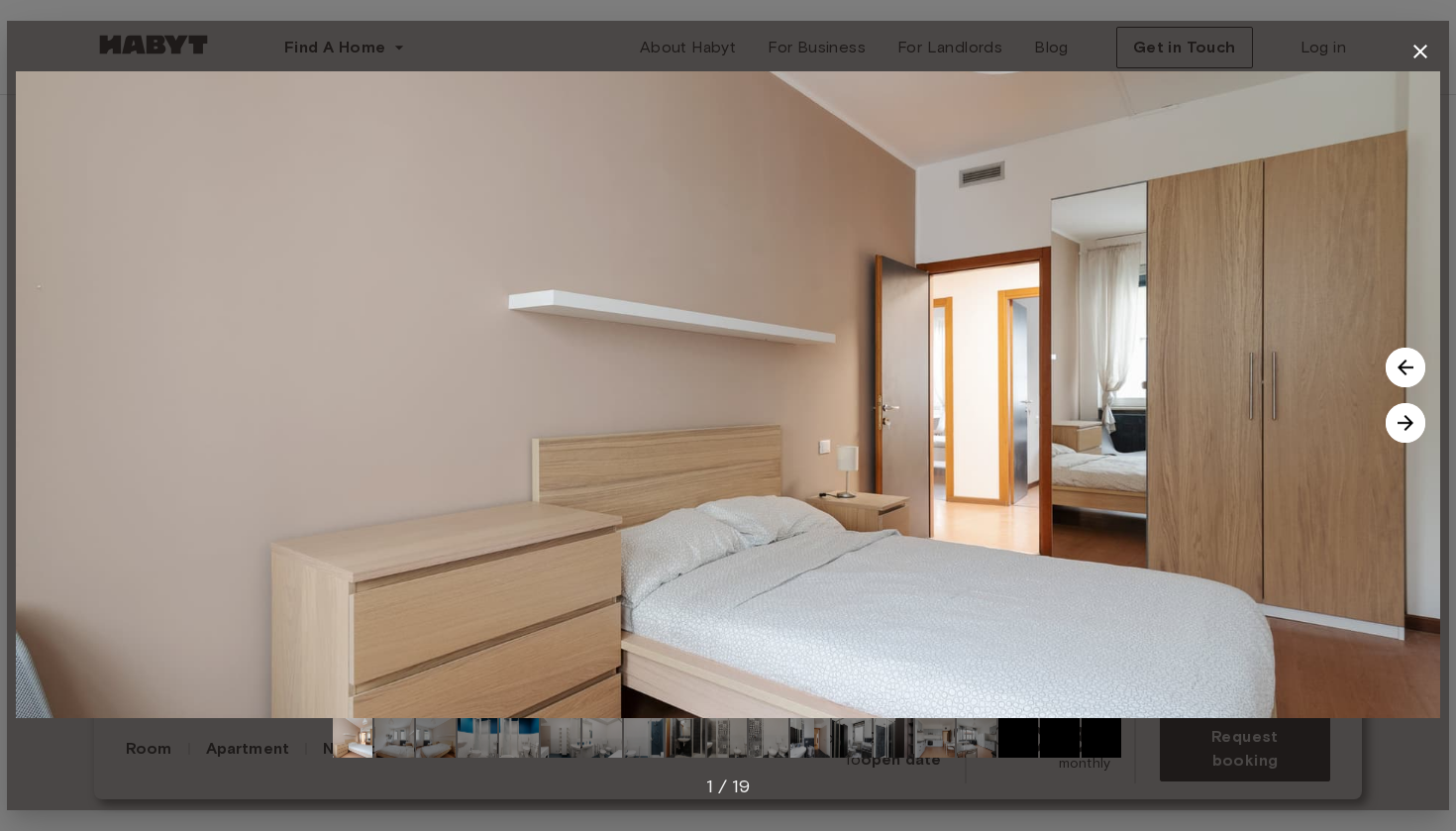 click at bounding box center [1405, 367] 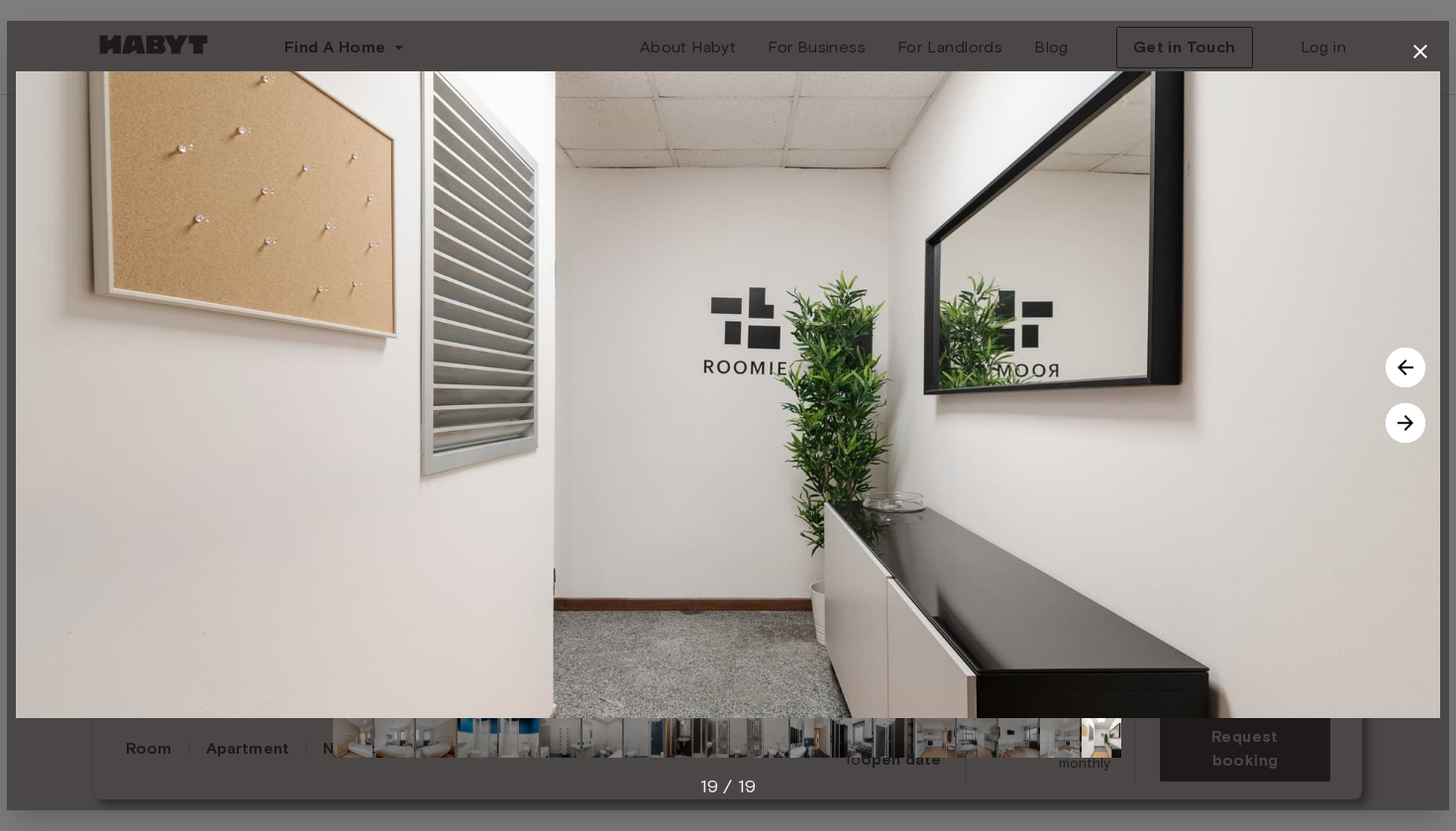 click at bounding box center (1405, 423) 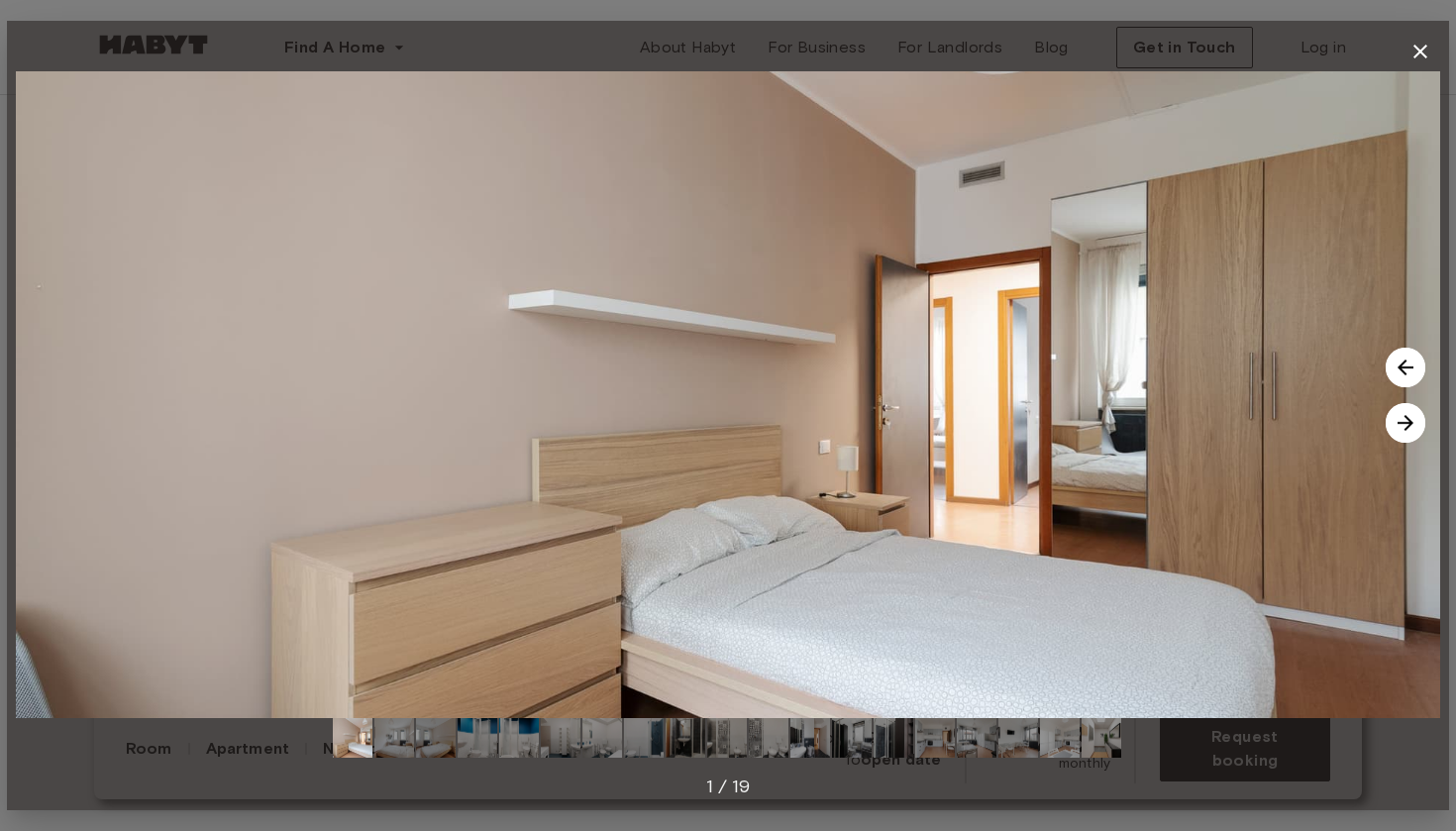 click at bounding box center (1405, 423) 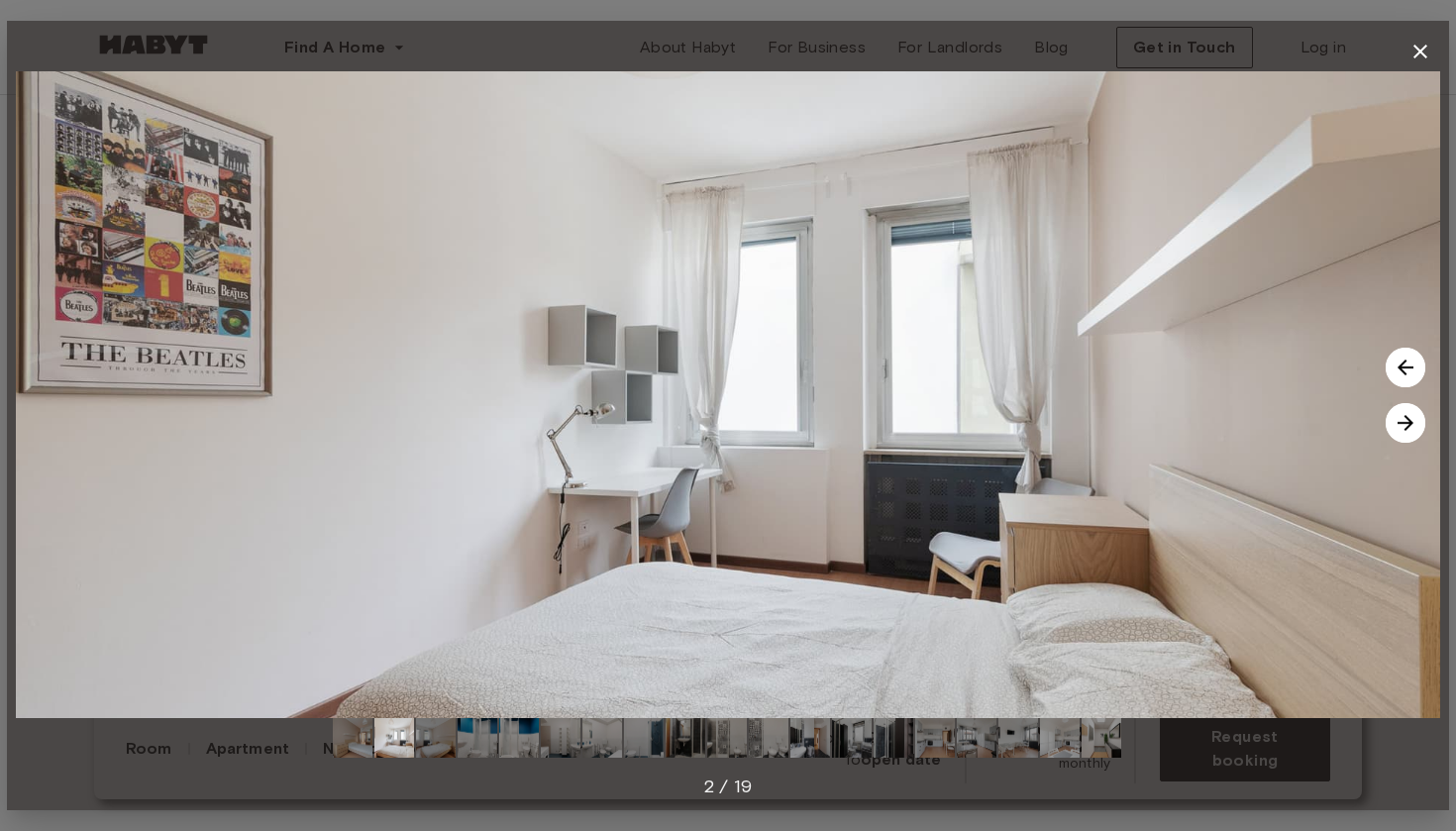 click at bounding box center (1405, 423) 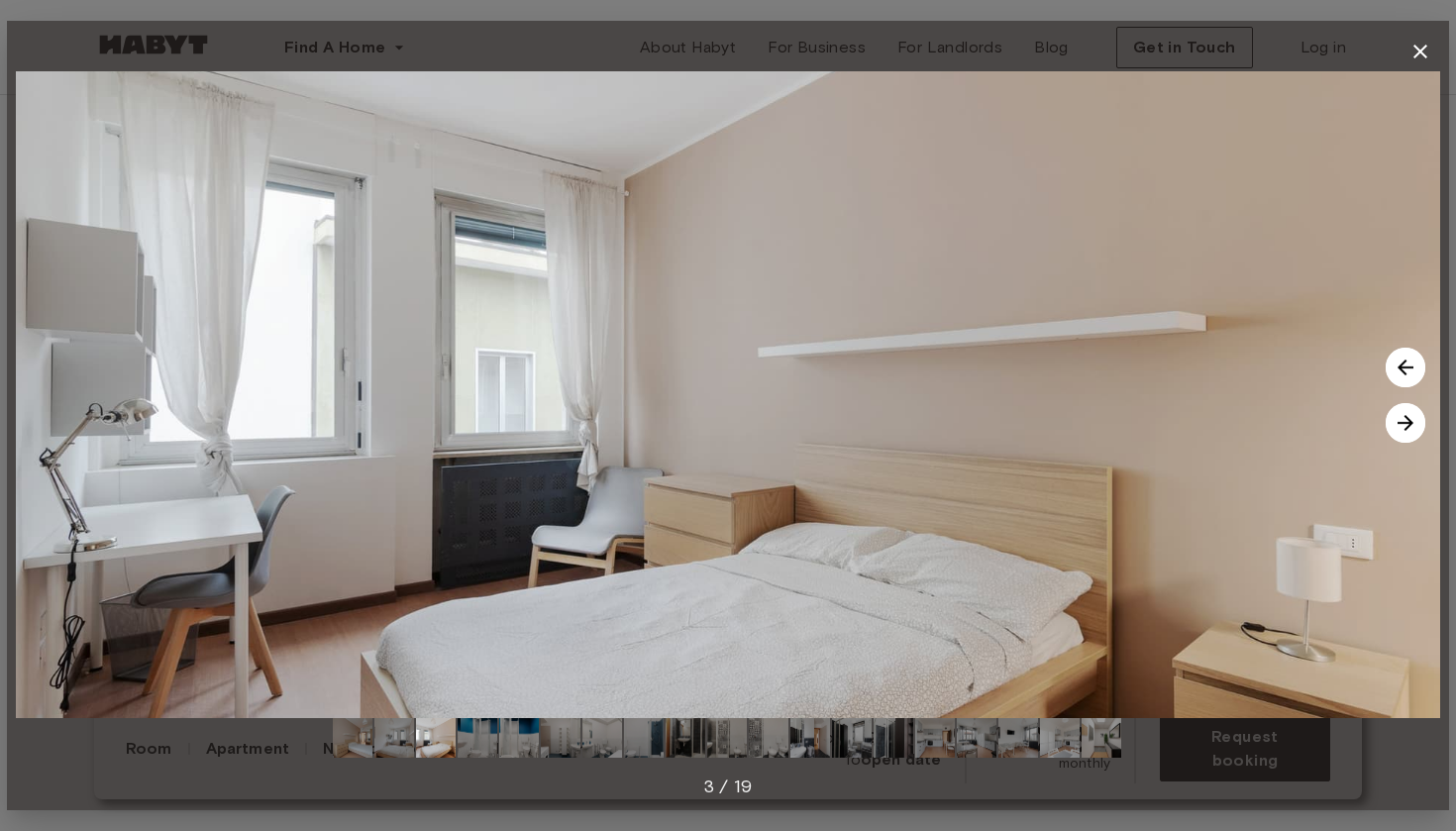 click at bounding box center [1405, 423] 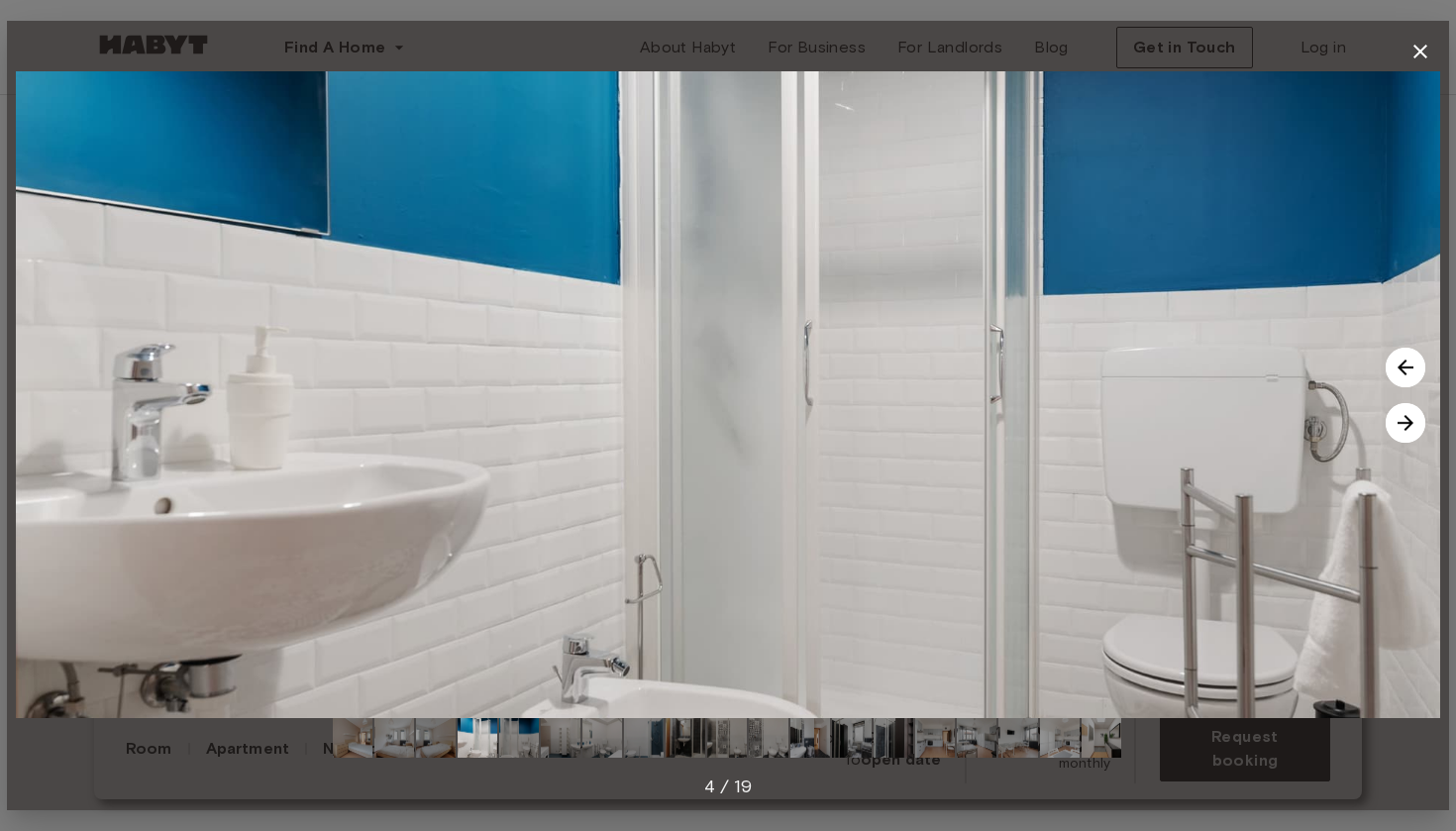 click at bounding box center [1405, 423] 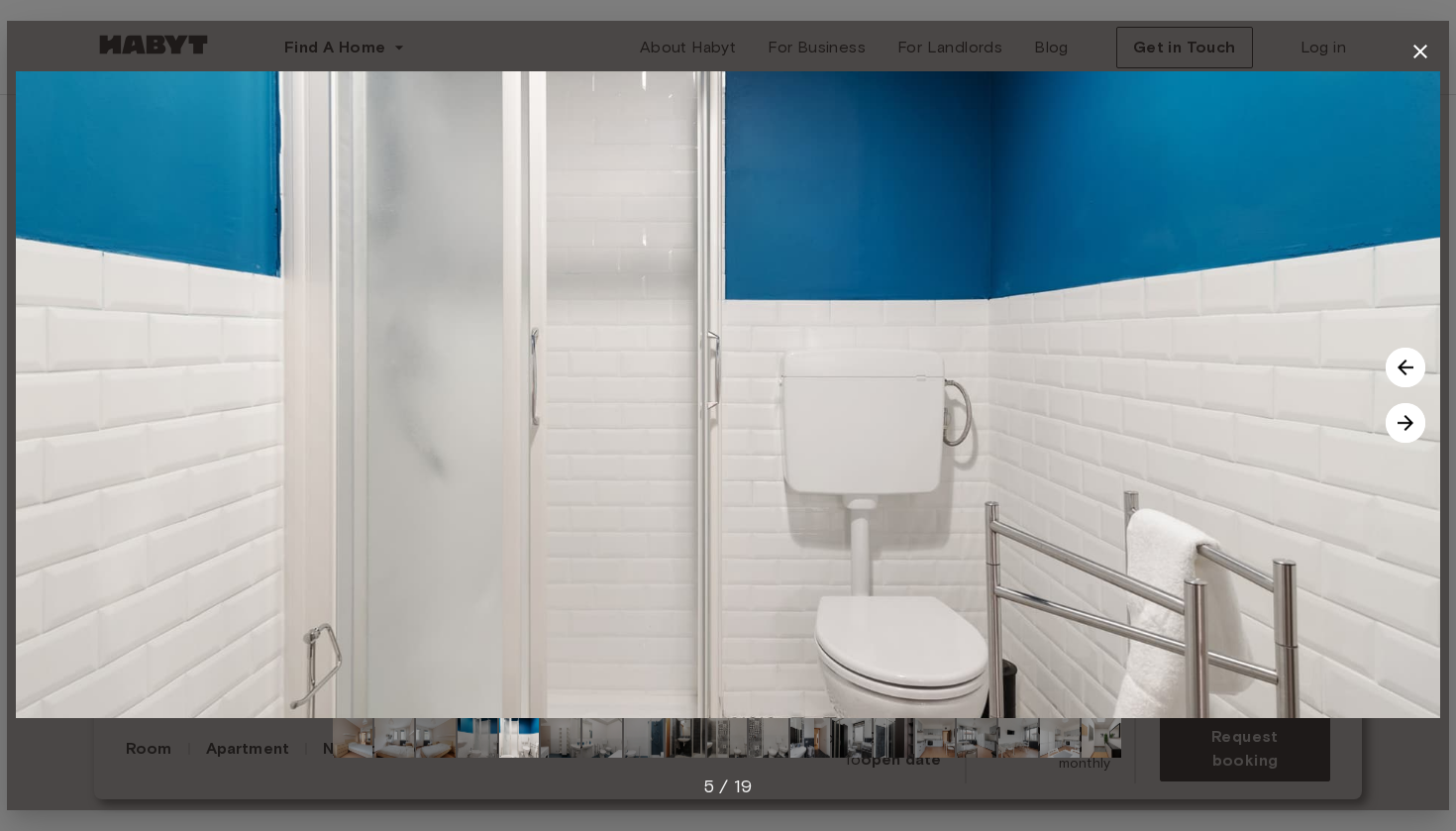 click at bounding box center (1405, 423) 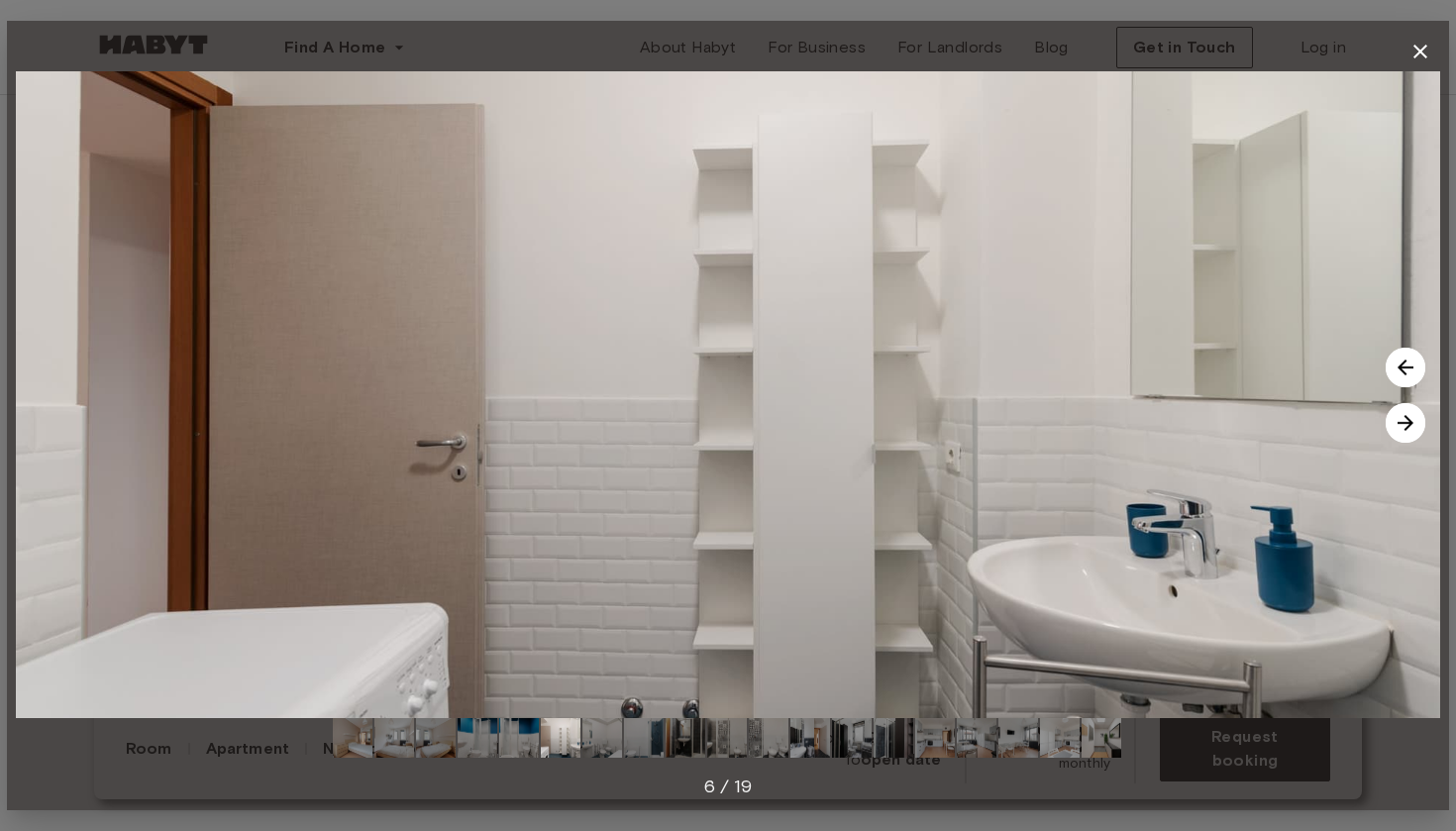 click at bounding box center [1405, 423] 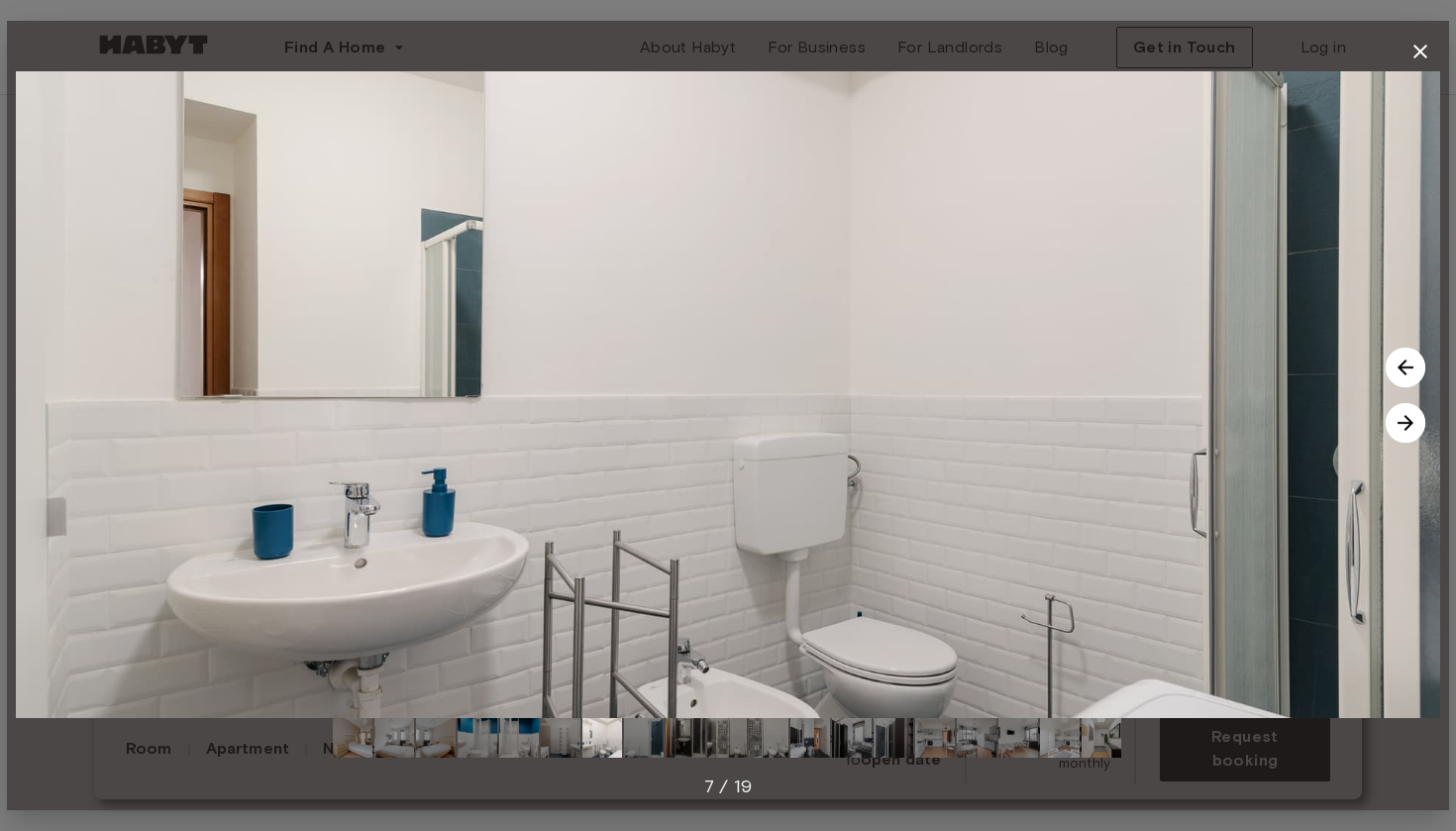 click at bounding box center (1405, 423) 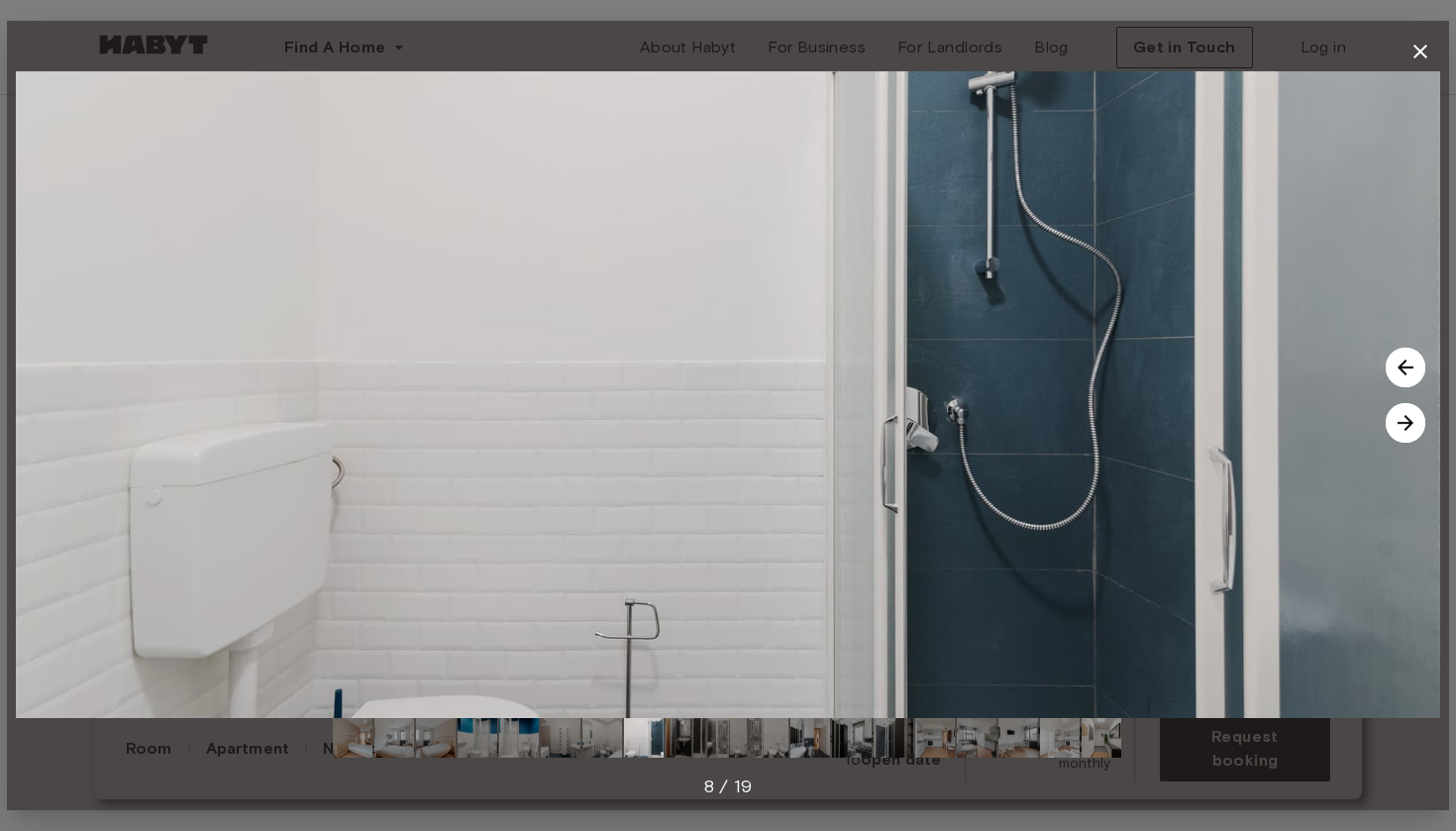 click at bounding box center (1405, 423) 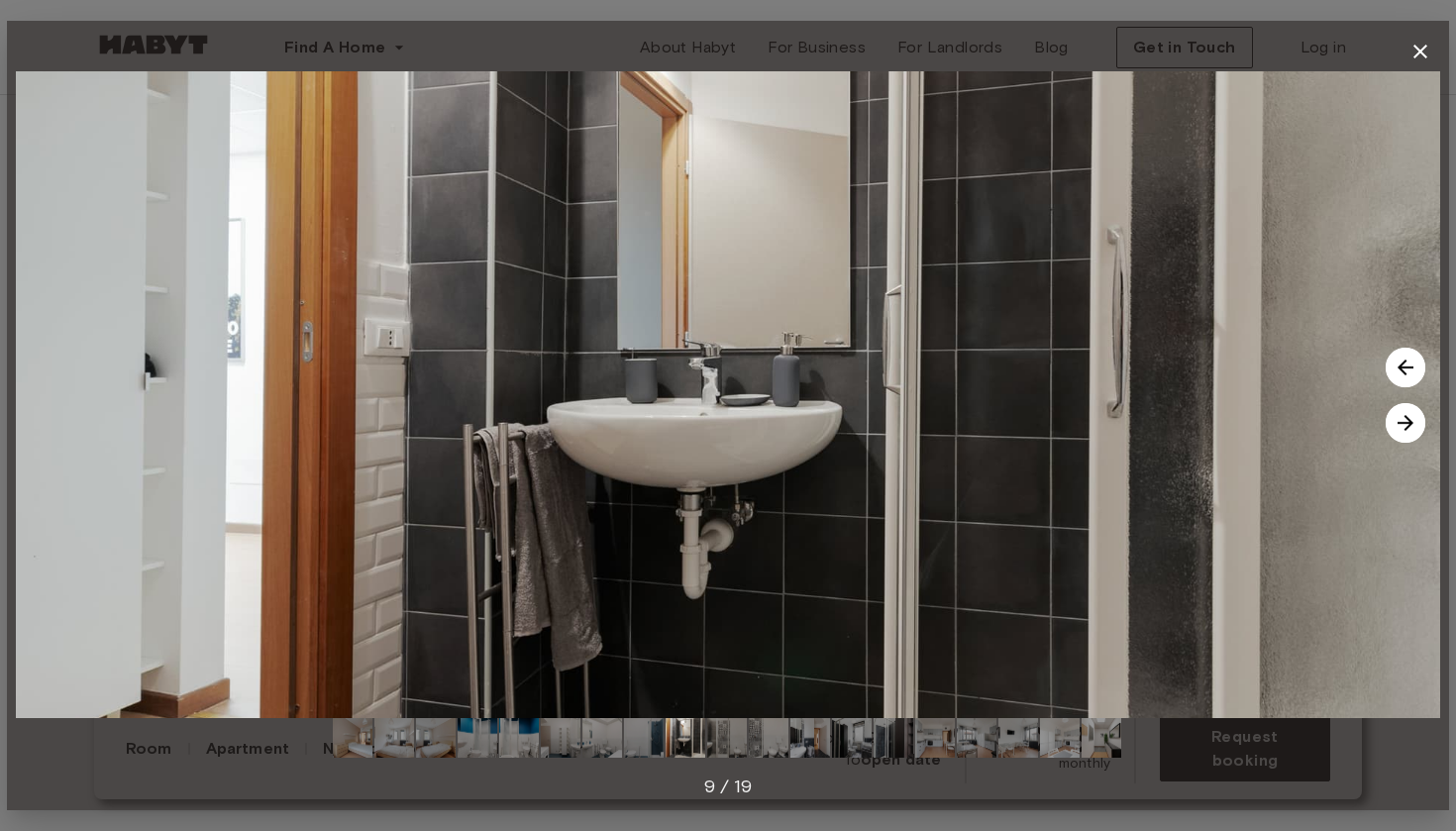 click at bounding box center (1405, 423) 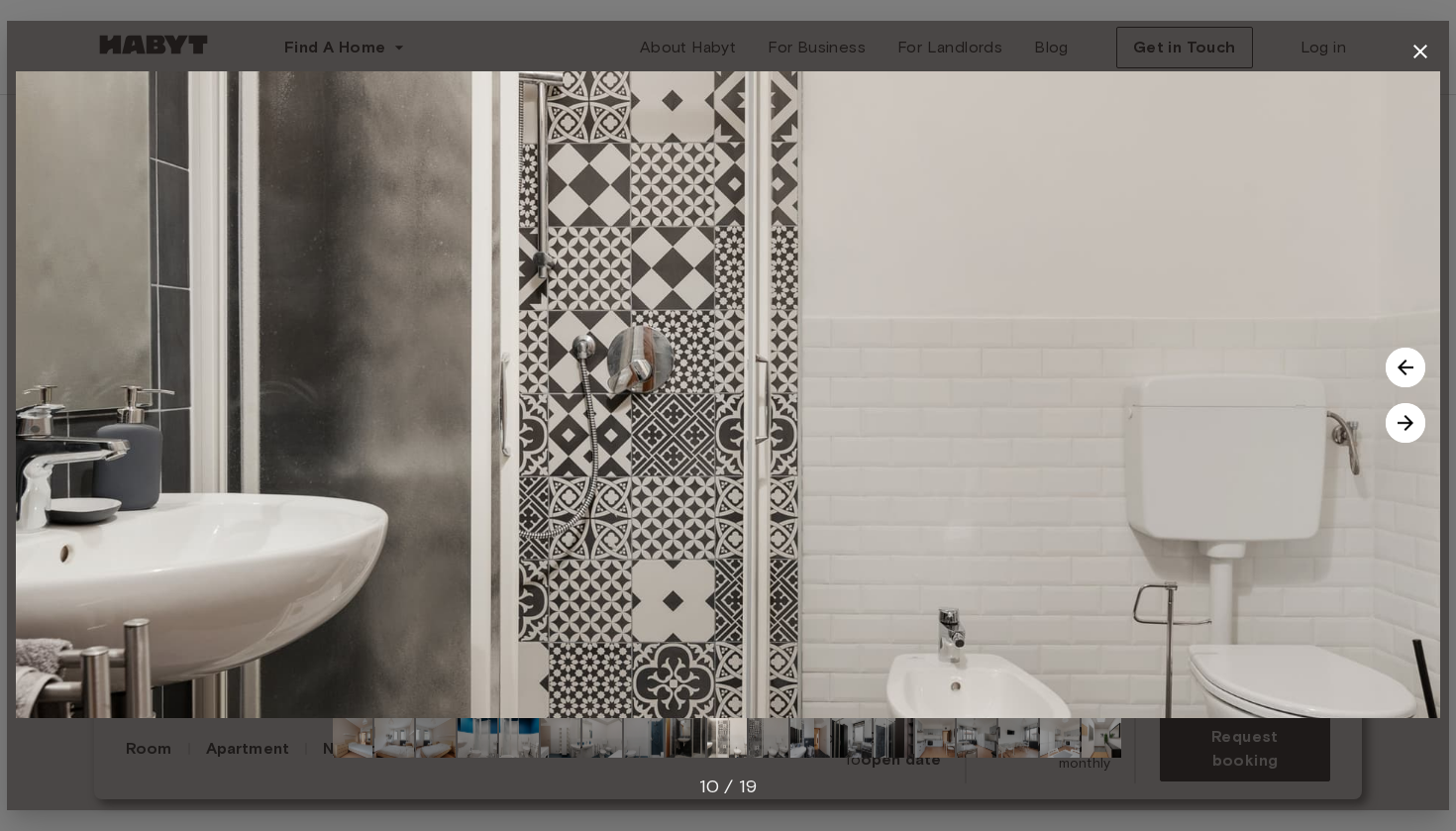 click at bounding box center (1405, 423) 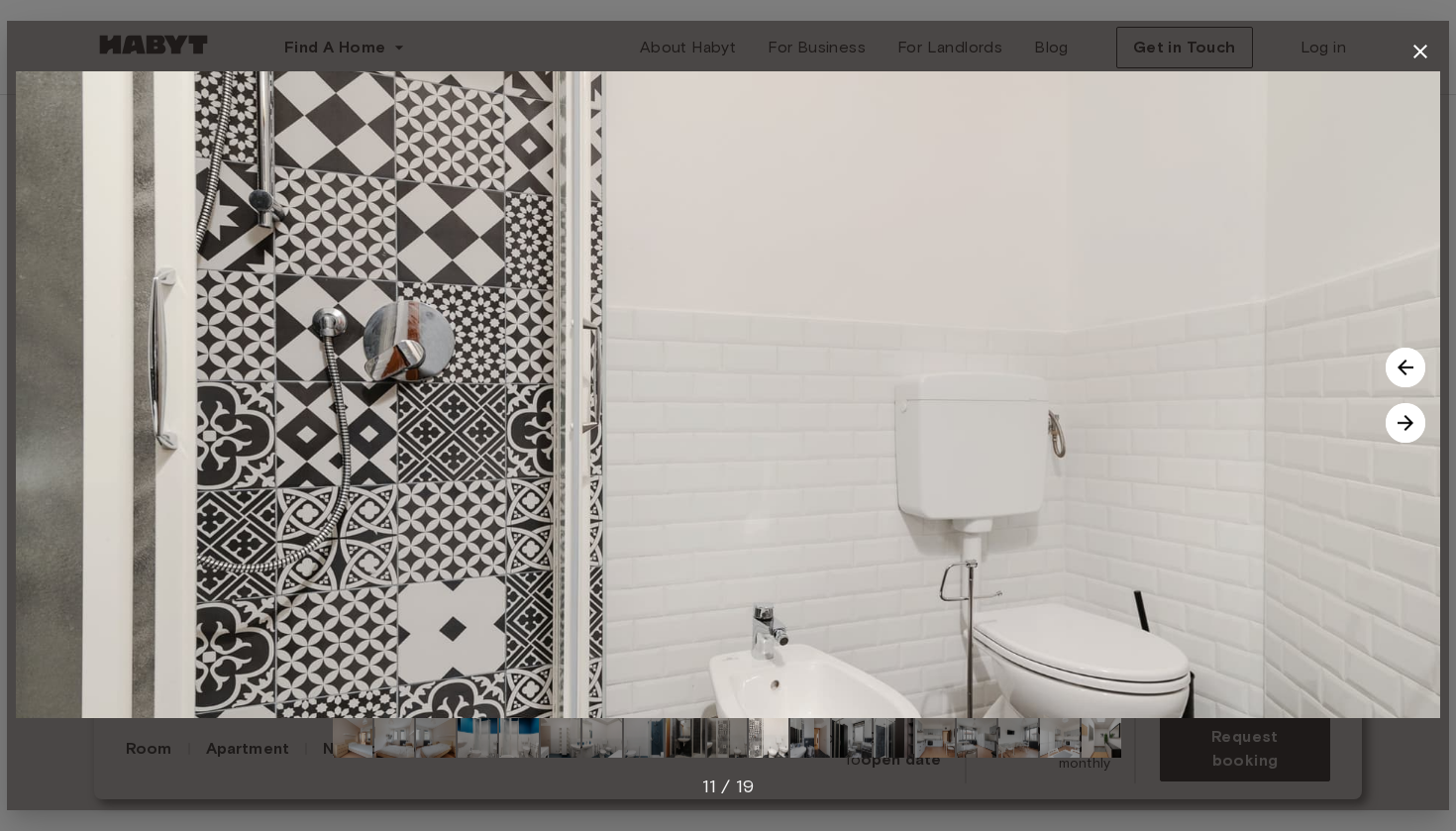 click at bounding box center [1405, 423] 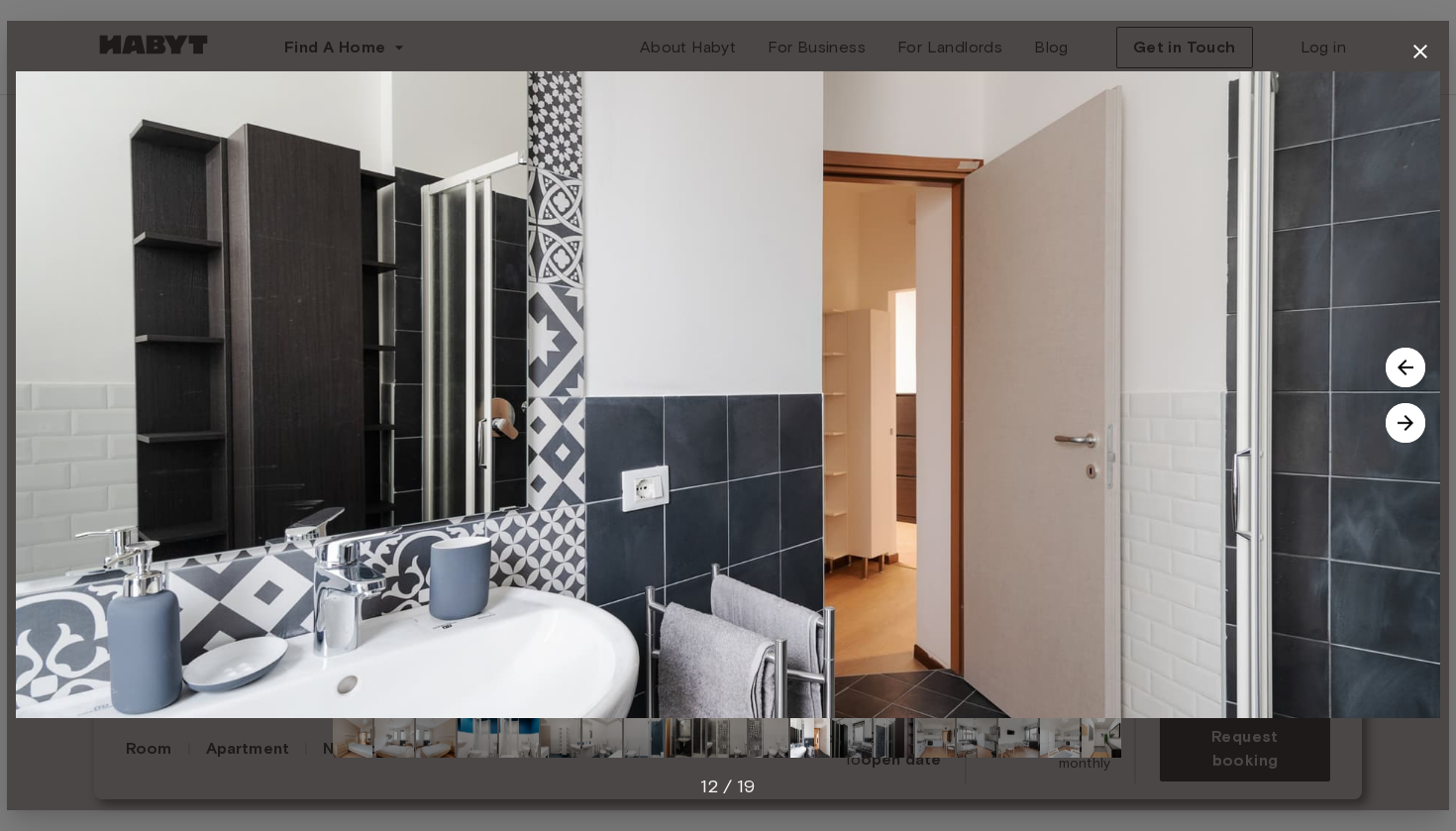 click at bounding box center [1405, 423] 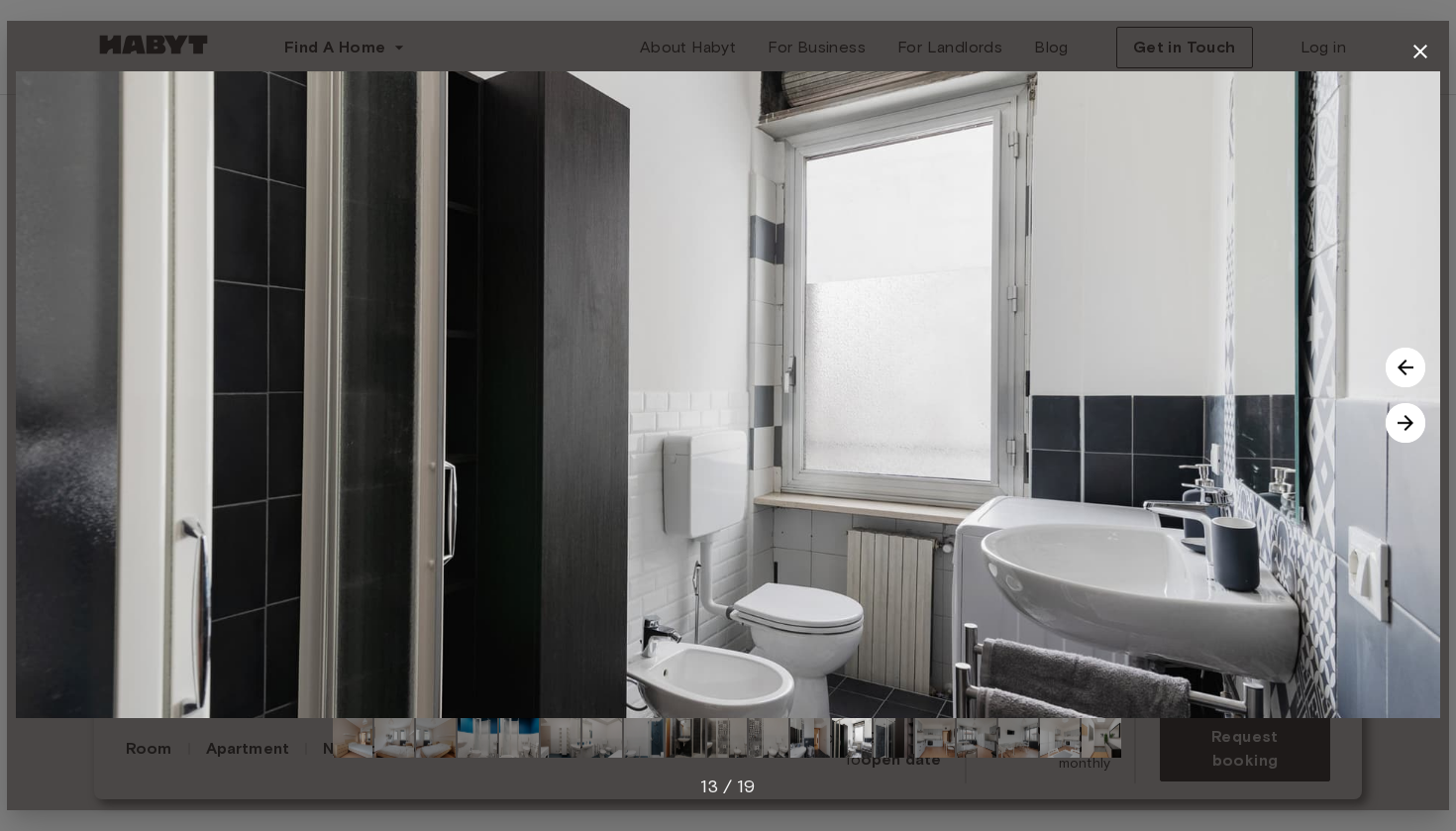 click at bounding box center (1405, 423) 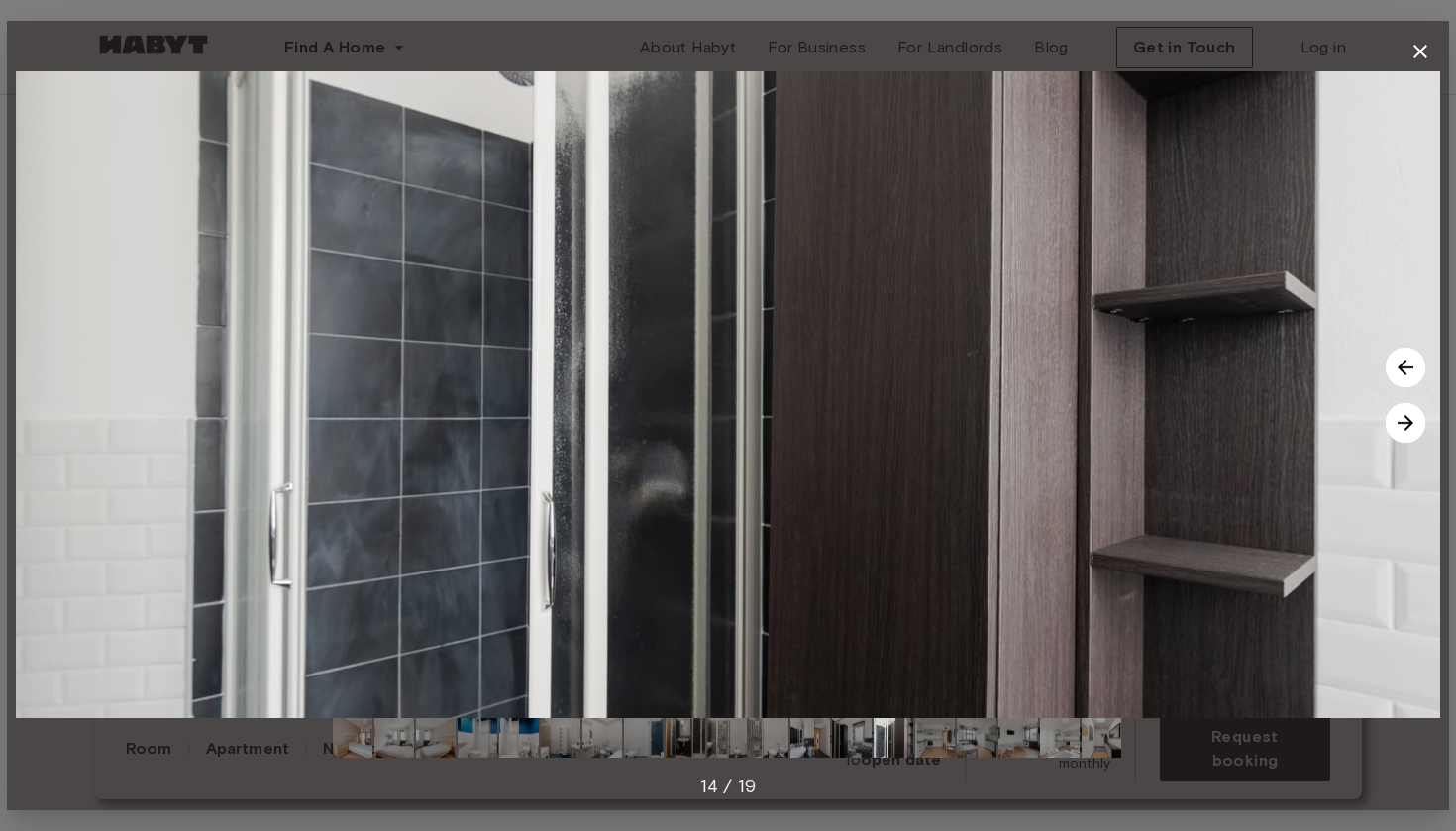 click at bounding box center (1405, 423) 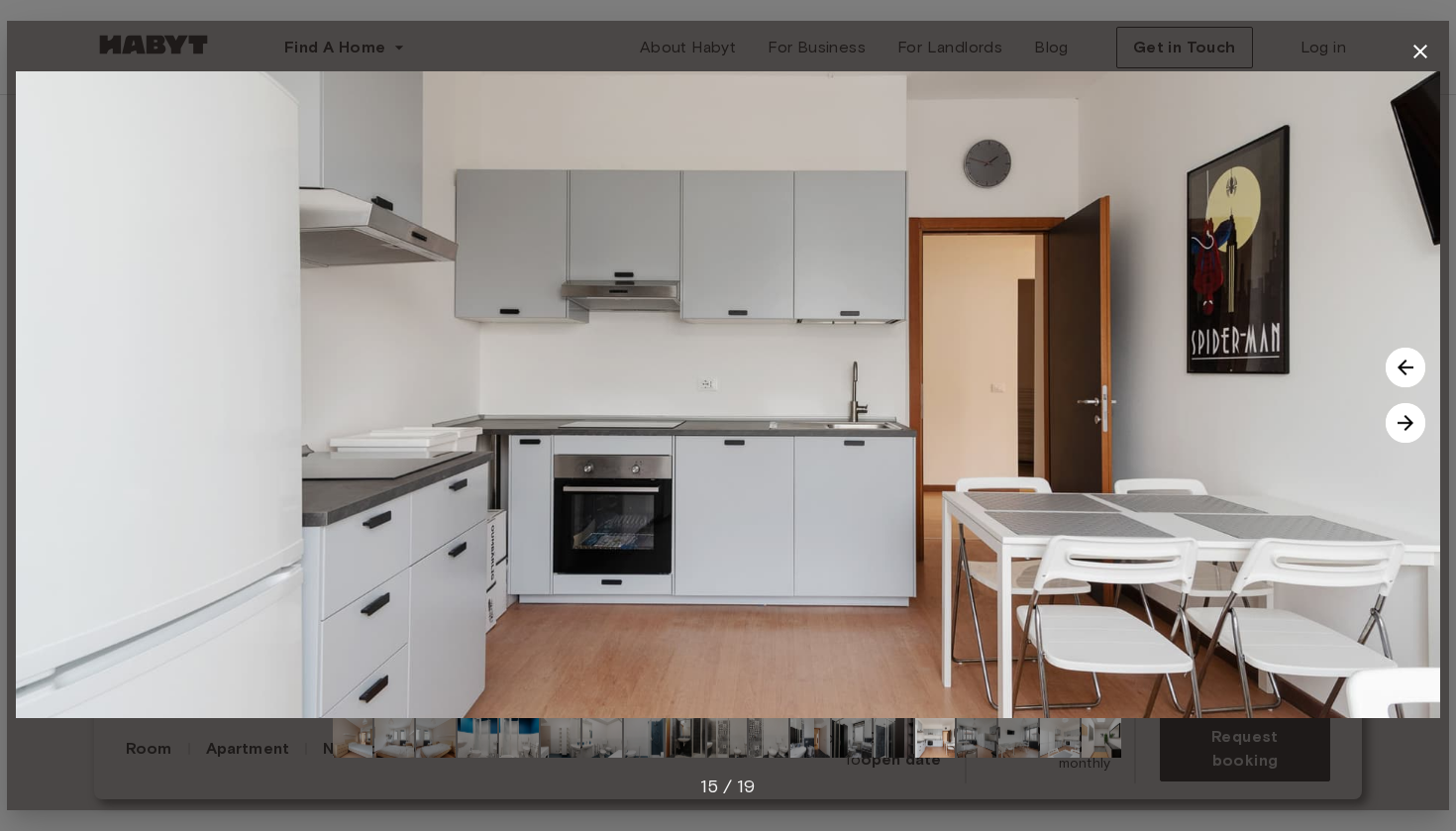 click 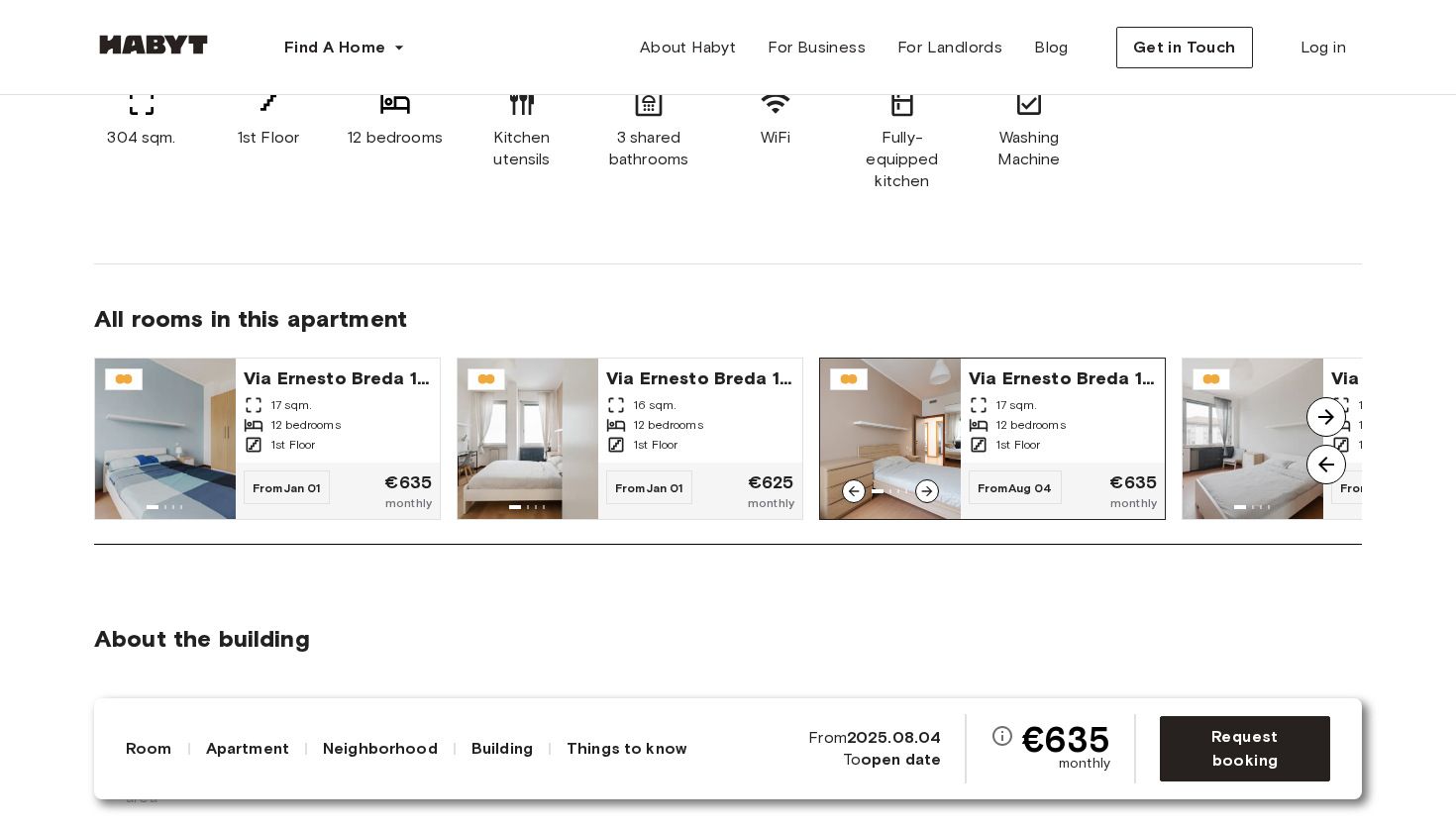 scroll, scrollTop: 1485, scrollLeft: 0, axis: vertical 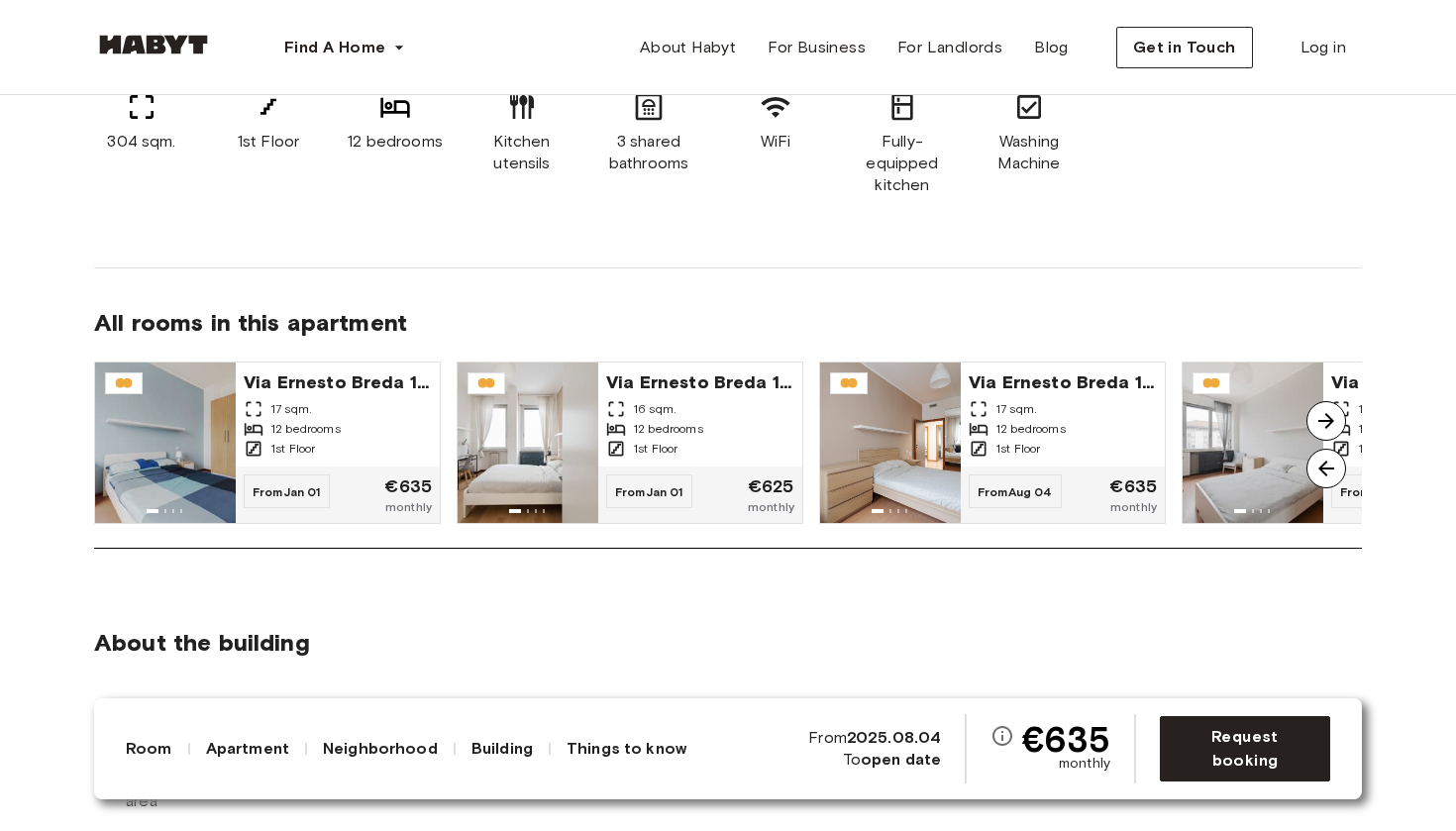 click at bounding box center [1326, 421] 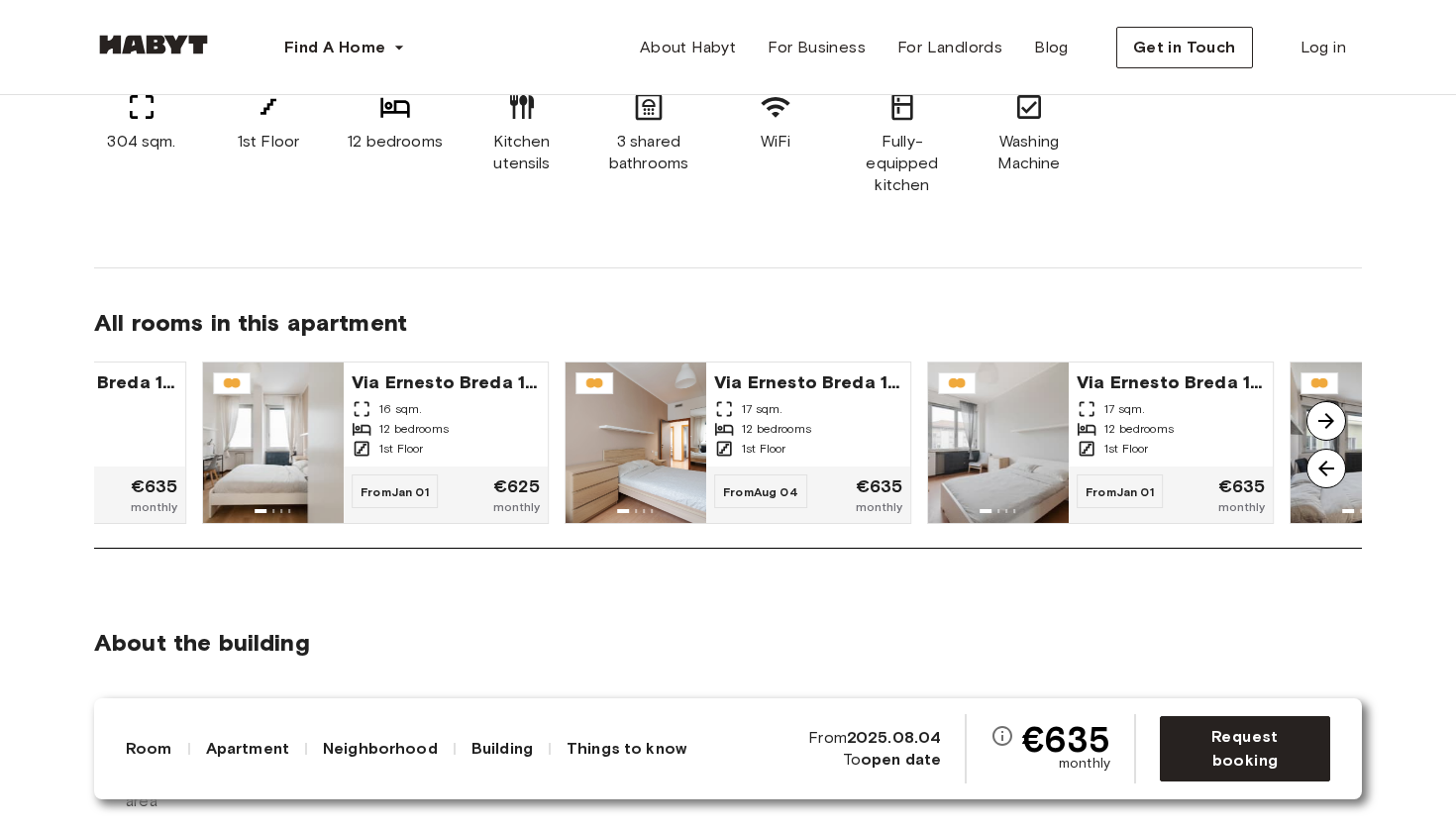 click at bounding box center (1326, 421) 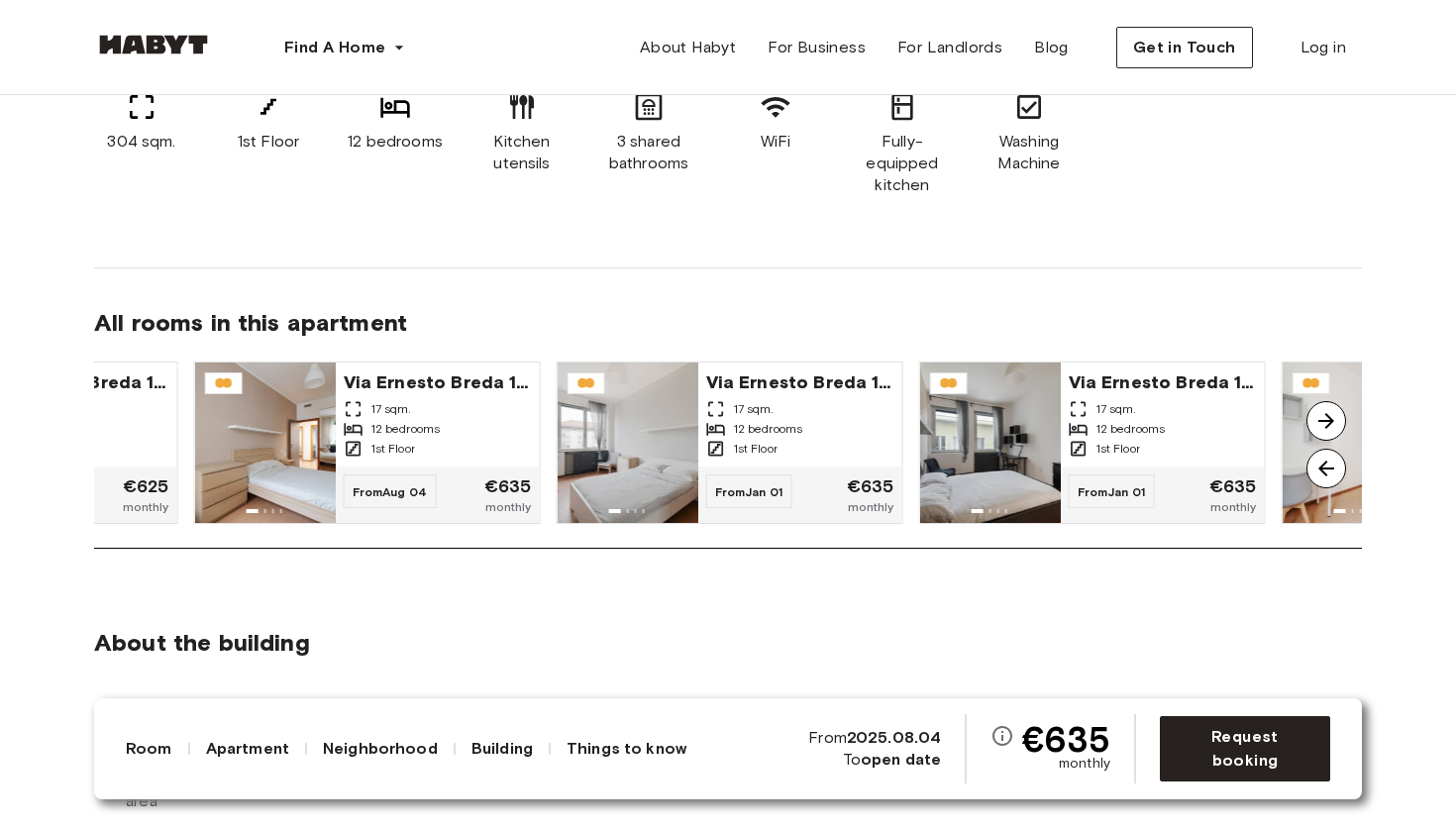 click at bounding box center (1326, 421) 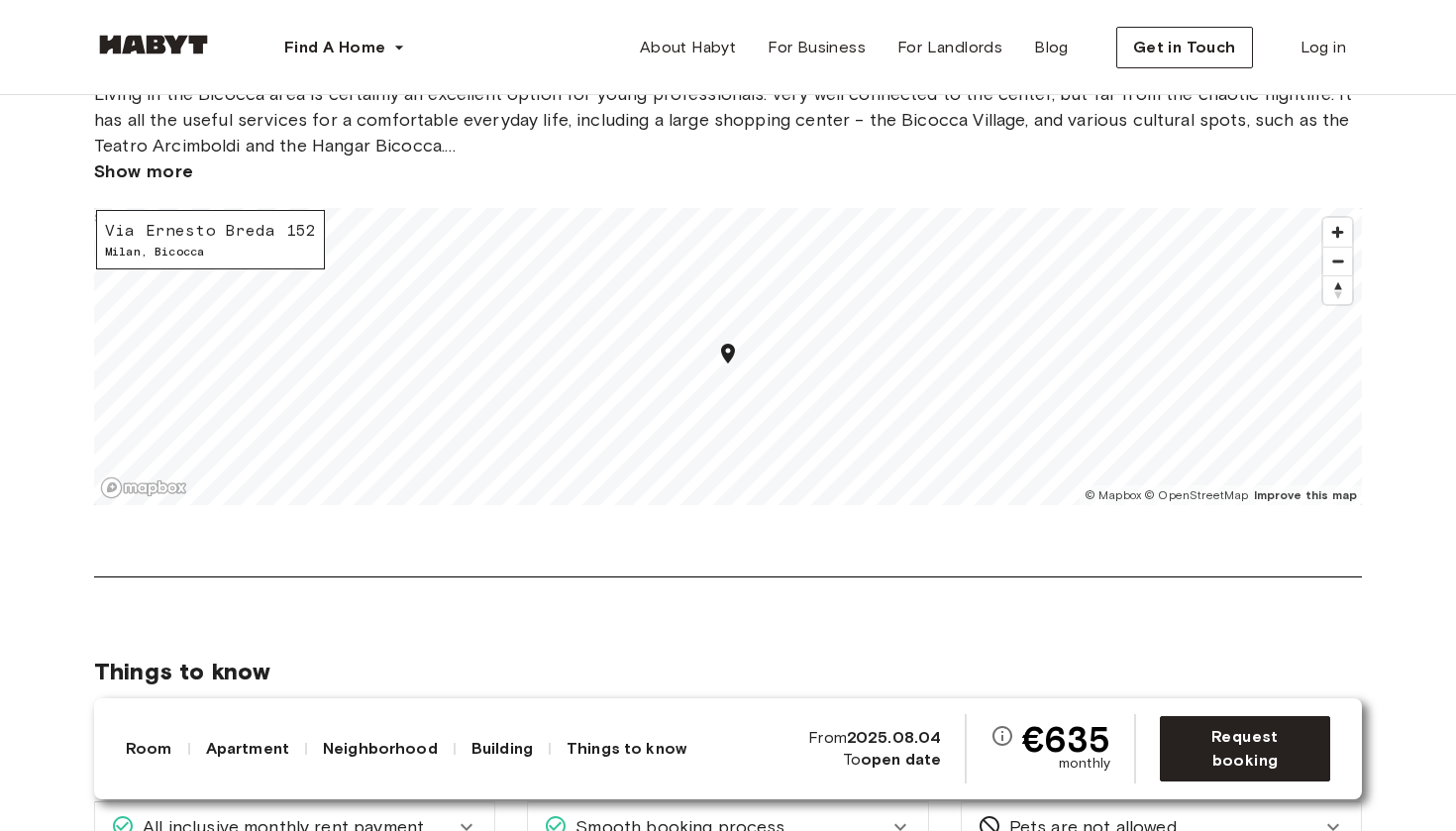 scroll, scrollTop: 2473, scrollLeft: 0, axis: vertical 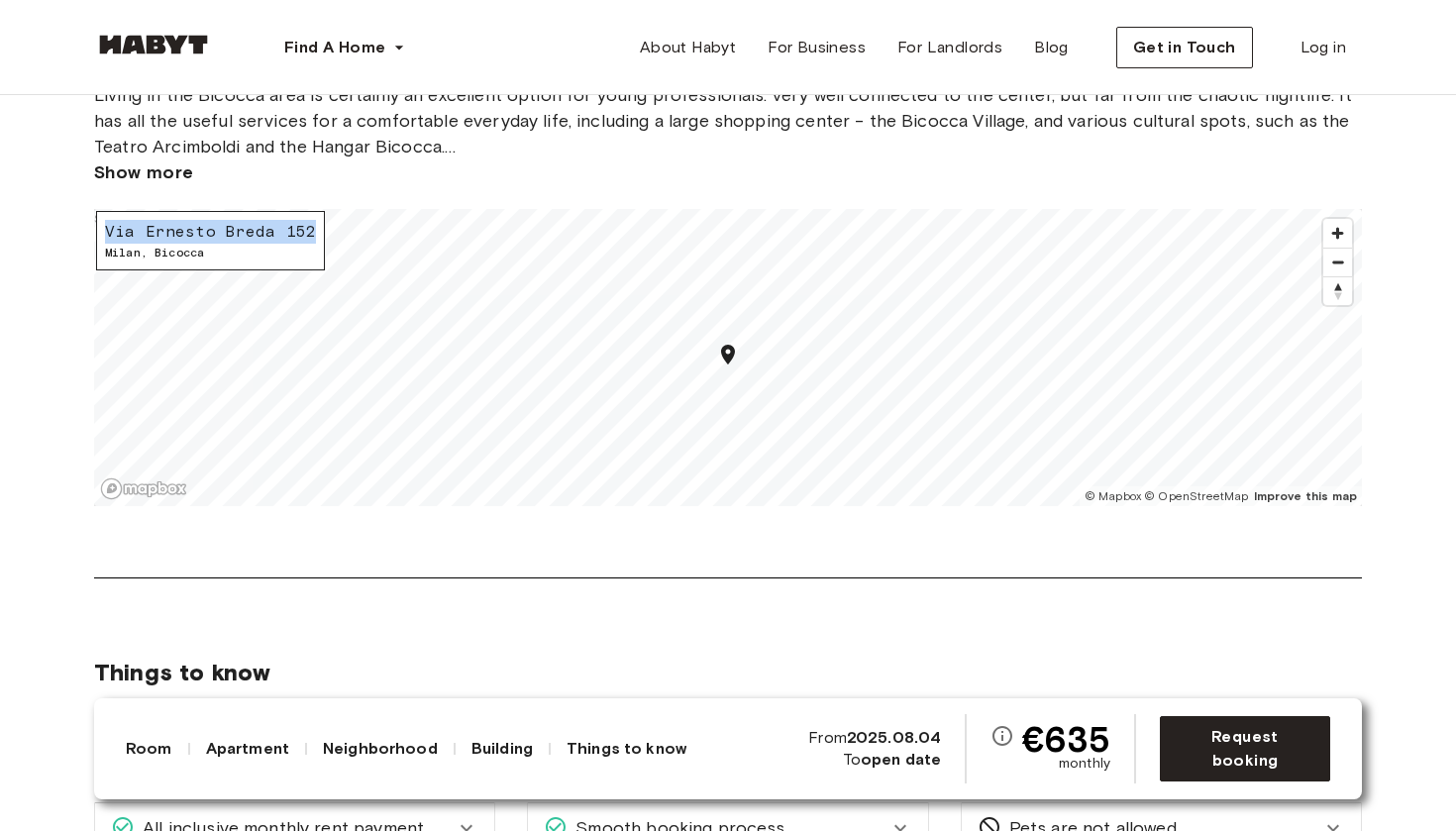 drag, startPoint x: 103, startPoint y: 250, endPoint x: 315, endPoint y: 249, distance: 212.00236 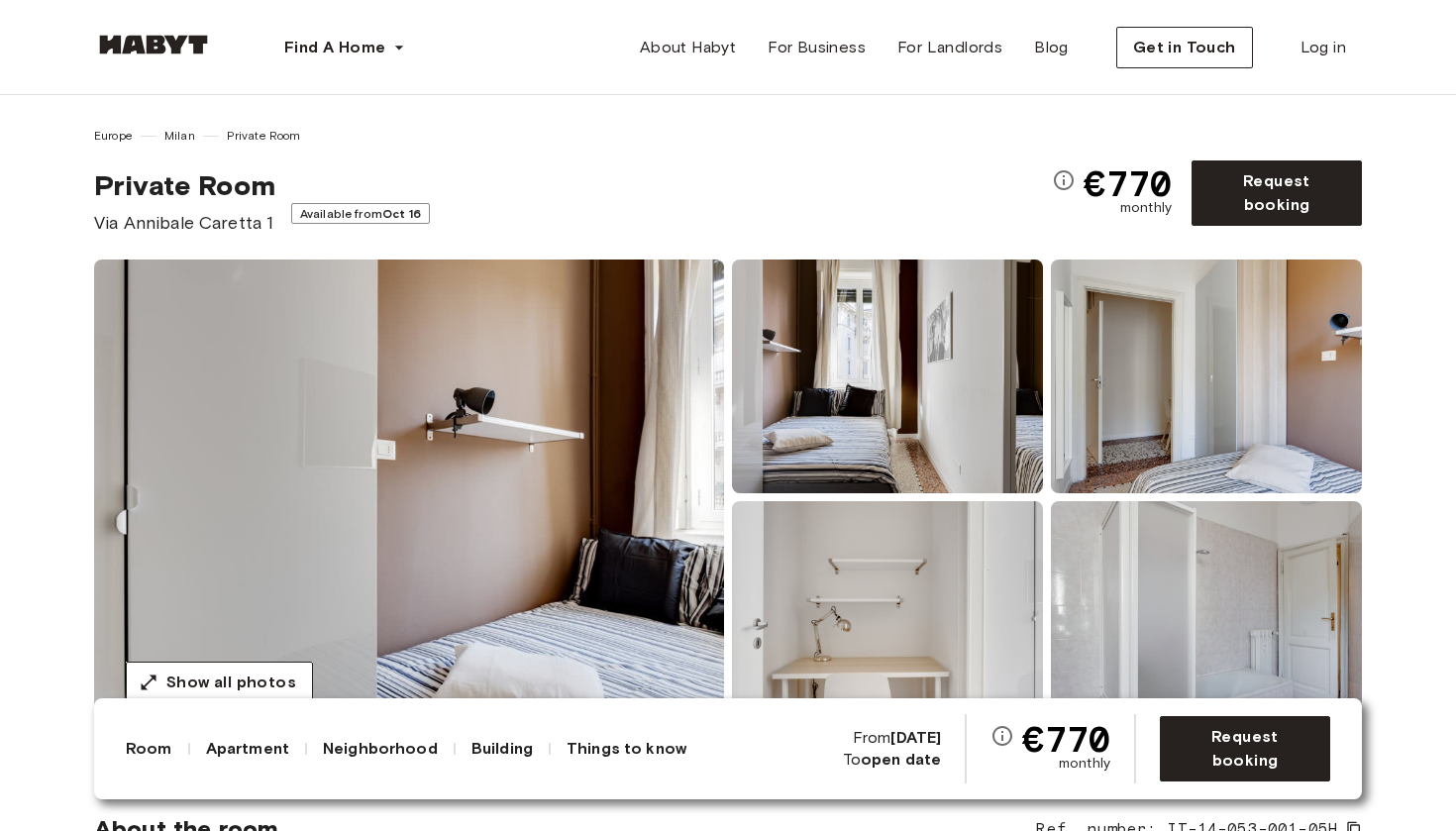 scroll, scrollTop: 0, scrollLeft: 0, axis: both 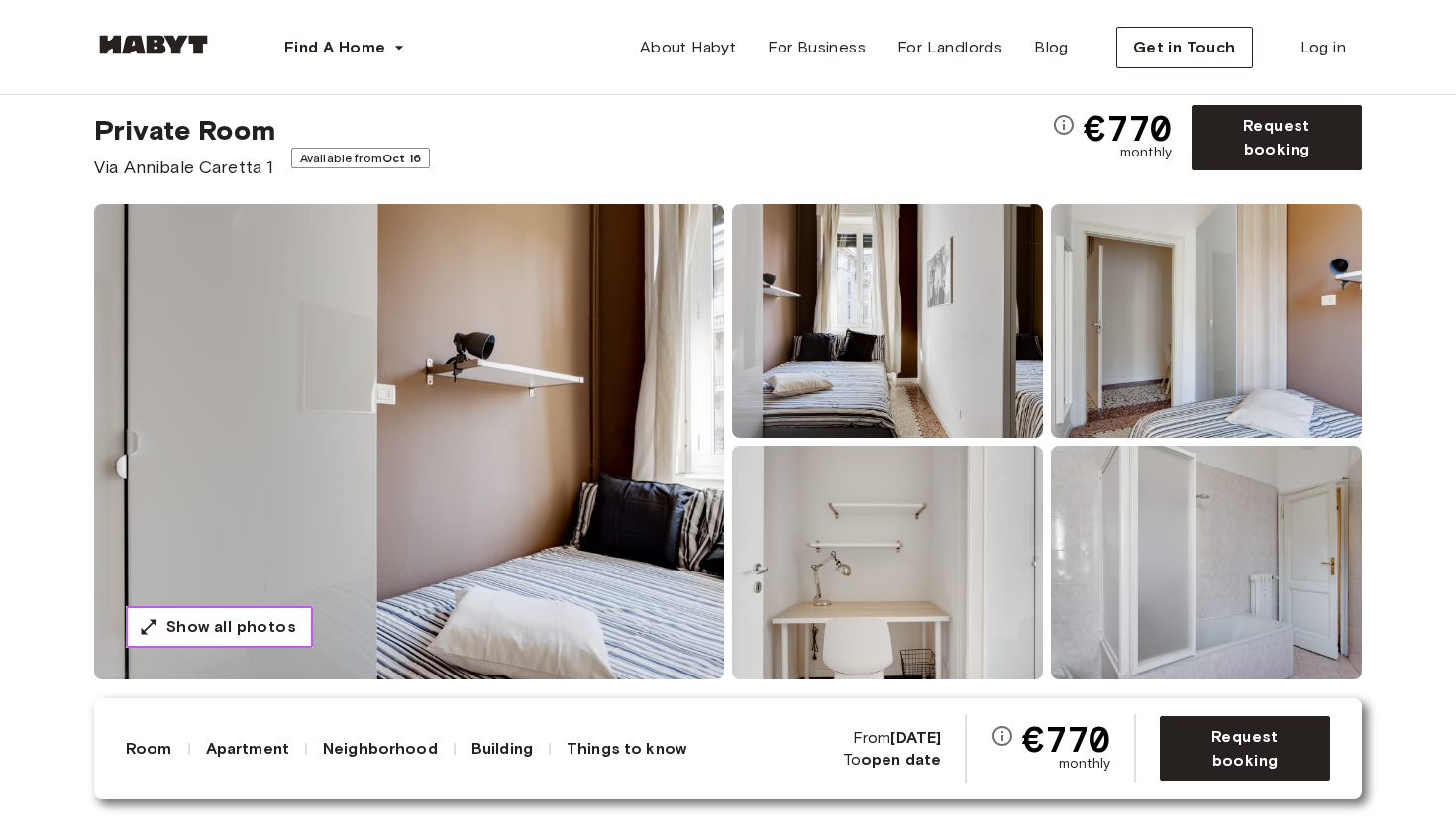 click on "Show all photos" at bounding box center (231, 627) 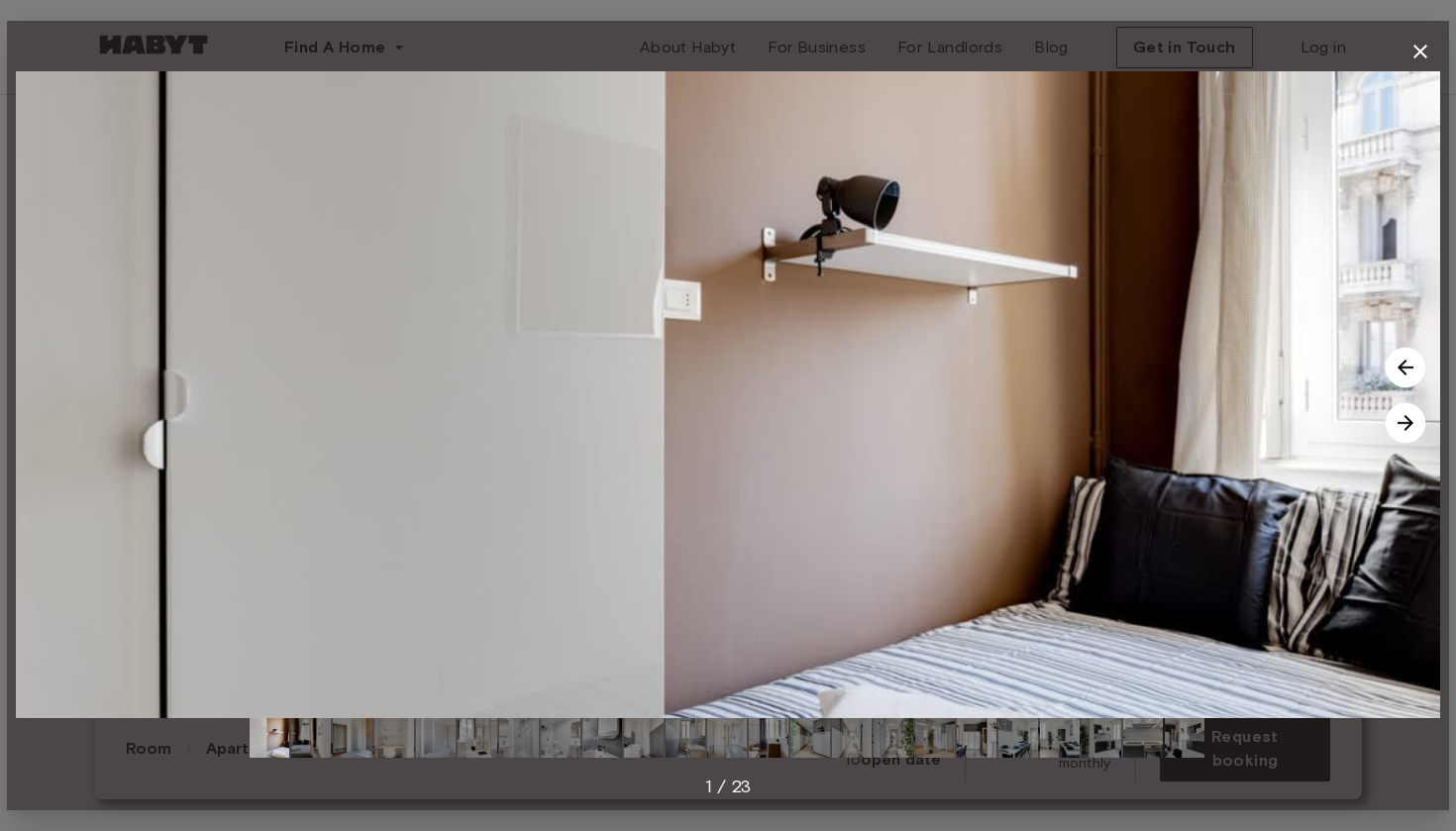 click at bounding box center (1405, 367) 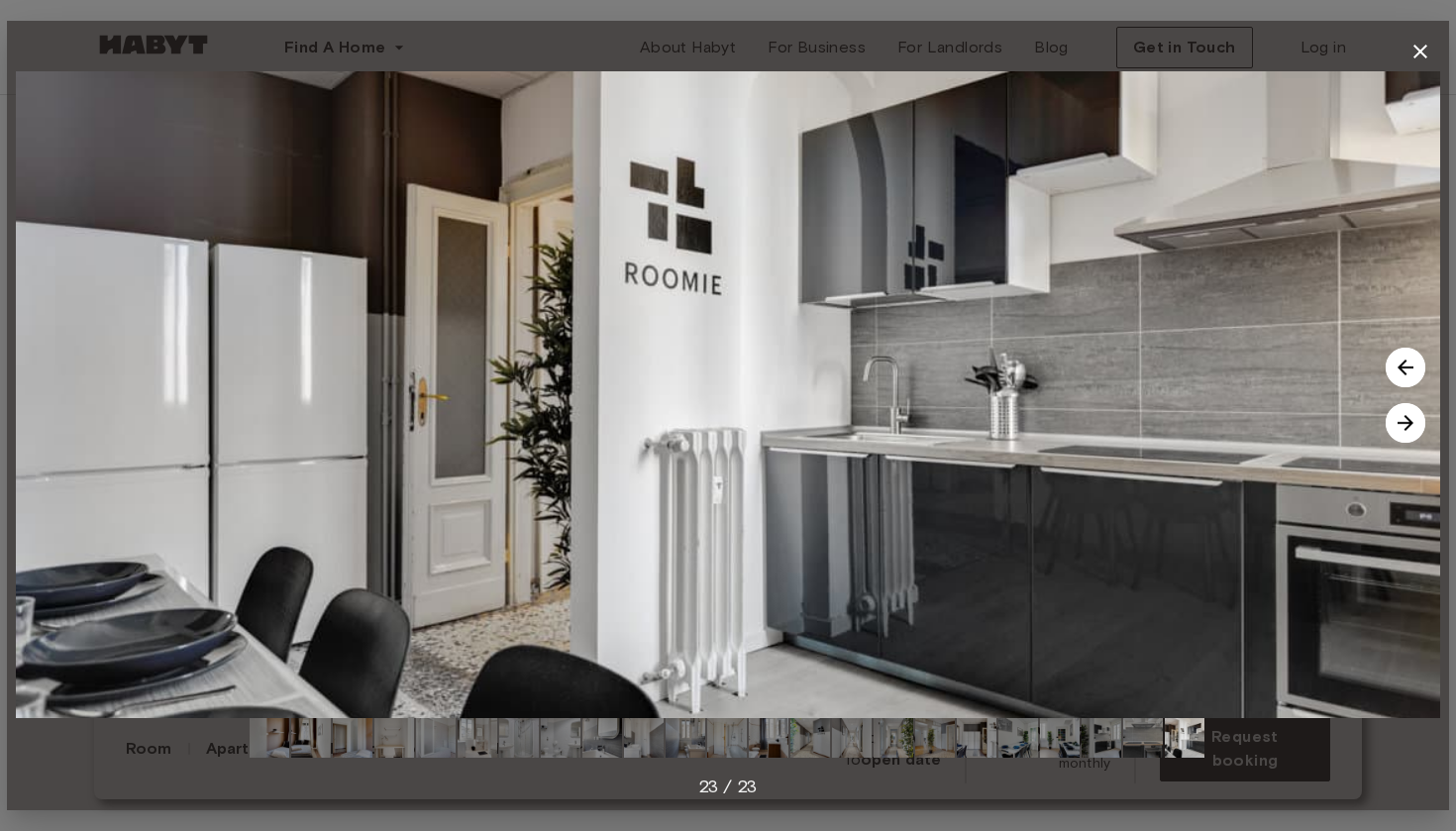 click at bounding box center (1405, 367) 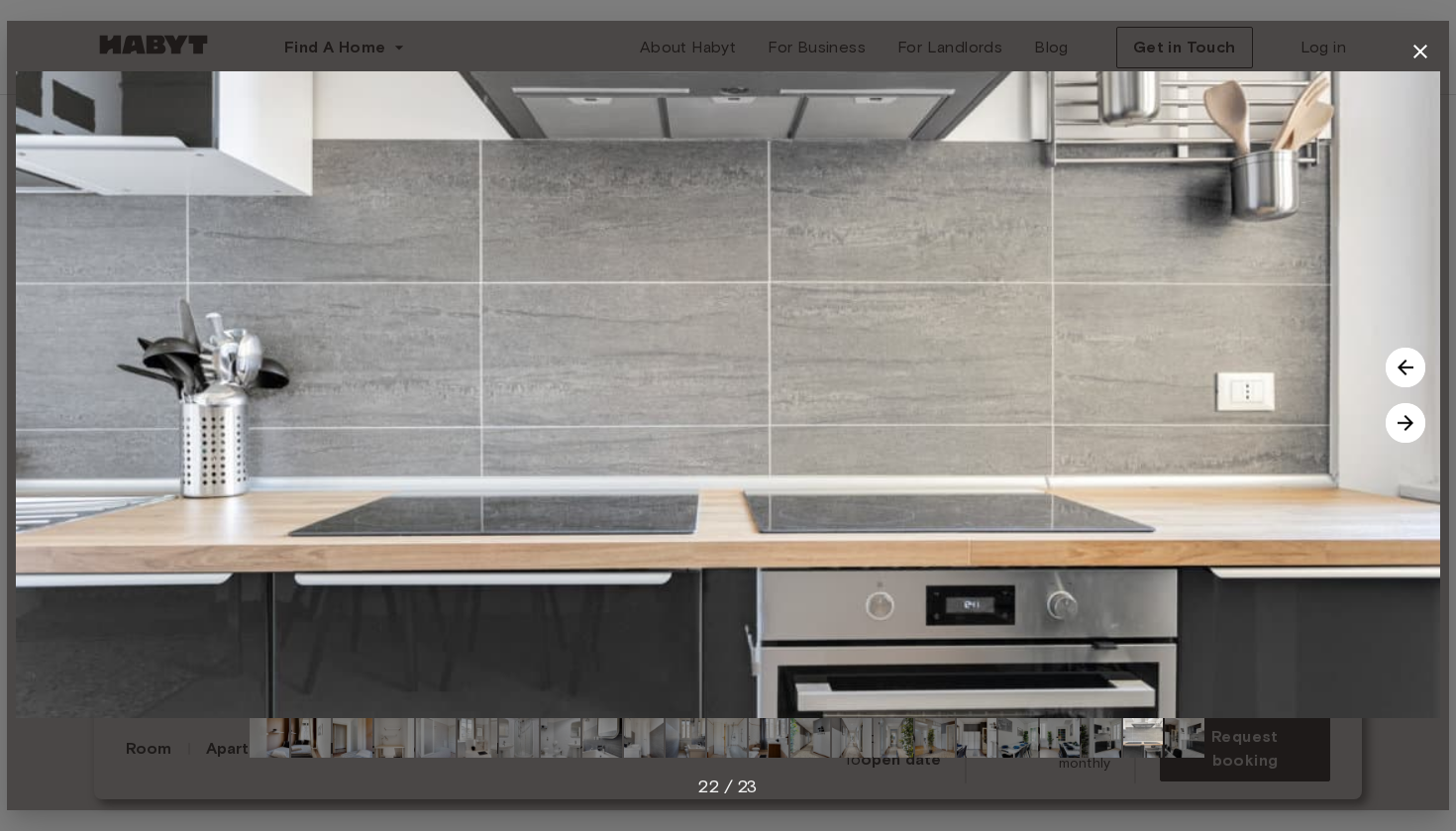 click at bounding box center (1405, 367) 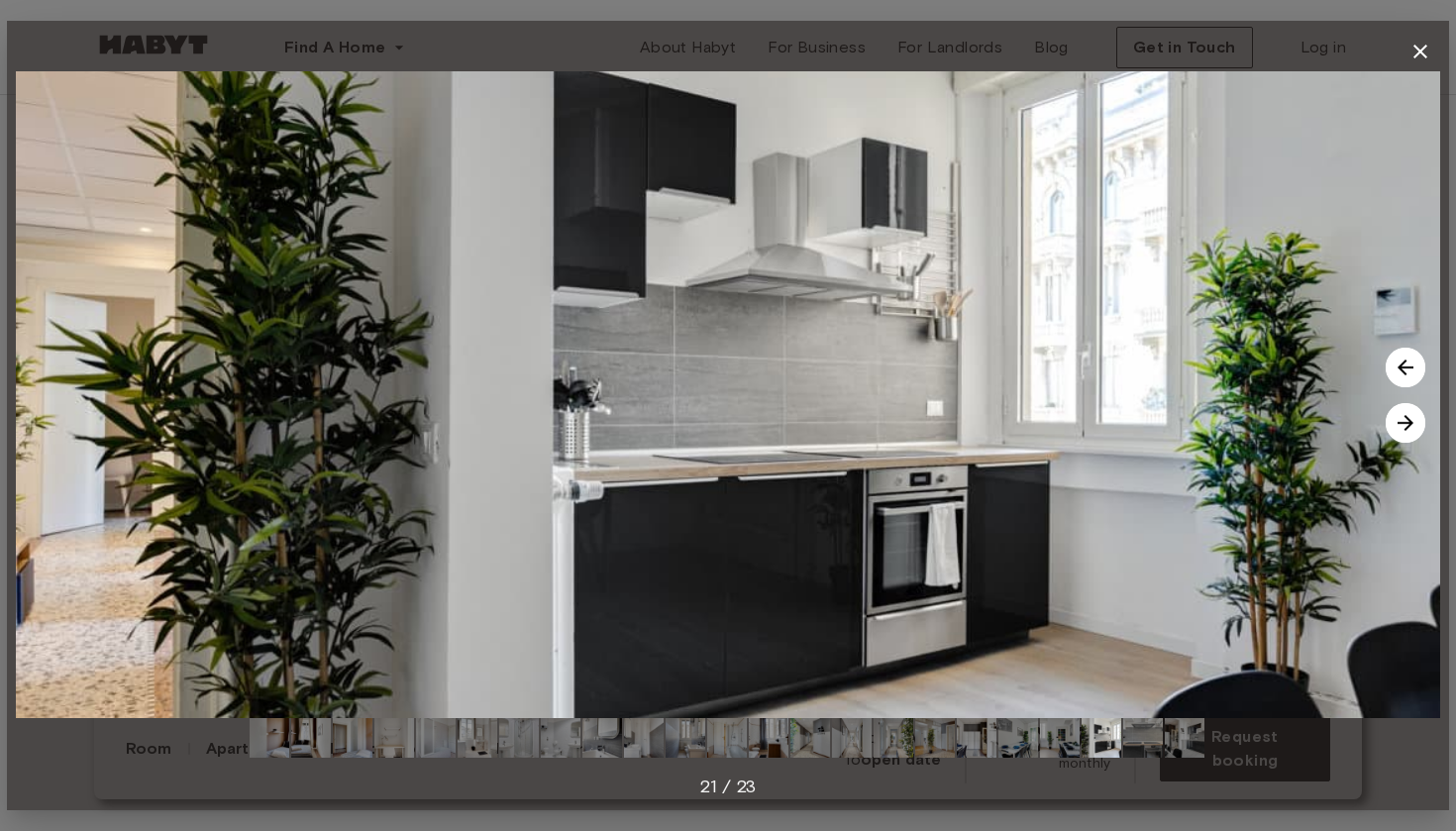 click at bounding box center [1405, 367] 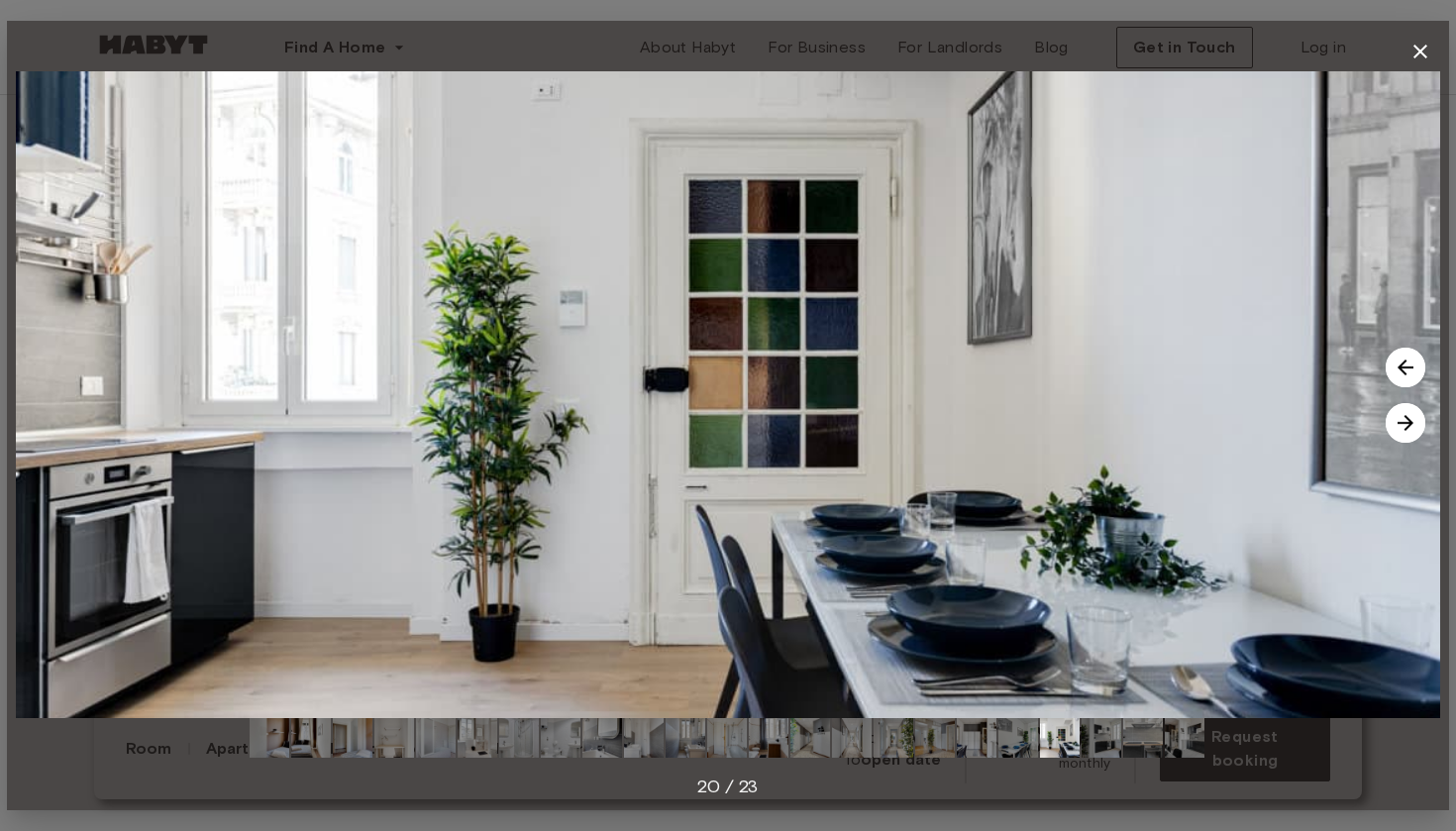 click at bounding box center [1405, 367] 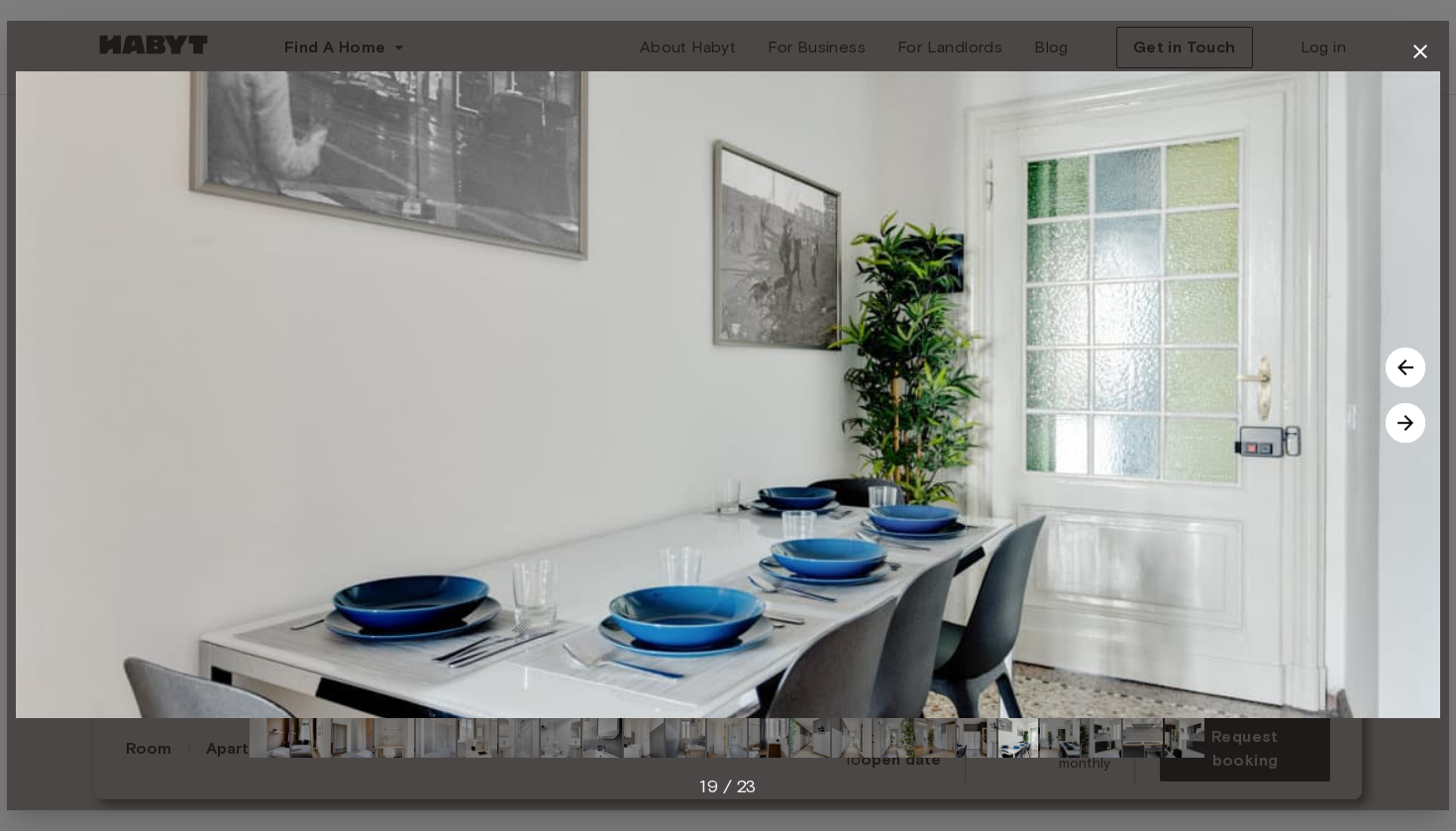 click at bounding box center (1405, 367) 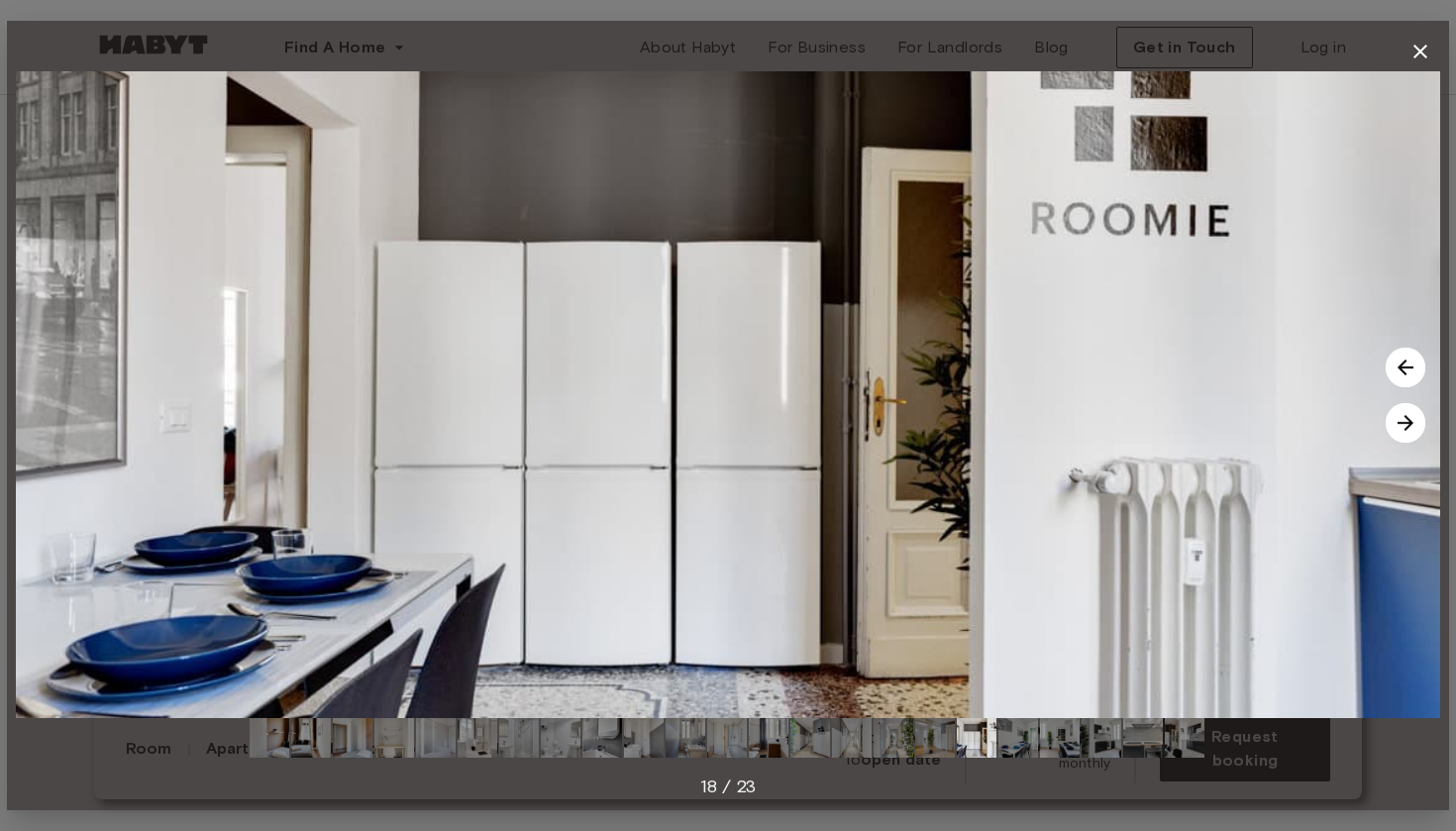 click at bounding box center [1405, 367] 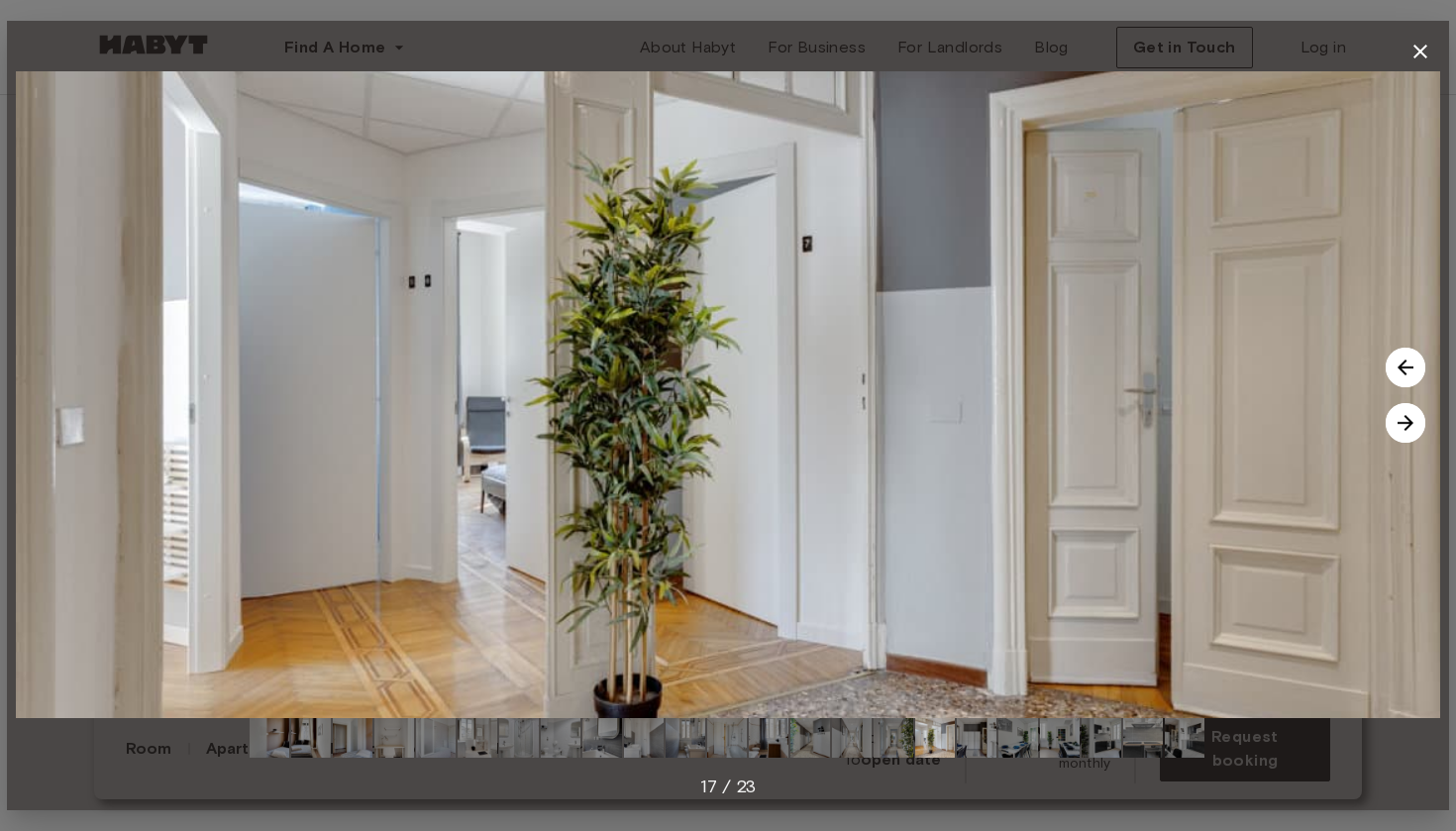 click at bounding box center [1405, 367] 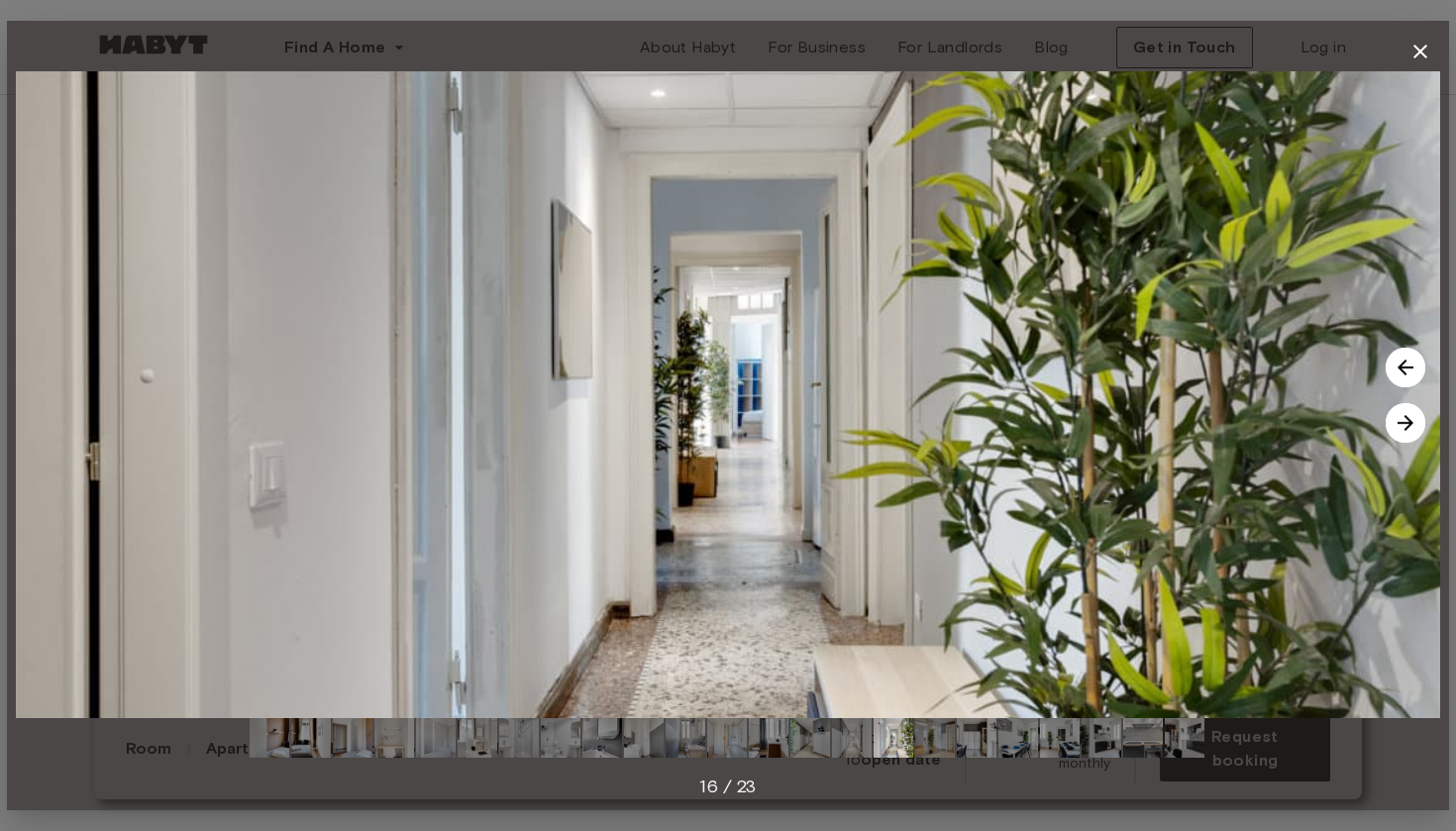 click at bounding box center [1405, 367] 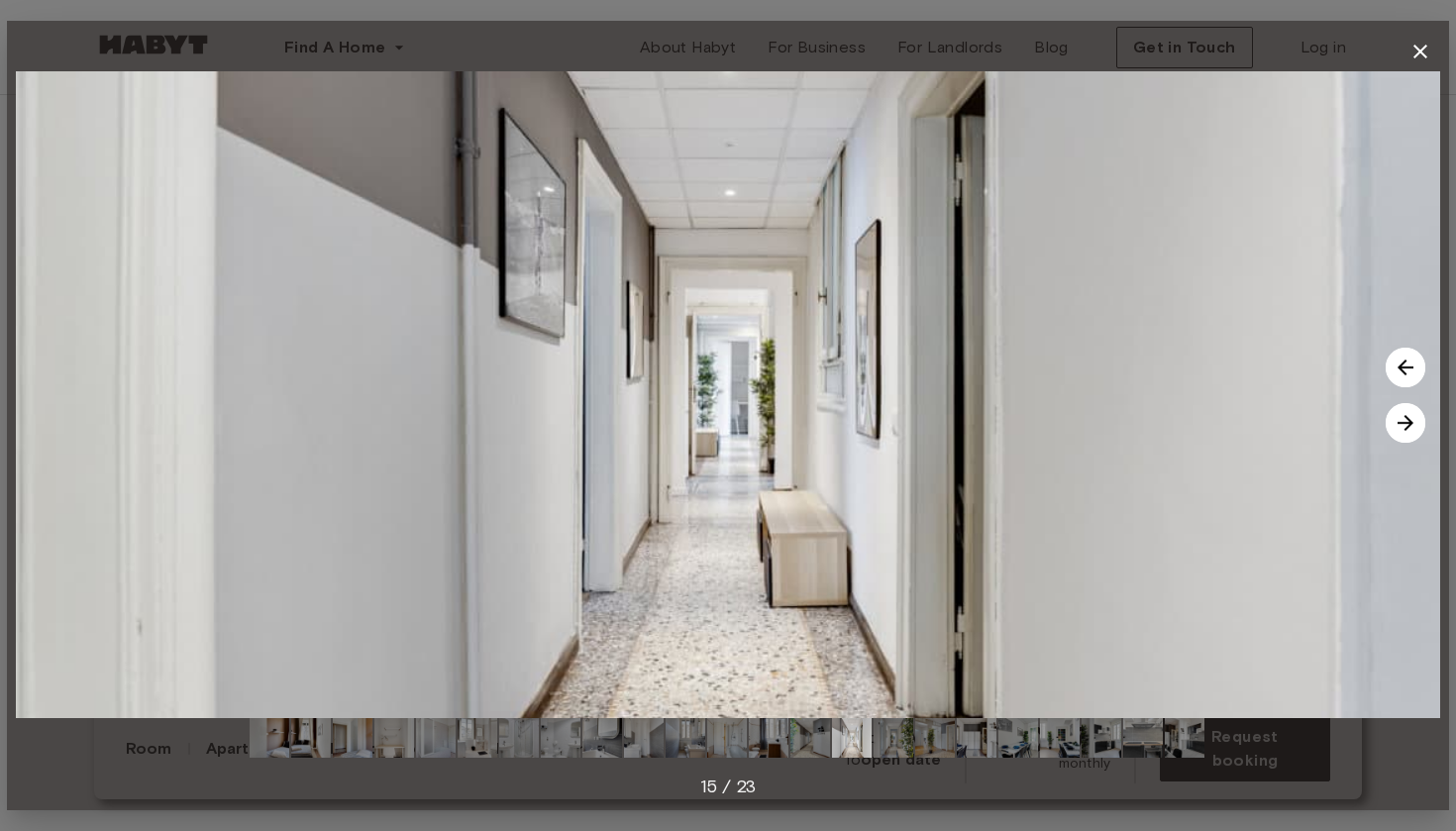 click at bounding box center (1405, 367) 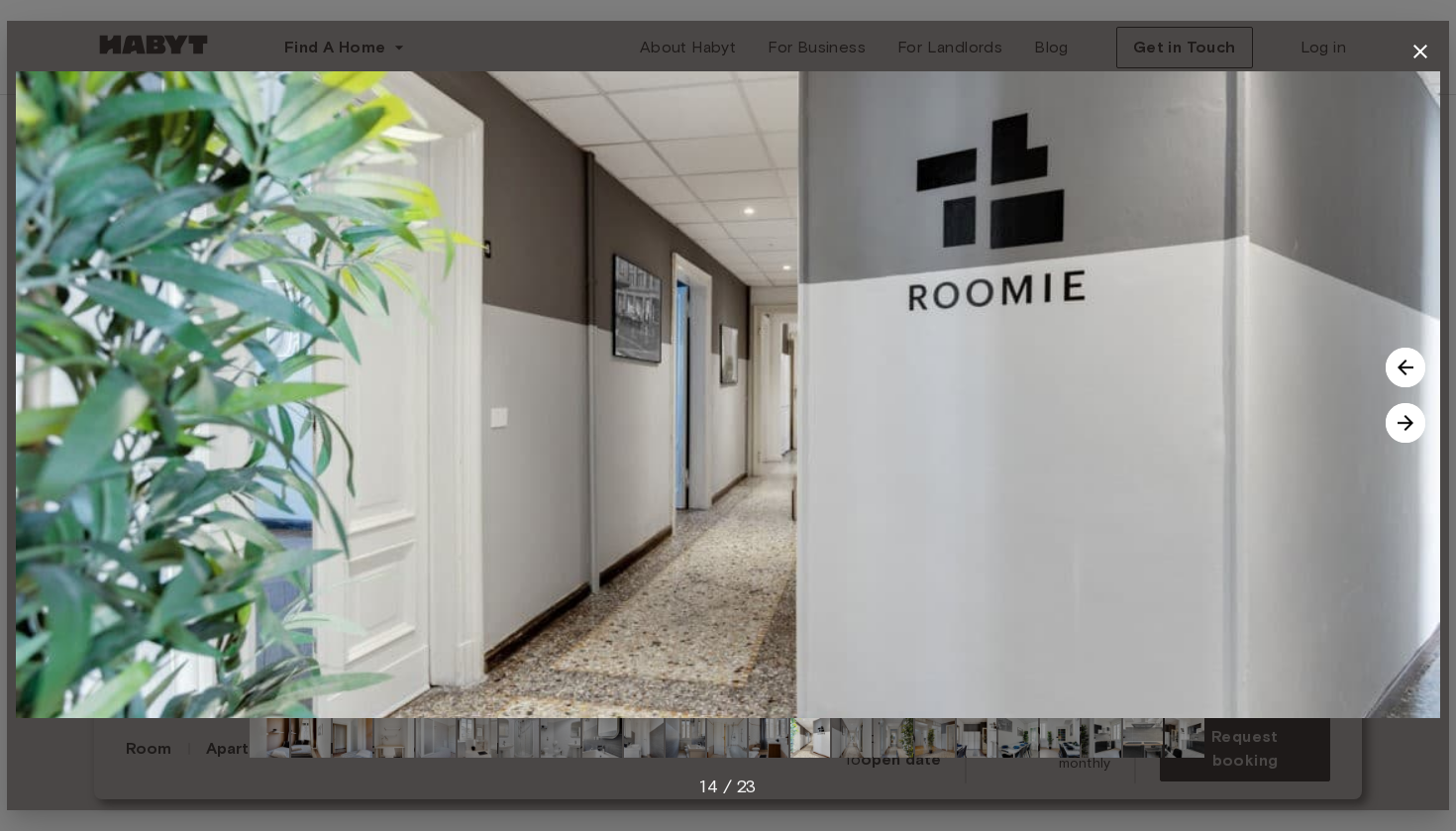 click at bounding box center (1405, 367) 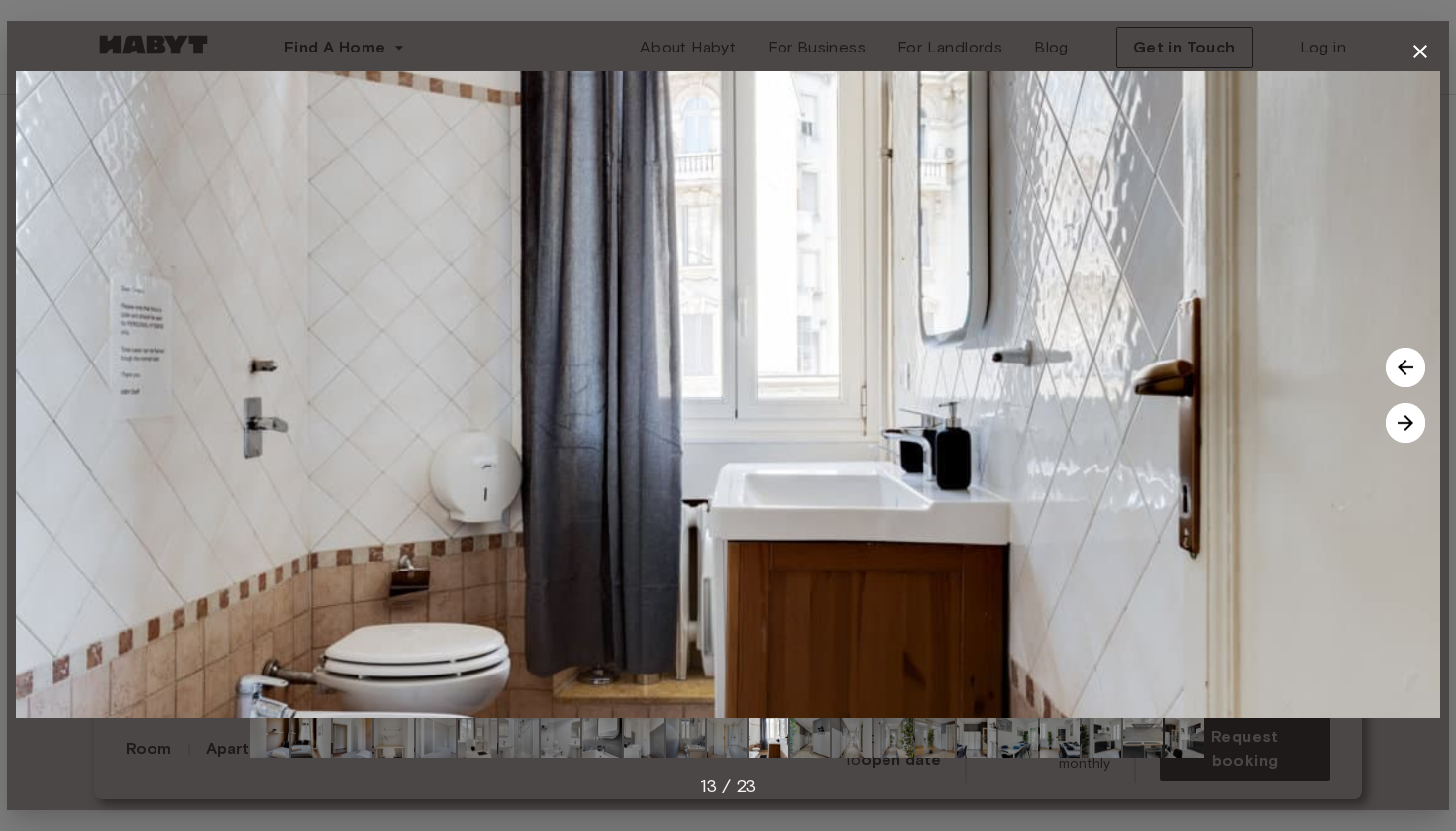 click at bounding box center (1405, 367) 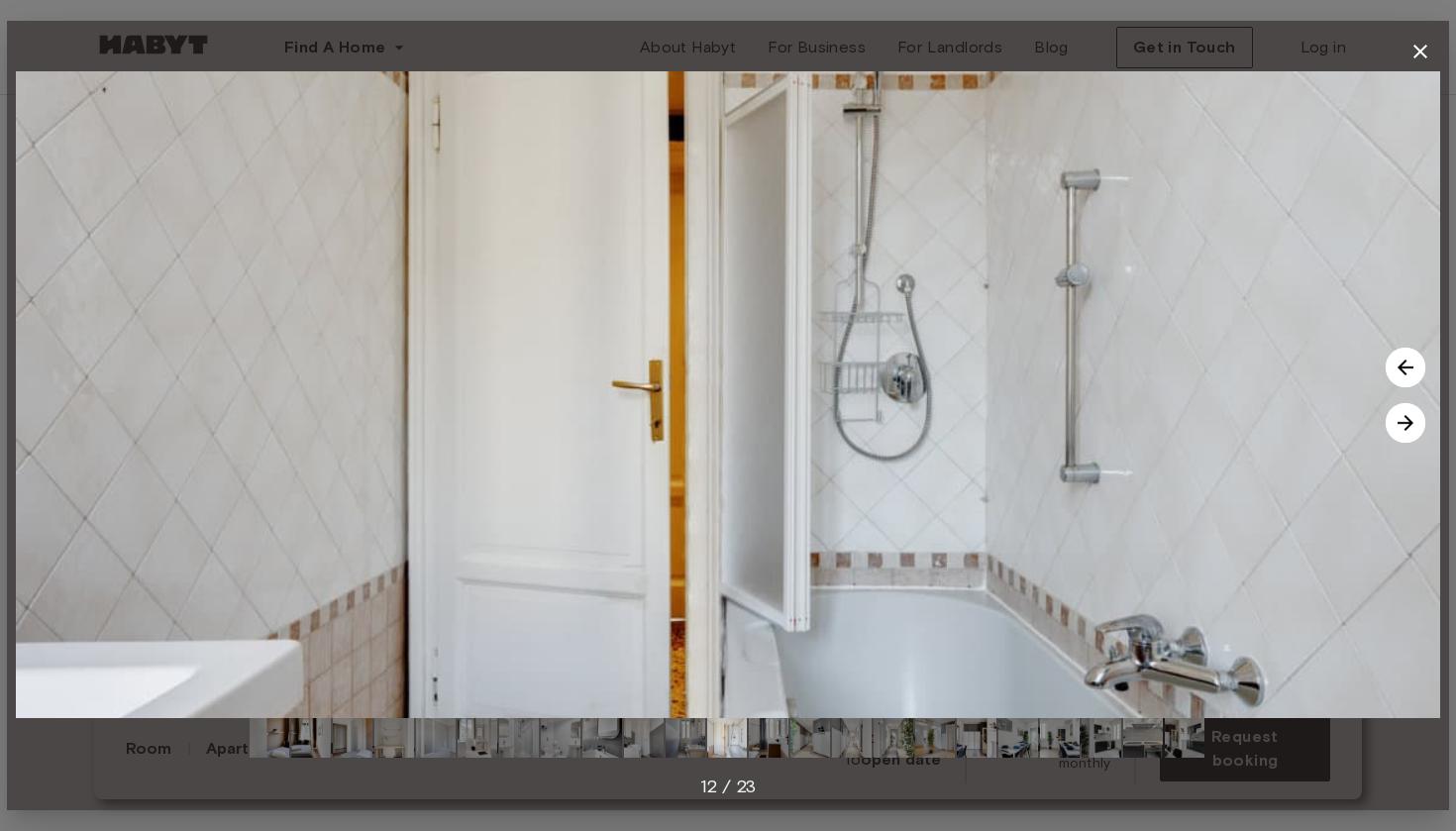 click at bounding box center (1405, 367) 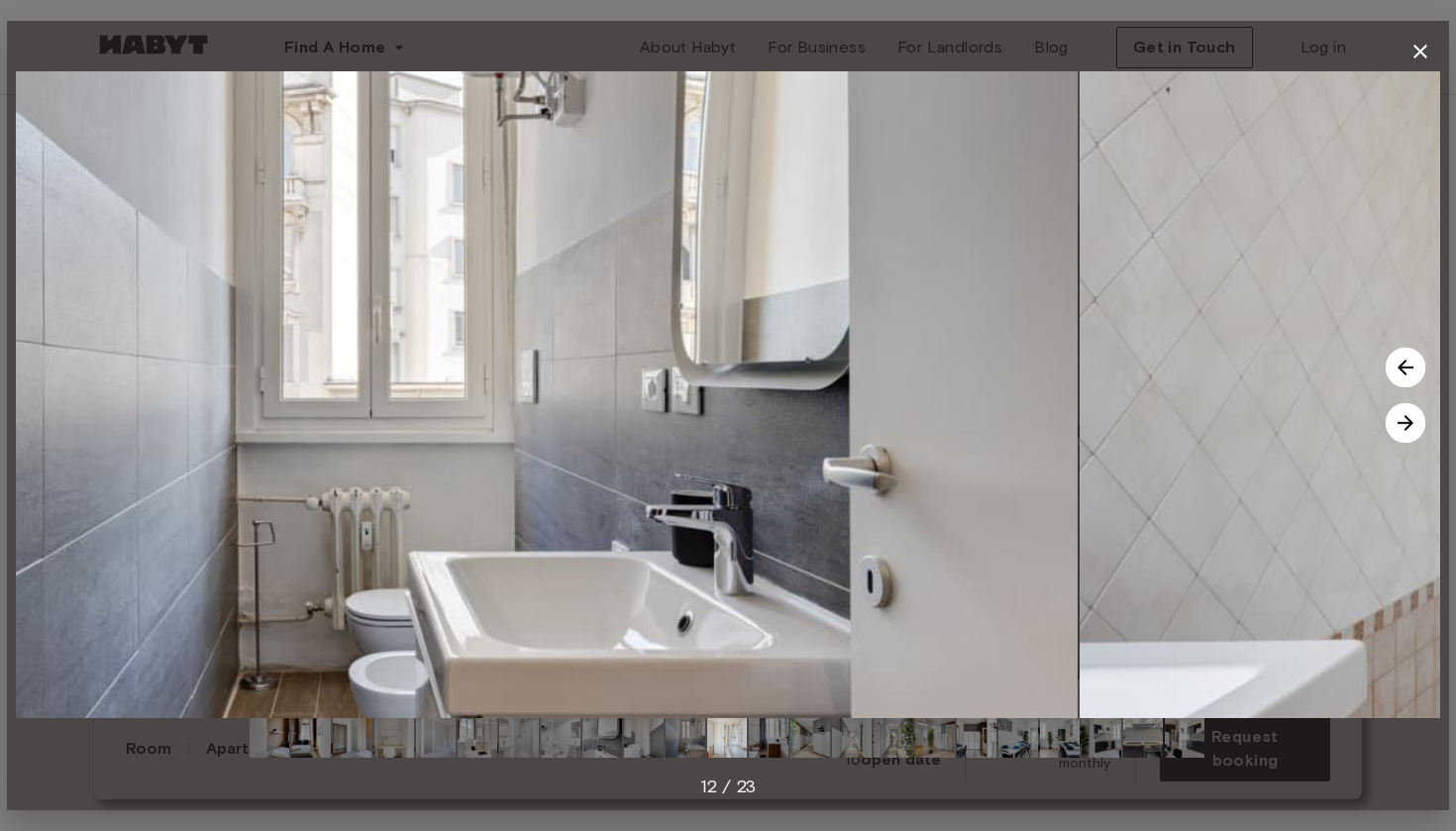click at bounding box center [1405, 367] 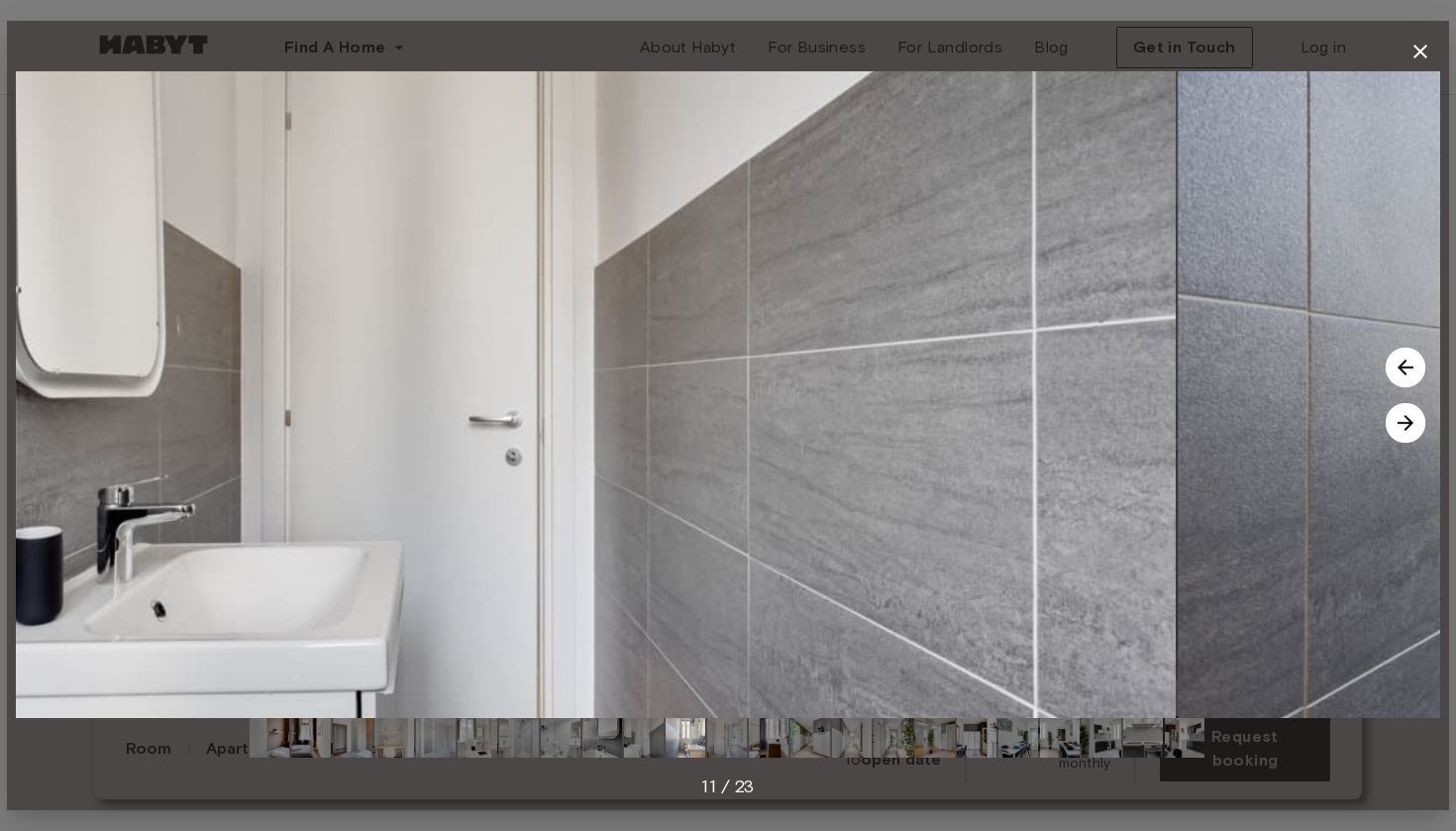 click at bounding box center (1405, 367) 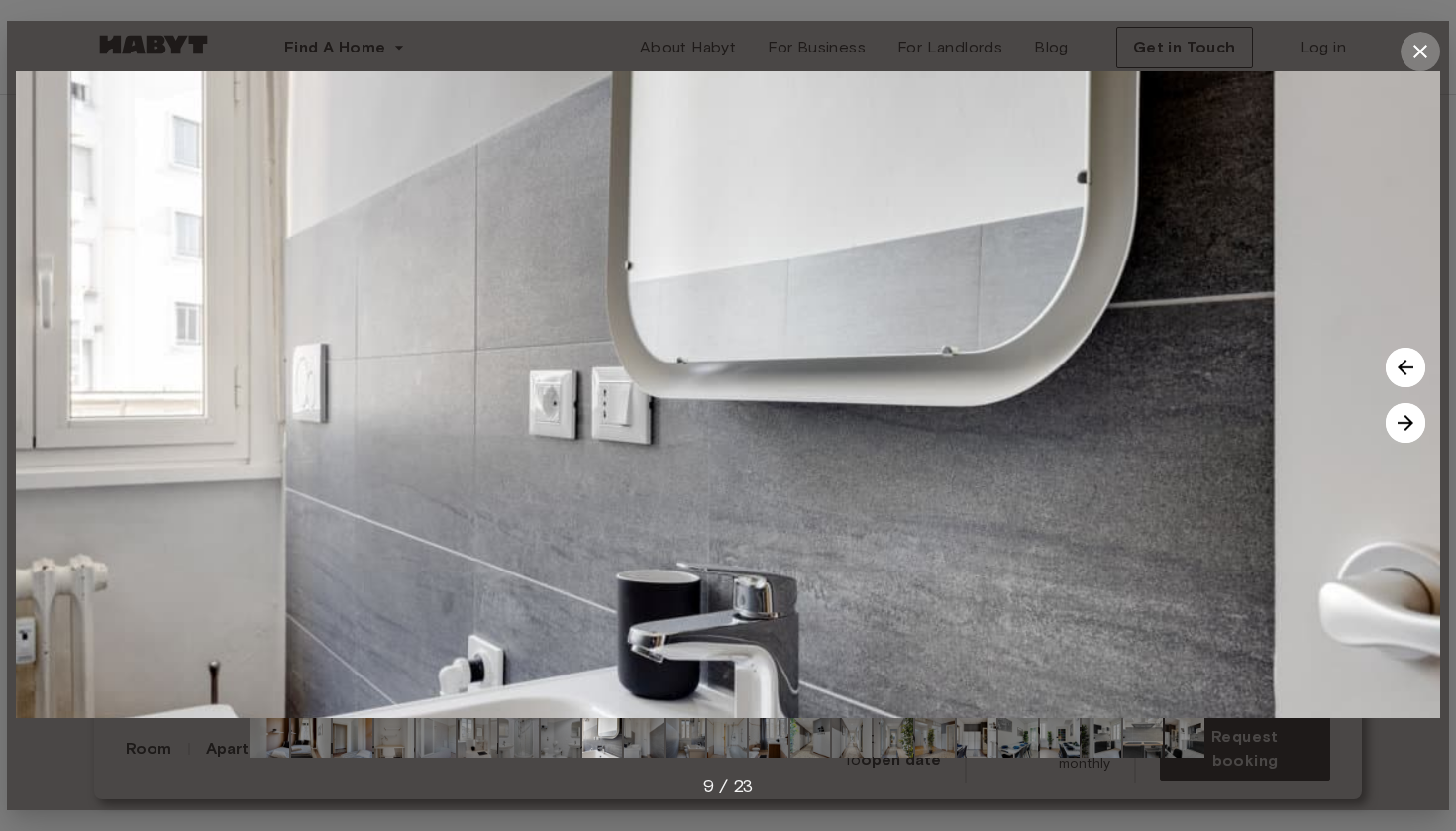 click 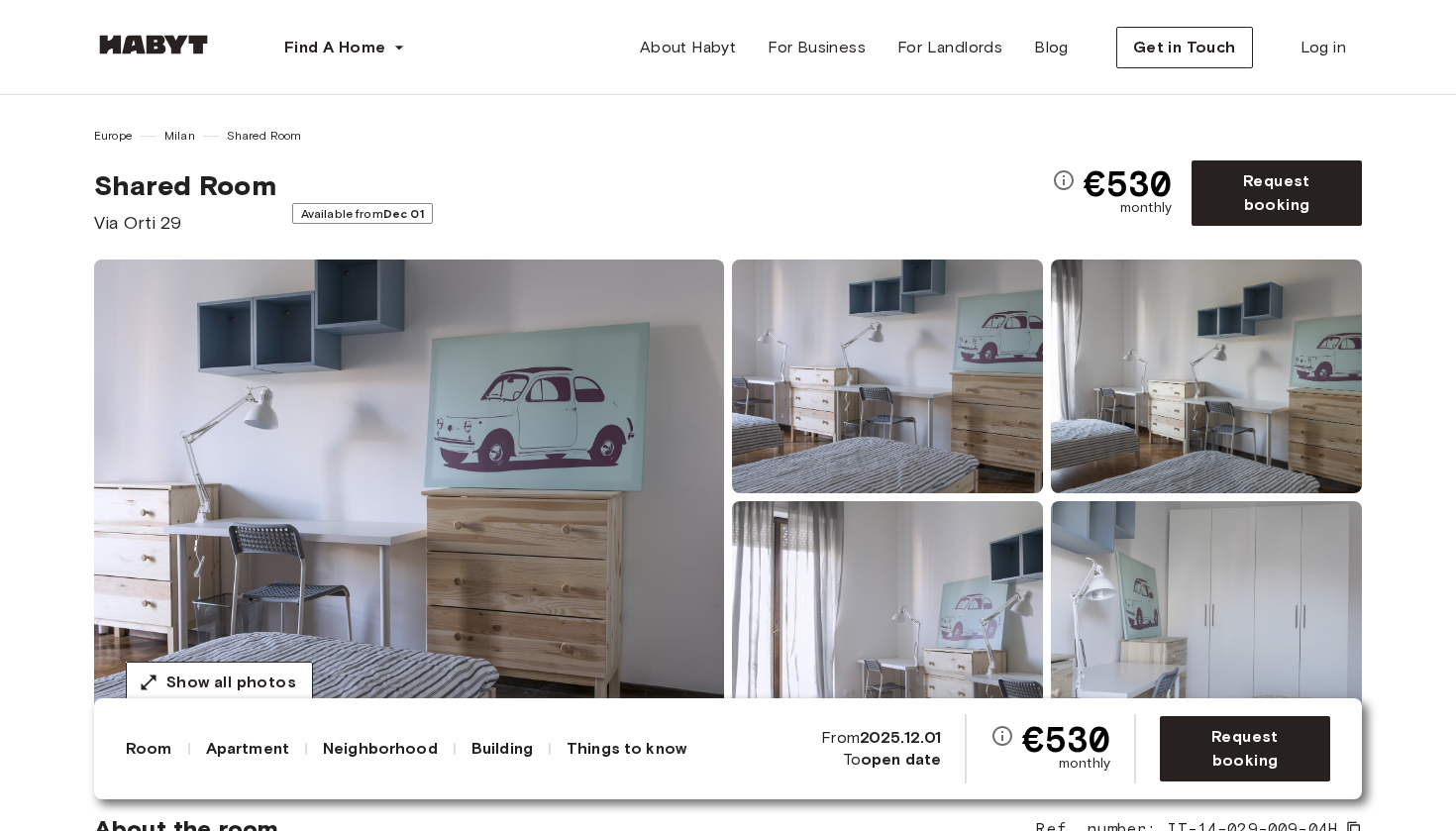 scroll, scrollTop: 0, scrollLeft: 0, axis: both 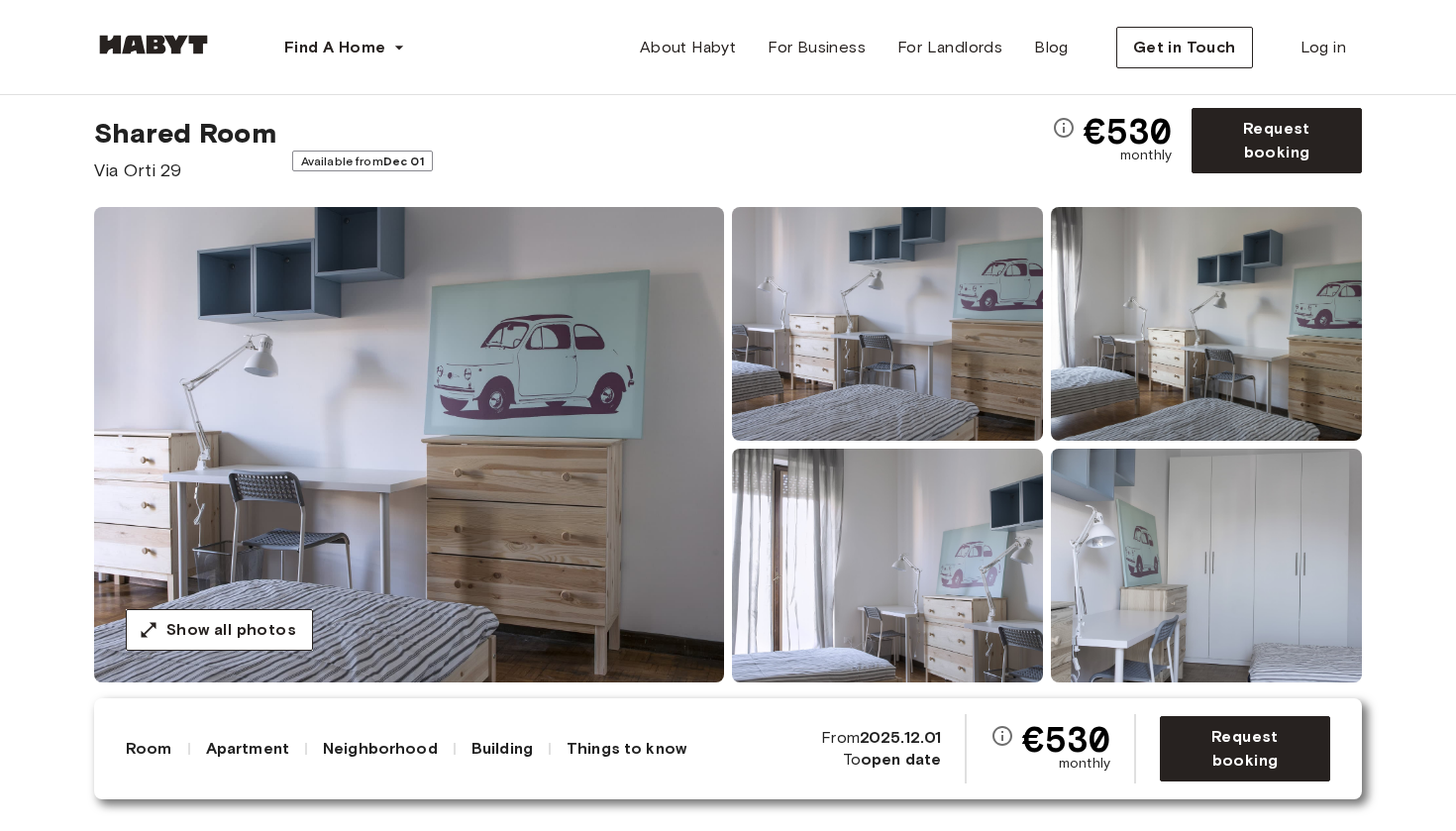 click at bounding box center [409, 445] 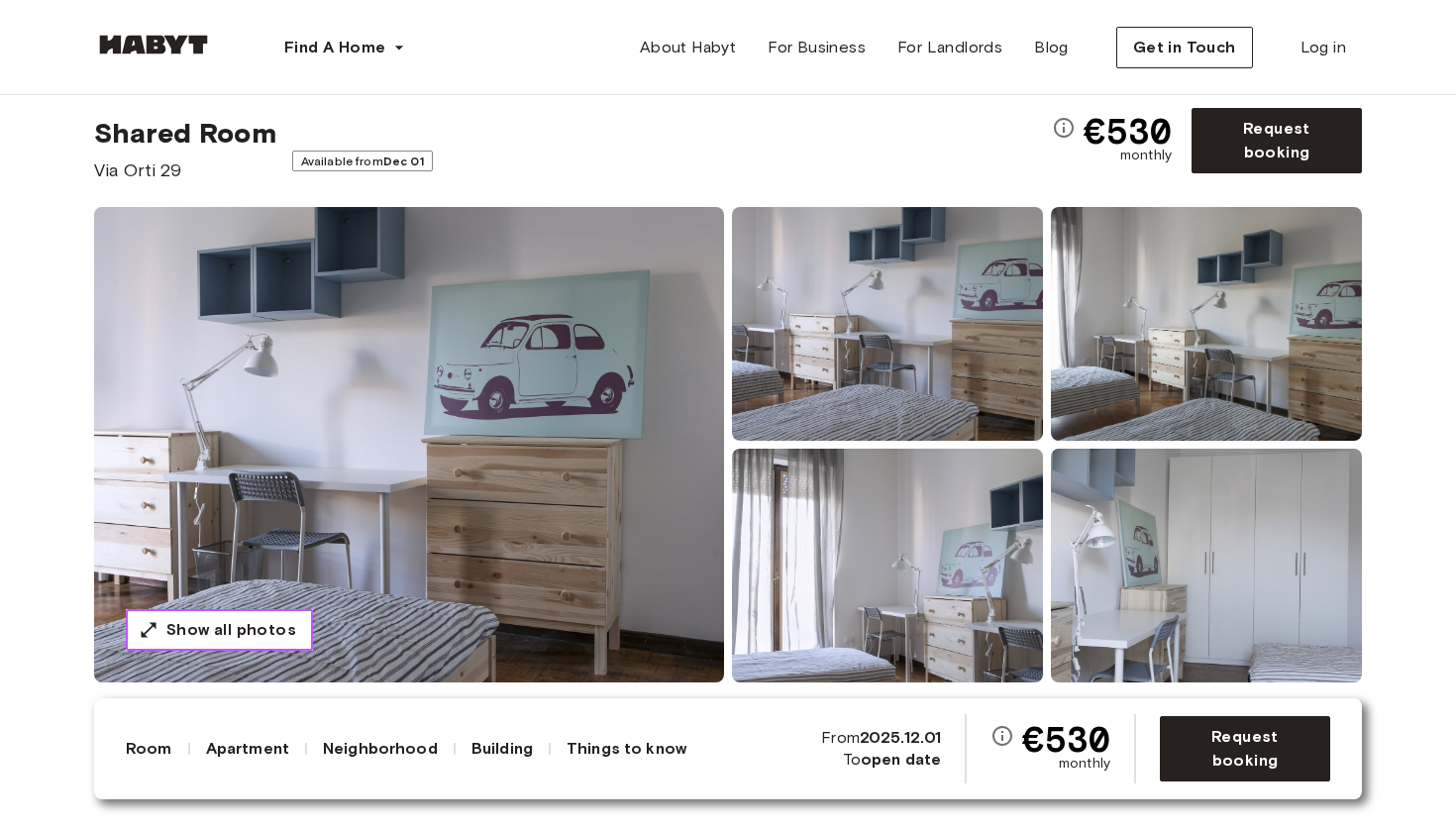 click on "Show all photos" at bounding box center [219, 630] 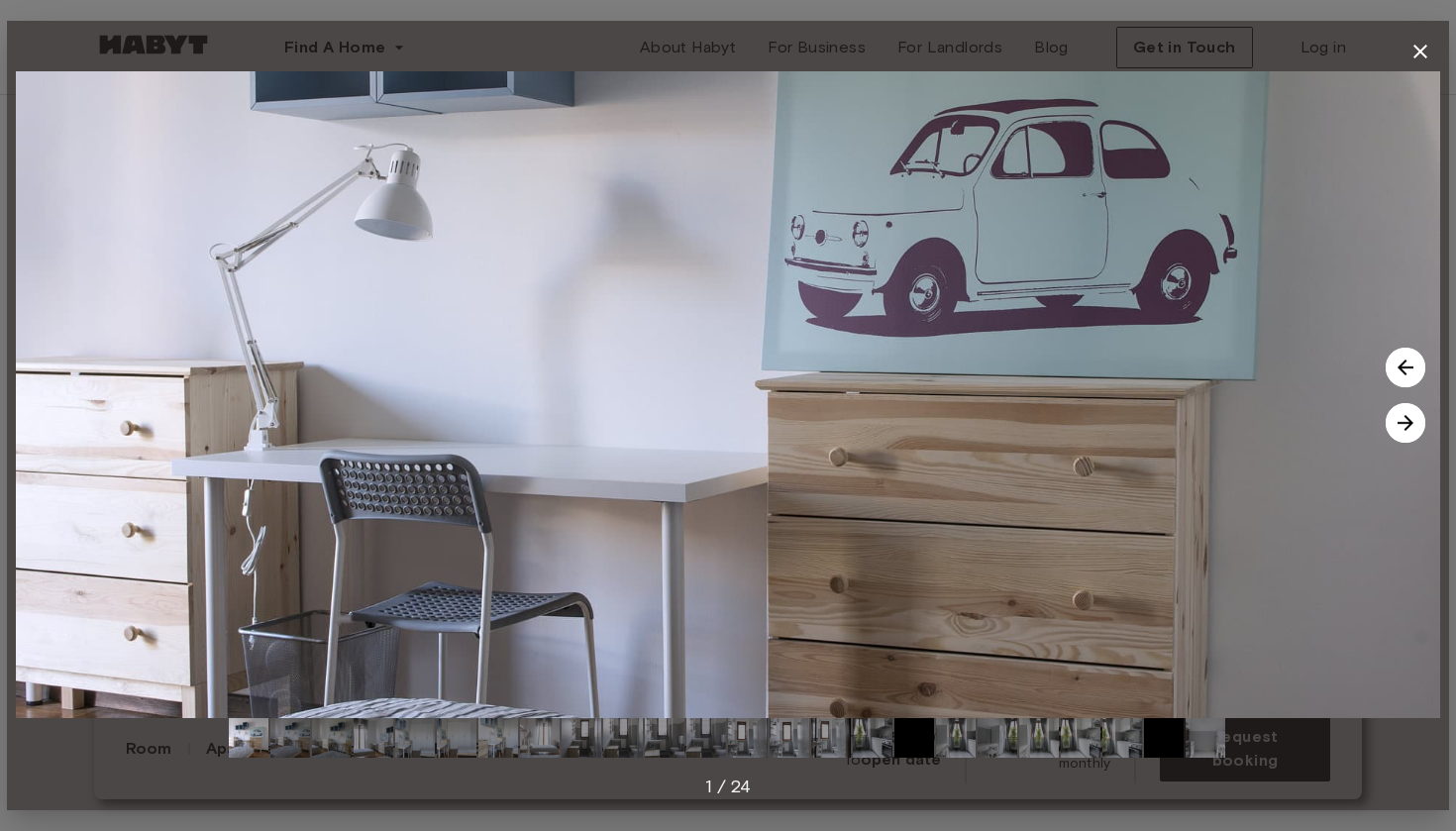 click at bounding box center [1405, 423] 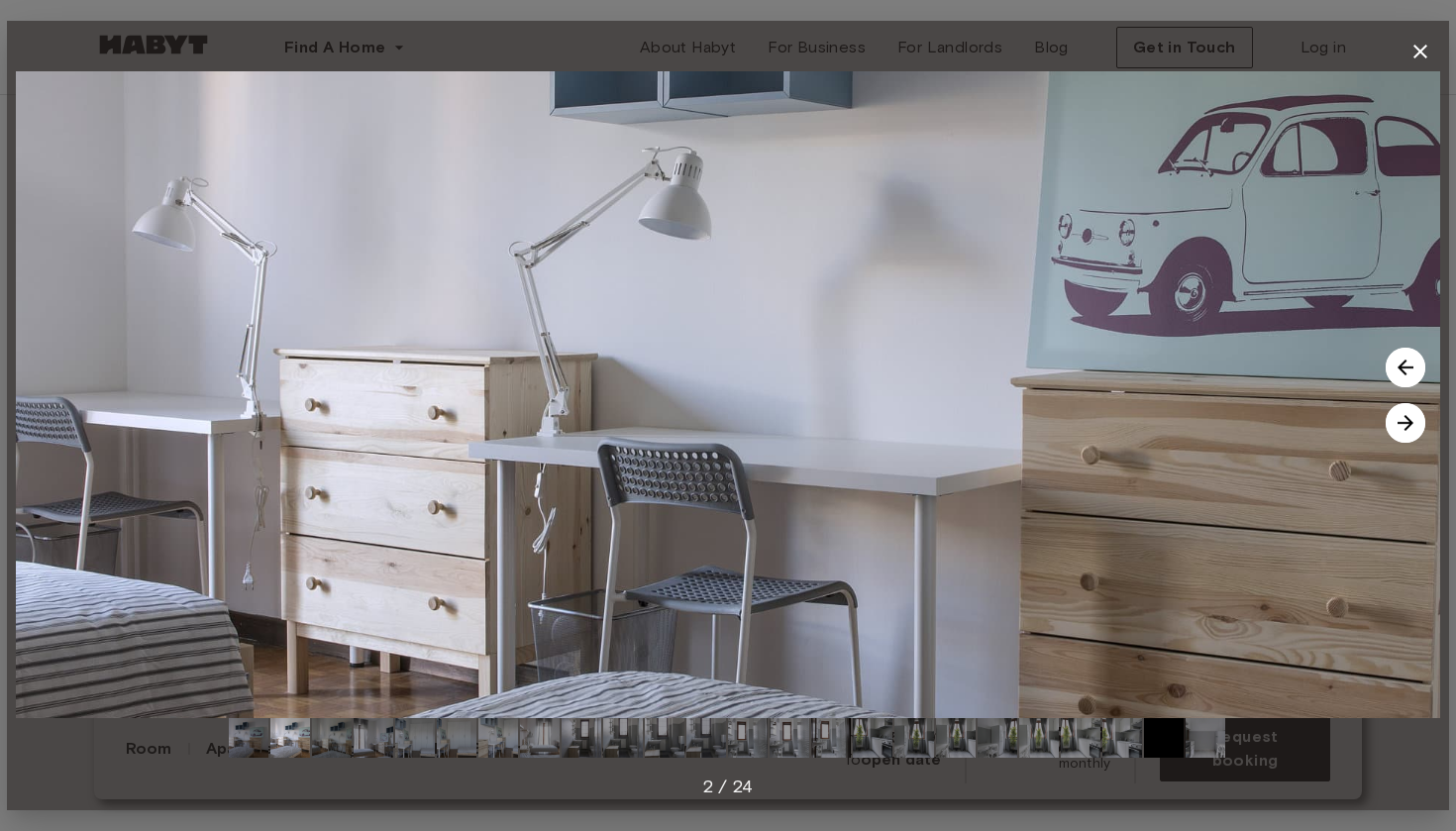 click at bounding box center [1405, 423] 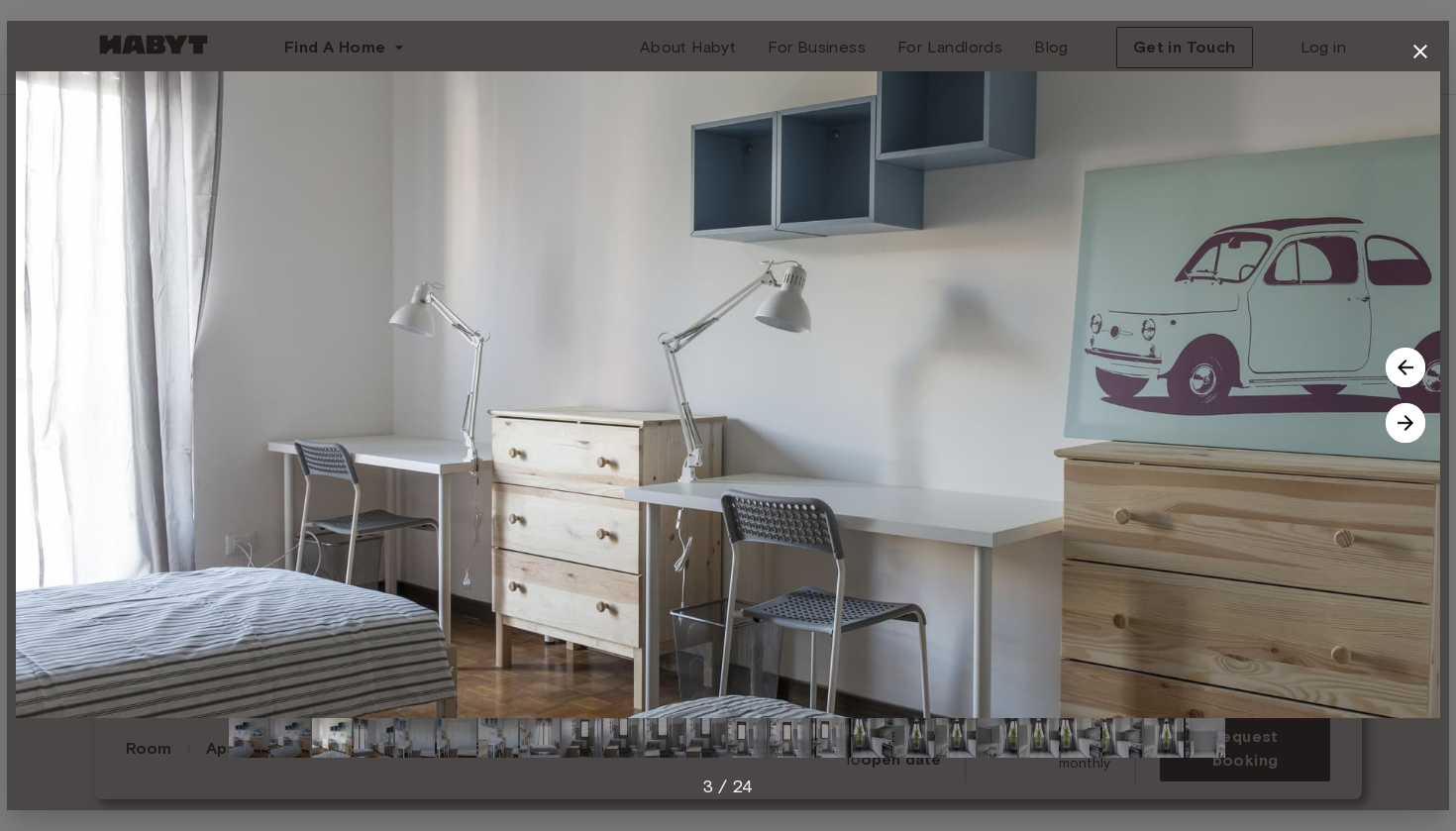 click at bounding box center (1405, 423) 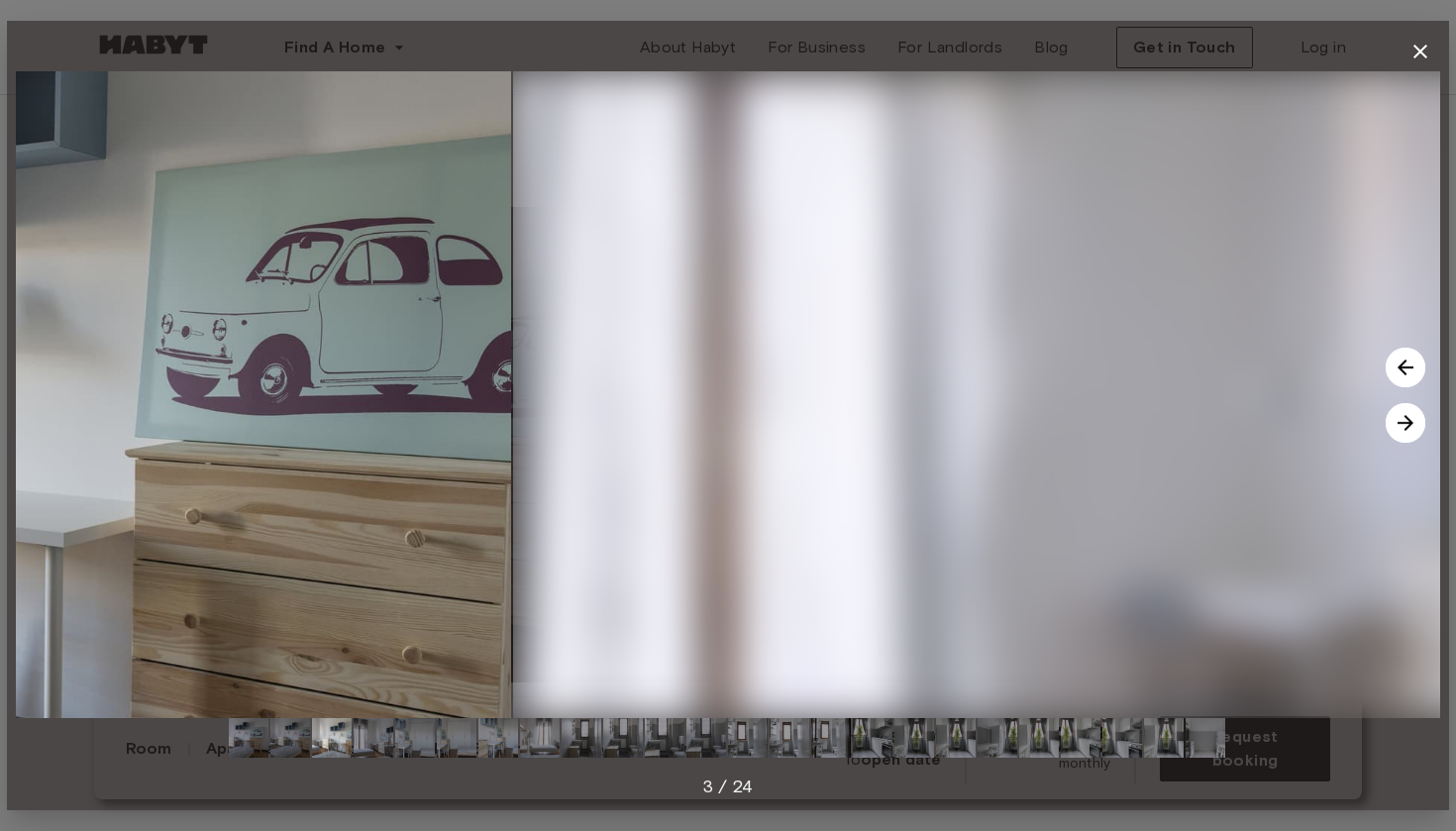 click at bounding box center (1405, 423) 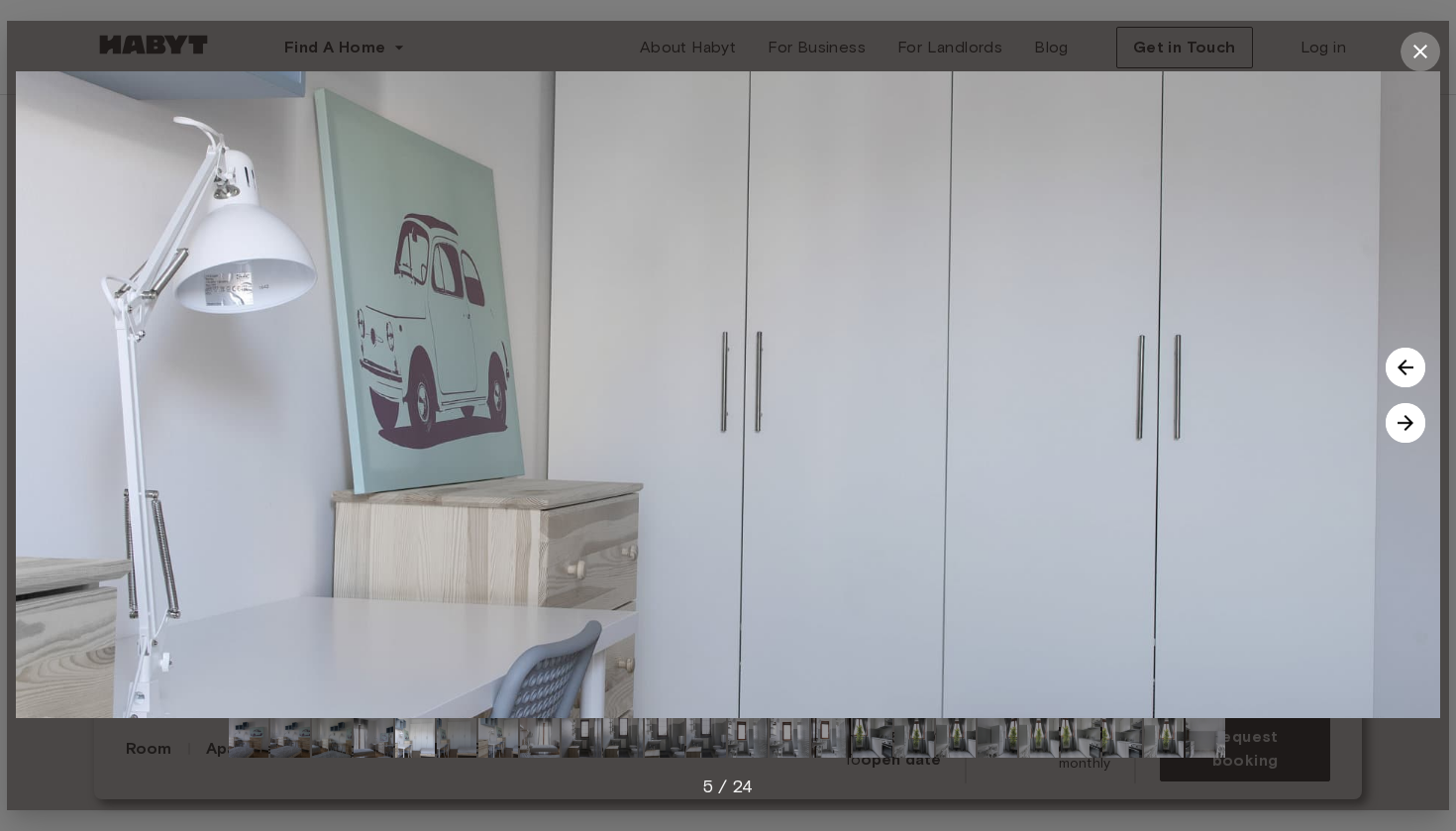 click at bounding box center [1420, 52] 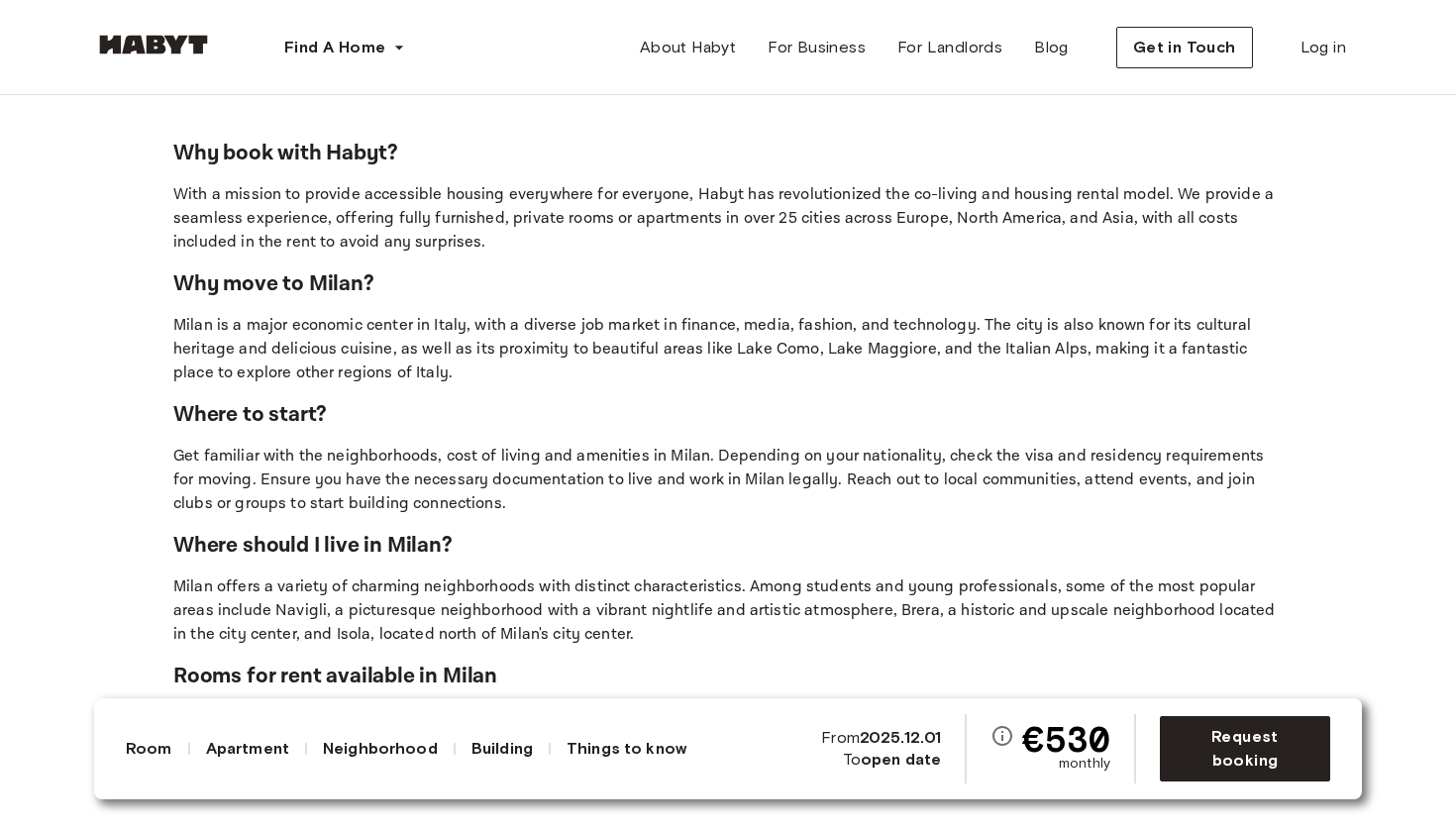 scroll, scrollTop: 4228, scrollLeft: 0, axis: vertical 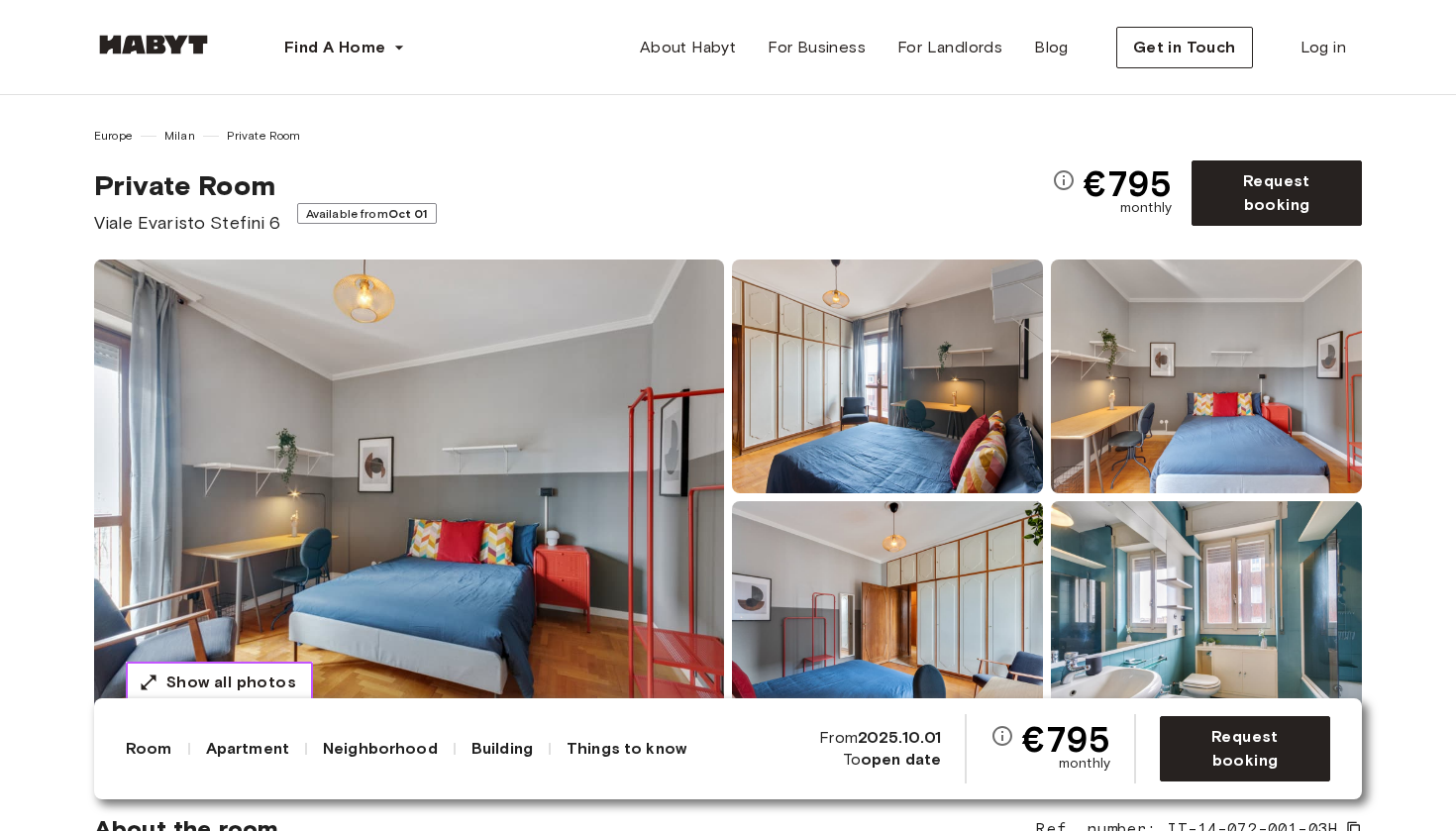 click on "Show all photos" at bounding box center [231, 682] 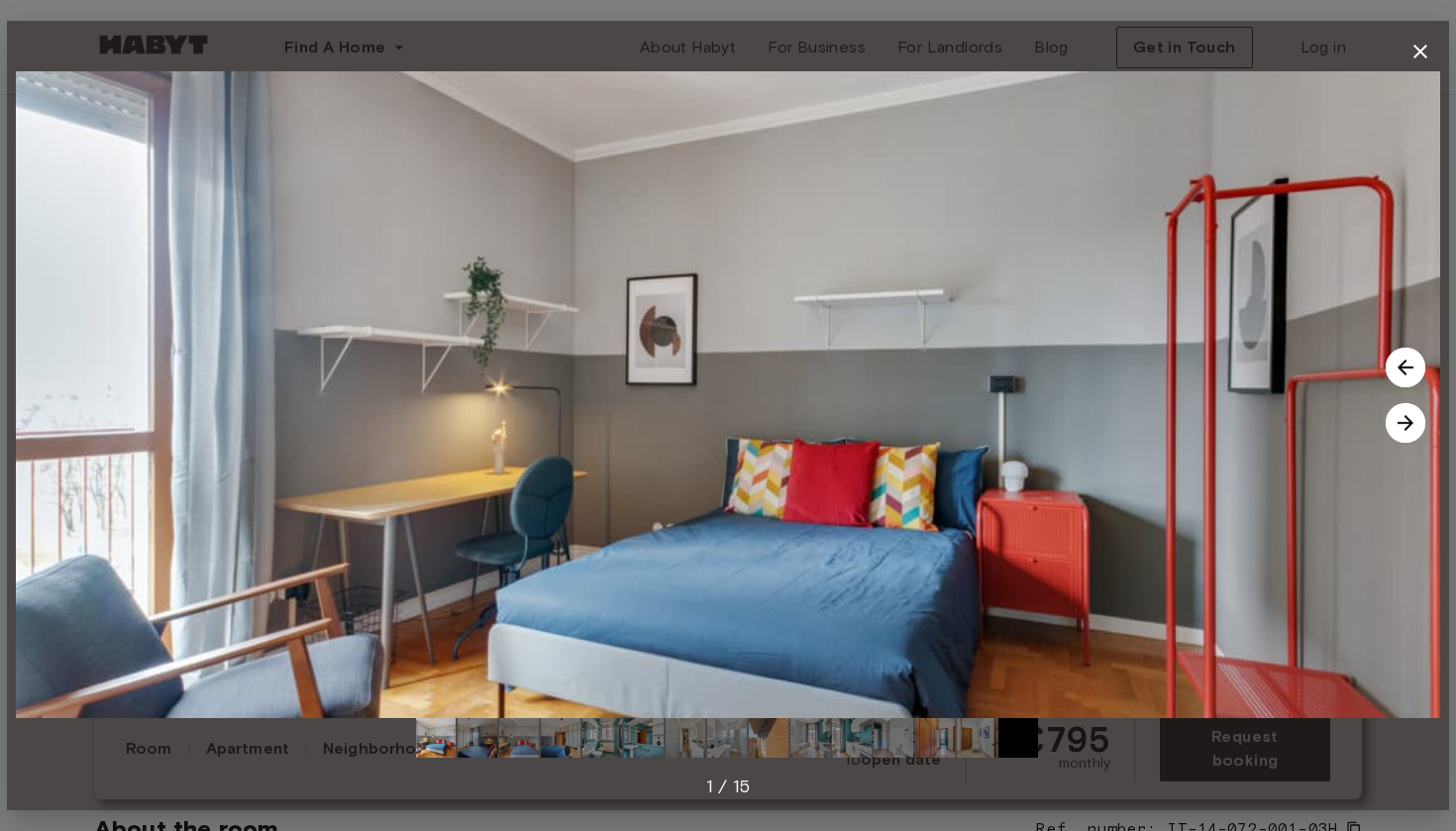 click at bounding box center (1405, 367) 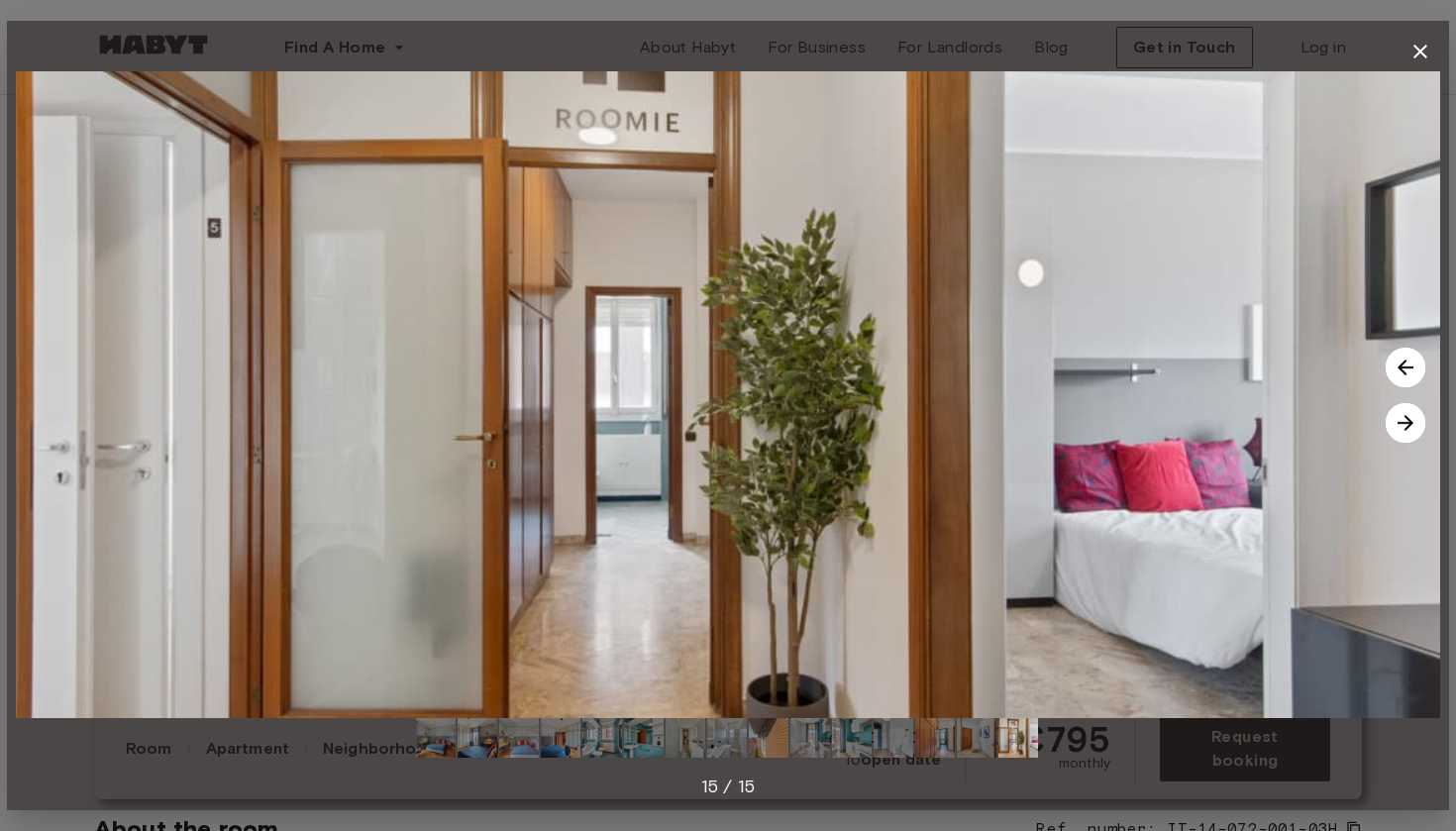click at bounding box center (1405, 367) 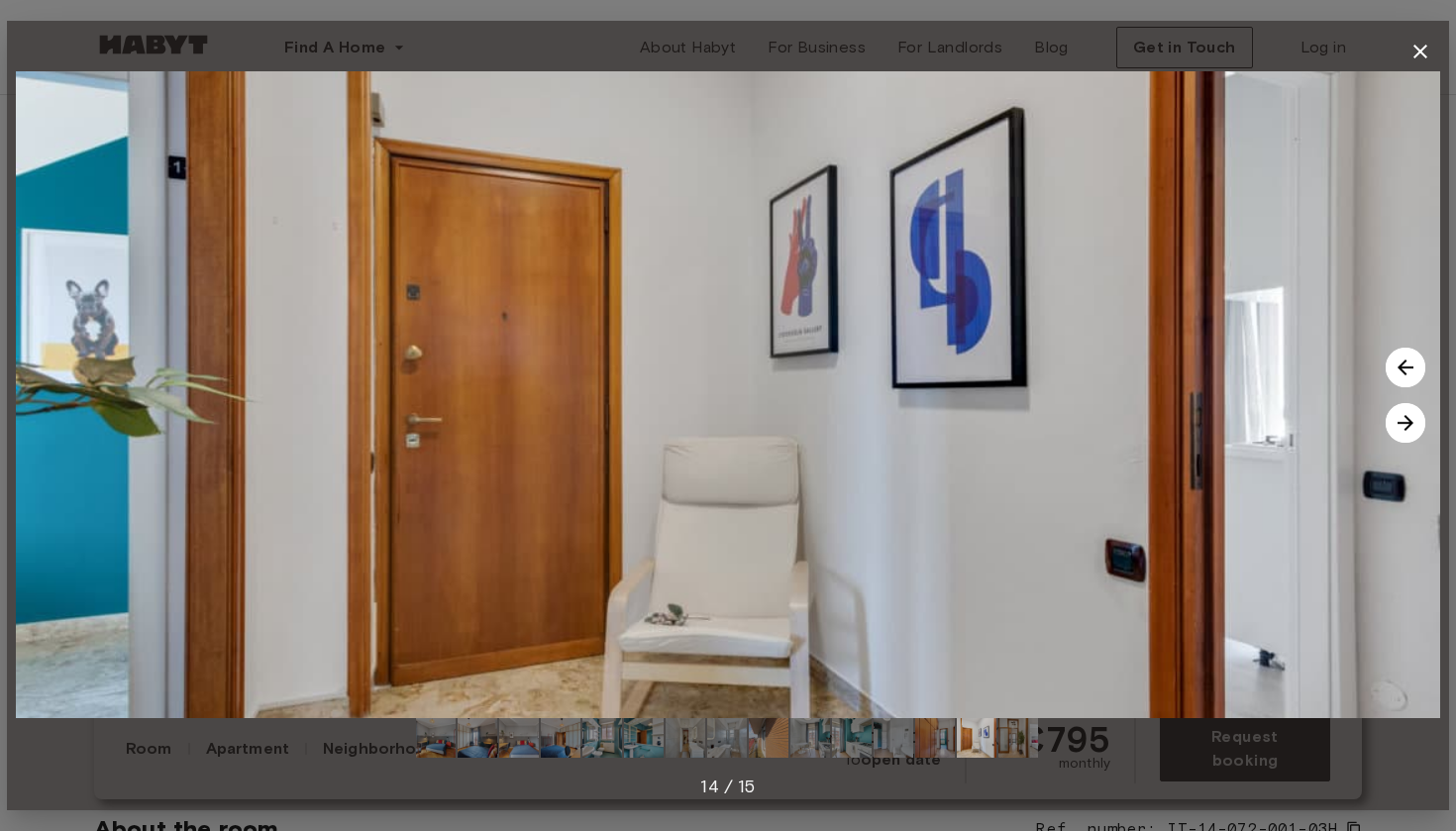 click at bounding box center (1405, 367) 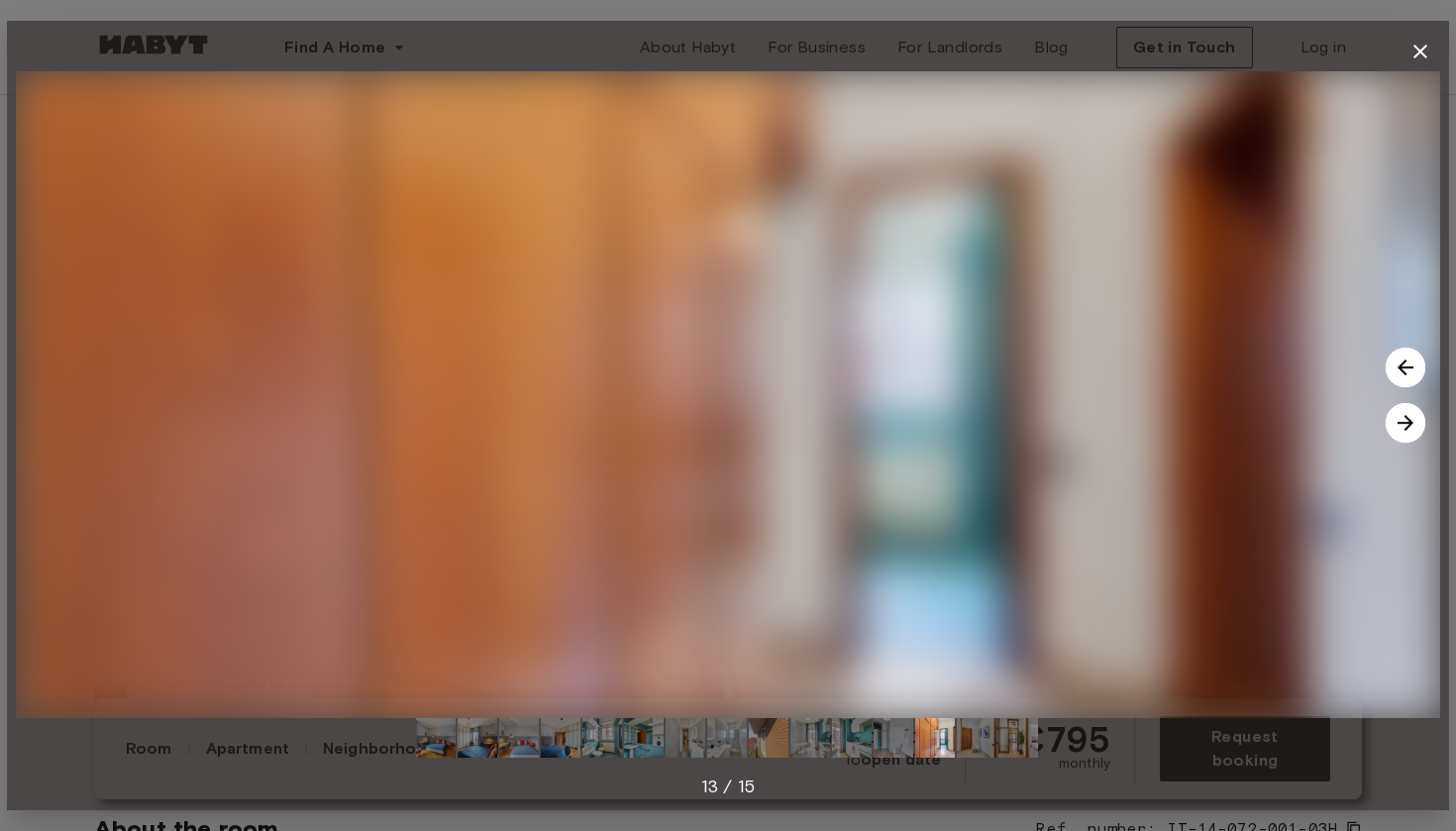 click at bounding box center [1405, 367] 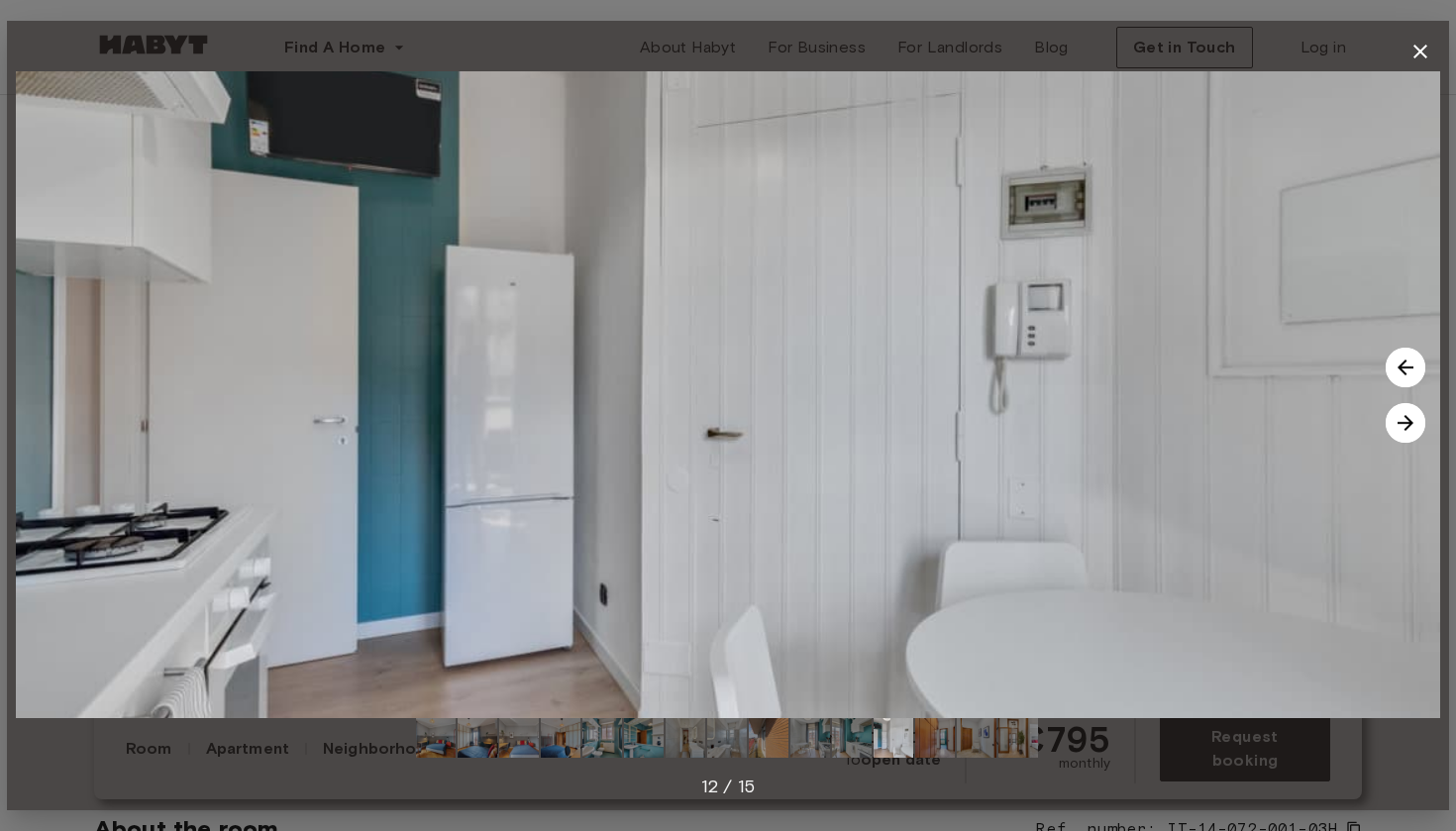 click at bounding box center [1405, 367] 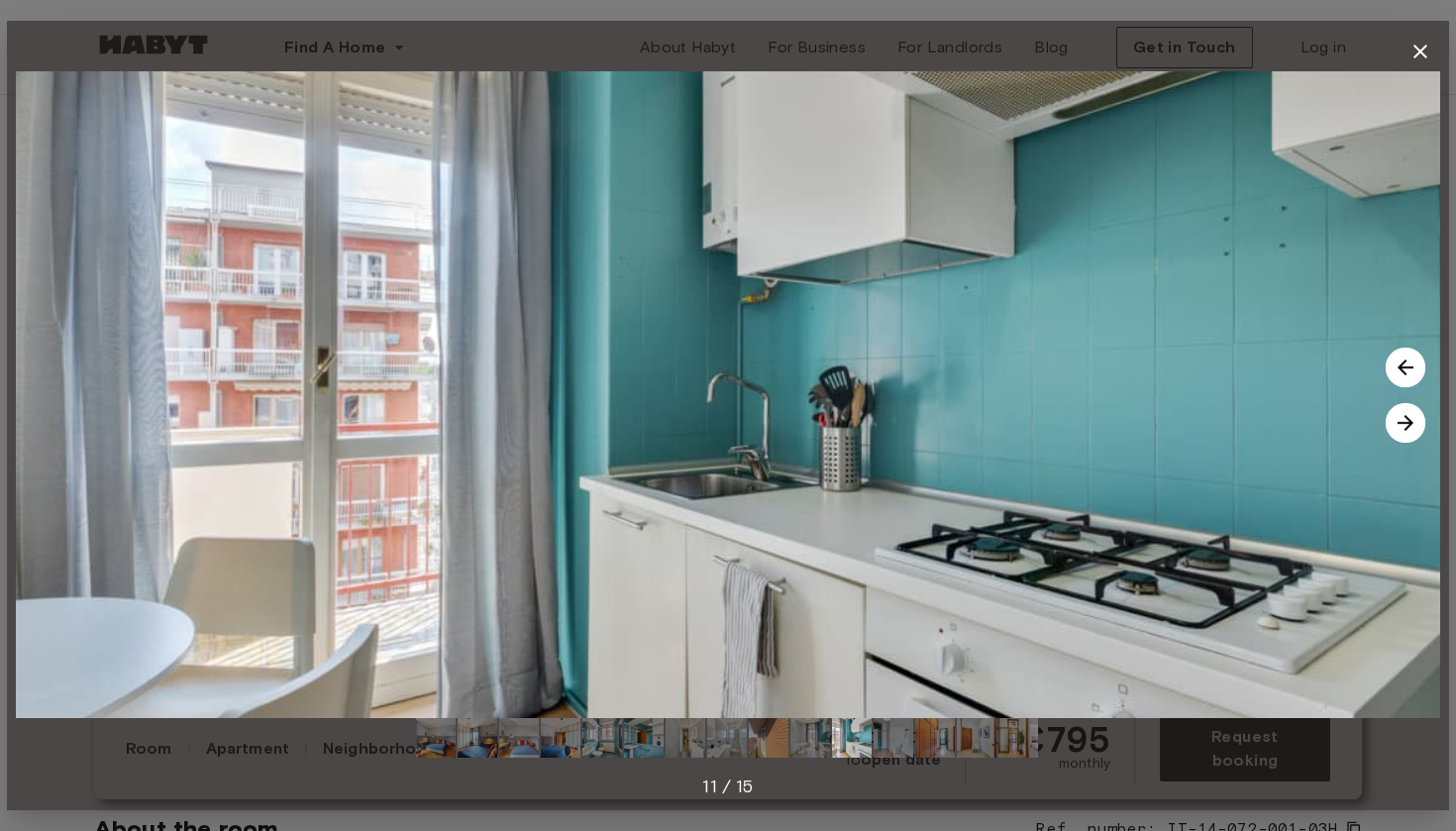 click at bounding box center [1405, 367] 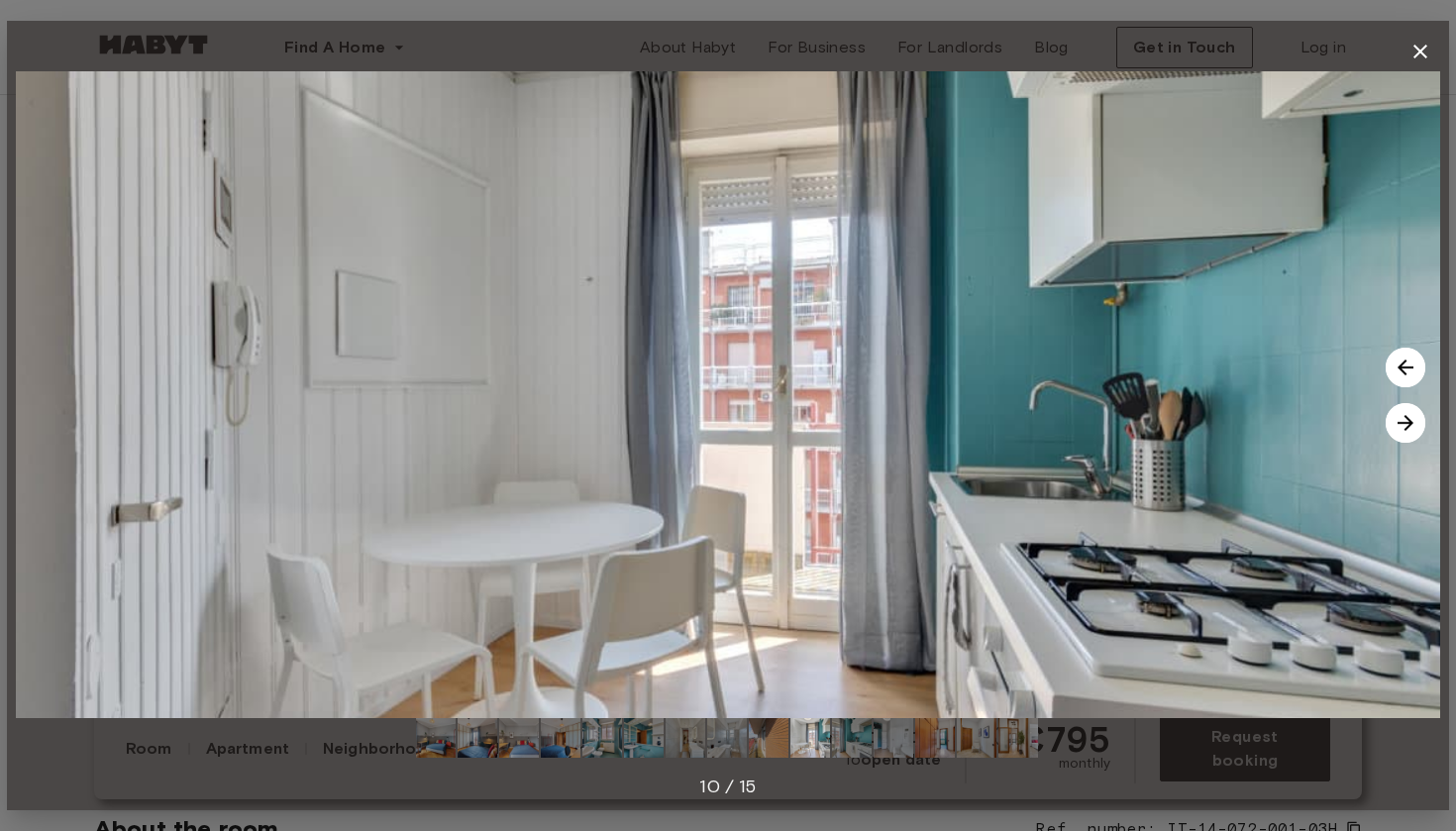 click at bounding box center (1405, 367) 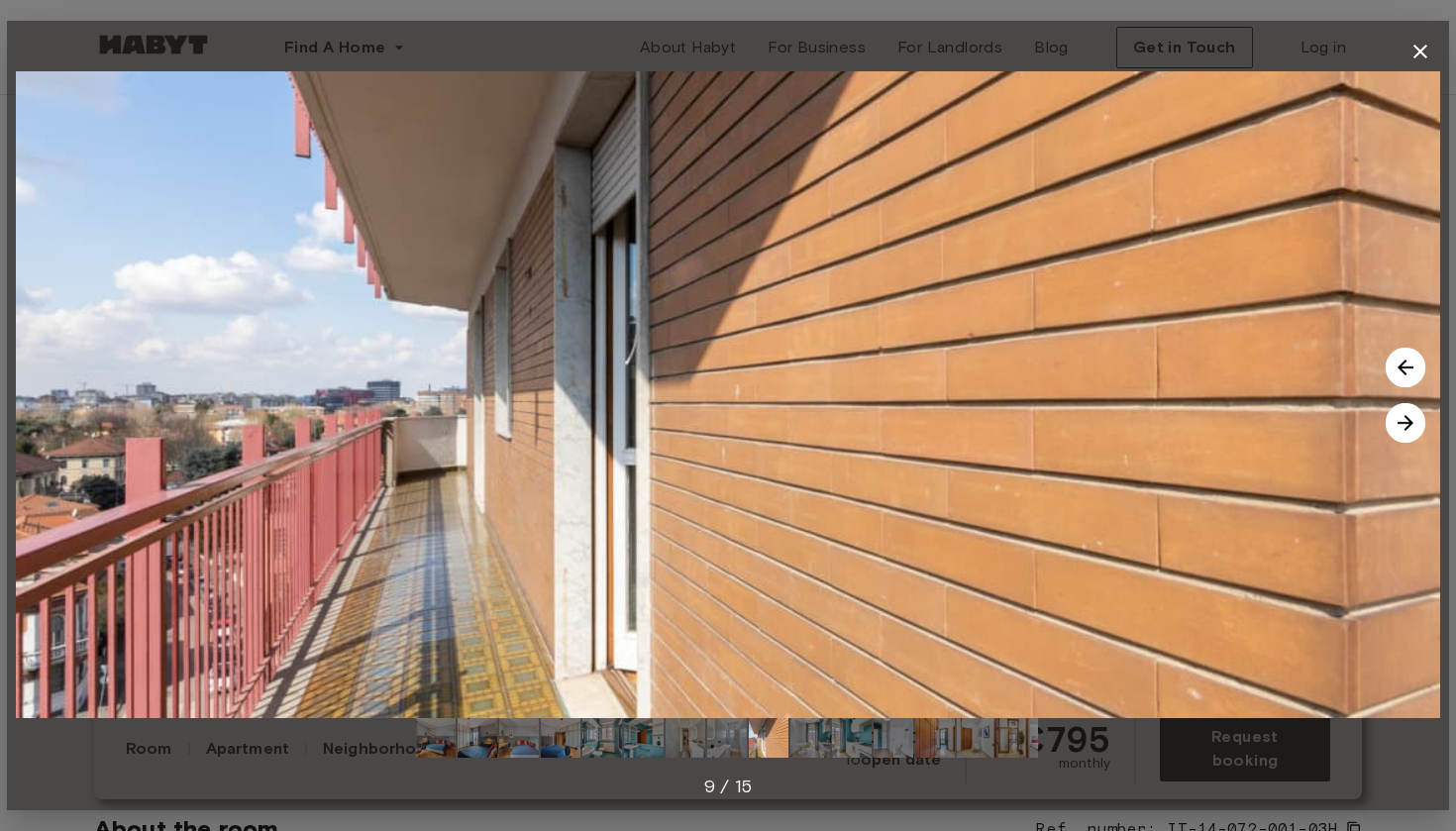 click at bounding box center [1405, 367] 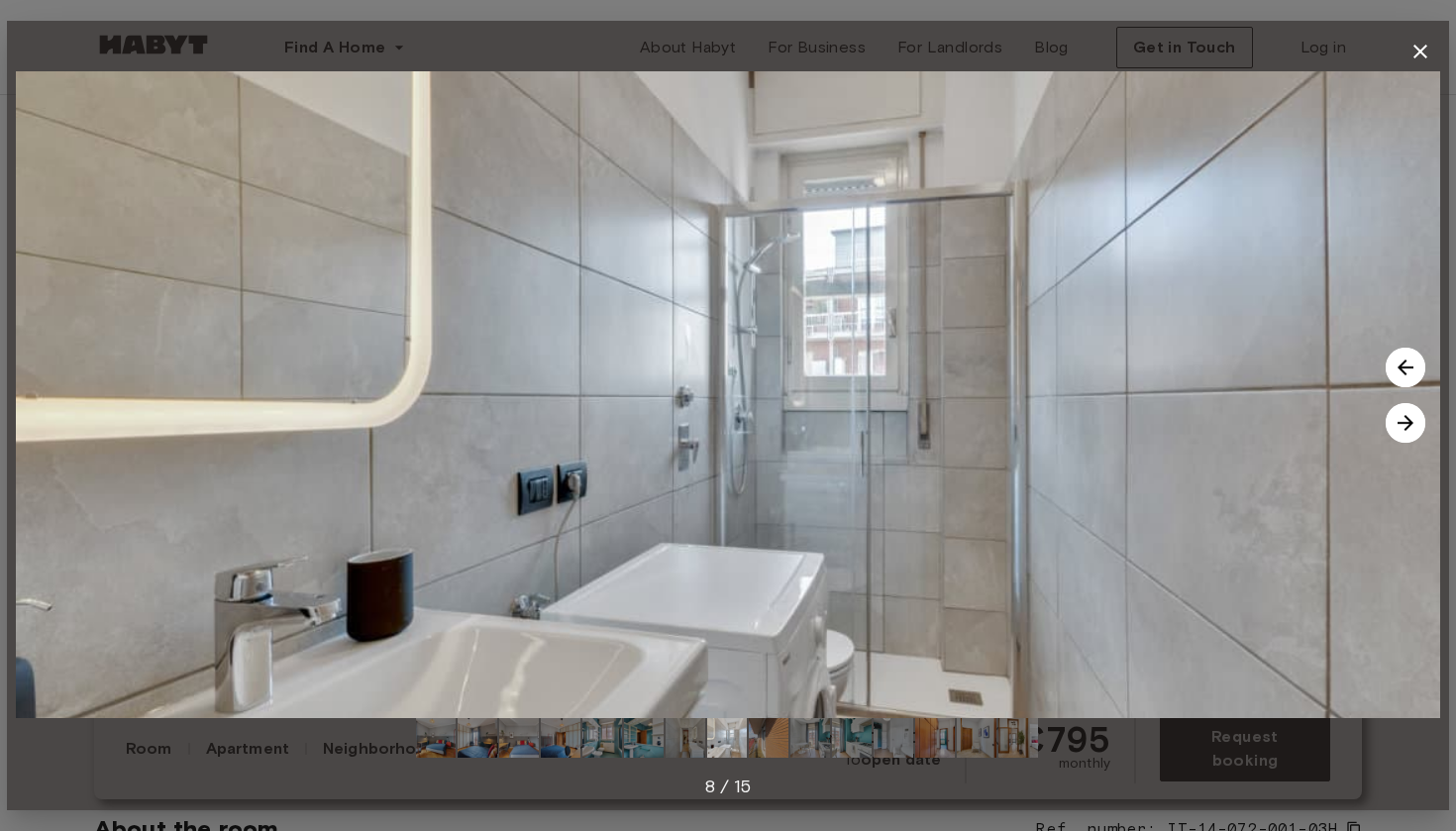 click at bounding box center [1405, 367] 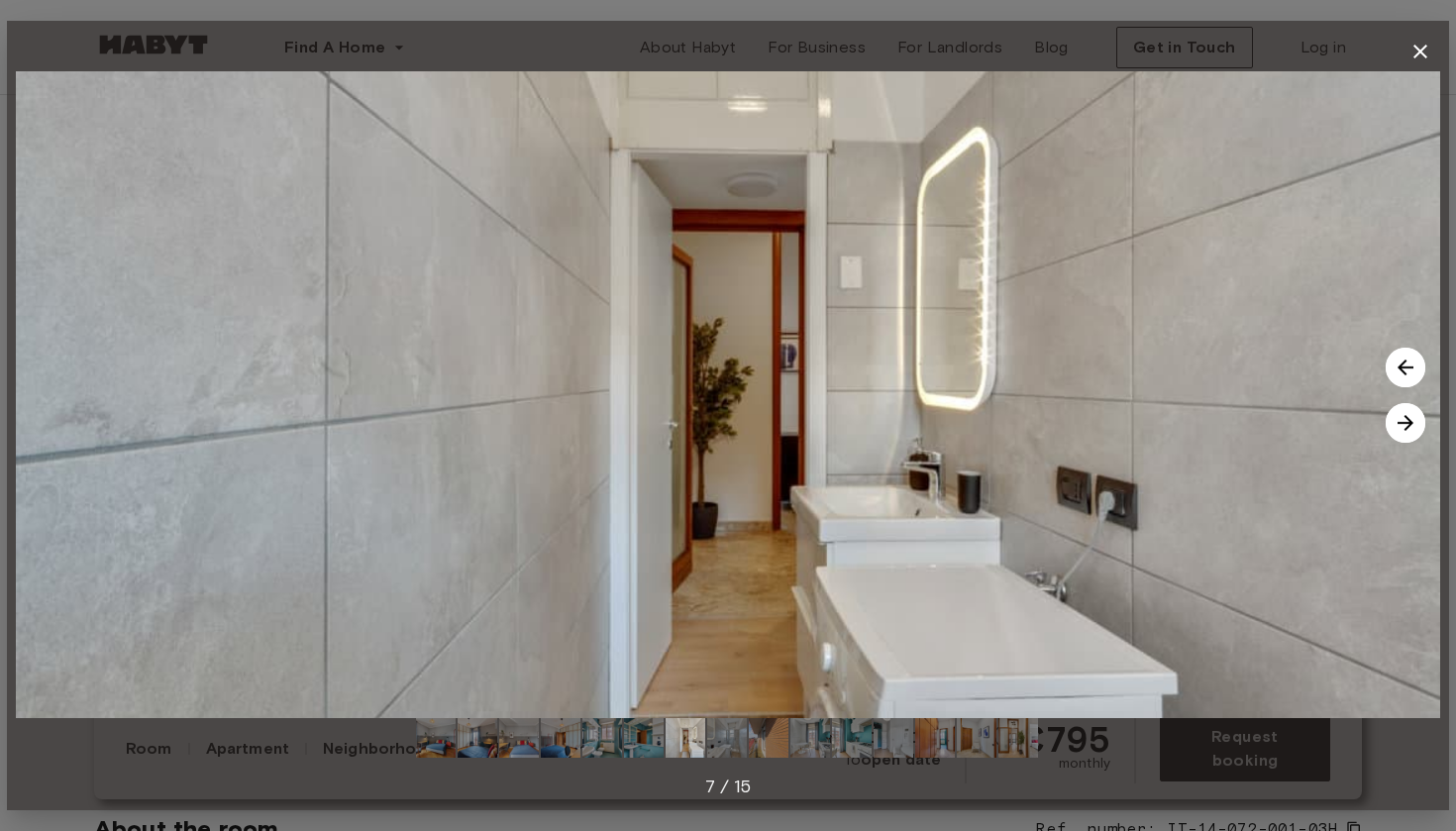 click at bounding box center (1405, 367) 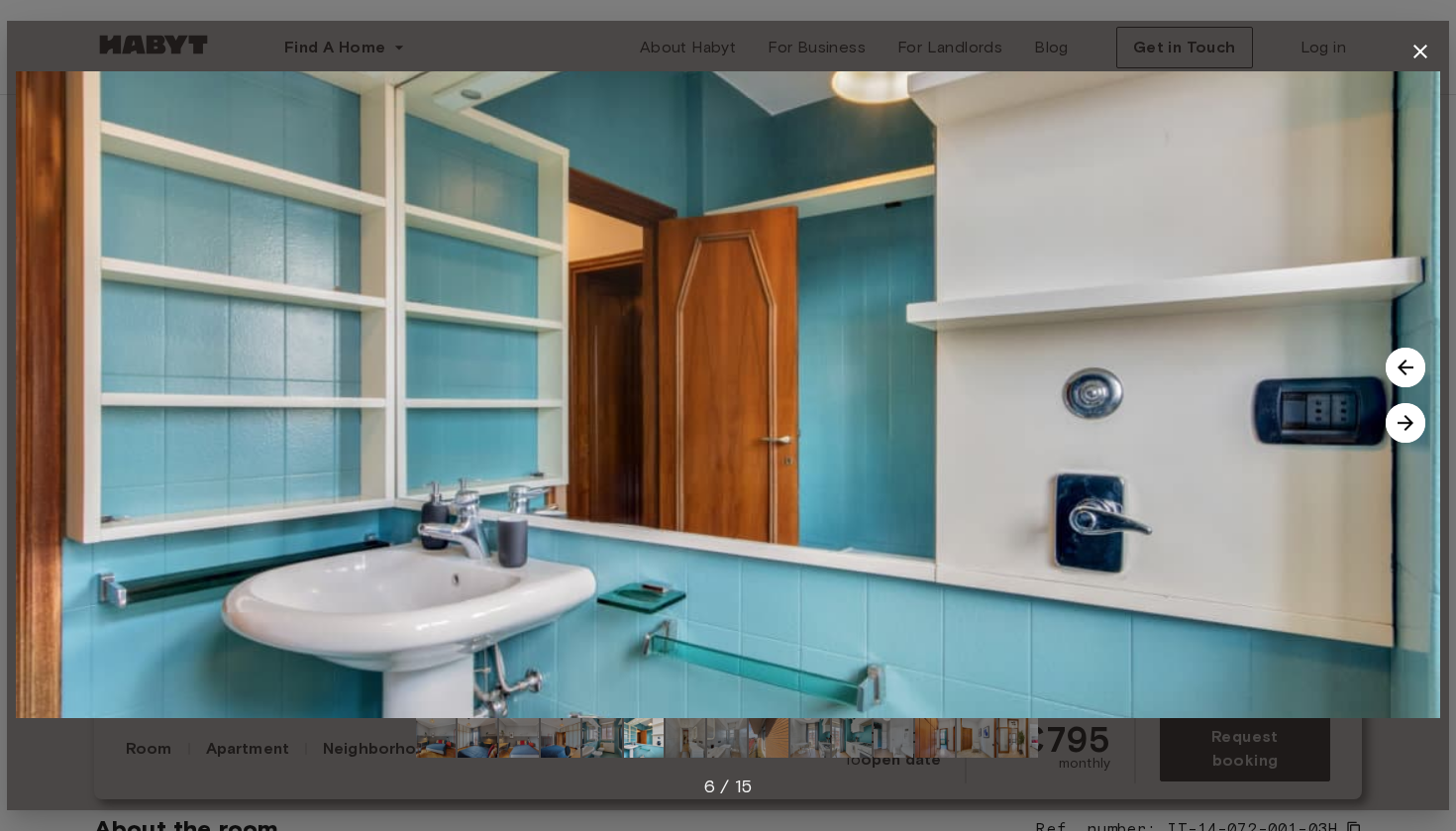 click at bounding box center (1405, 367) 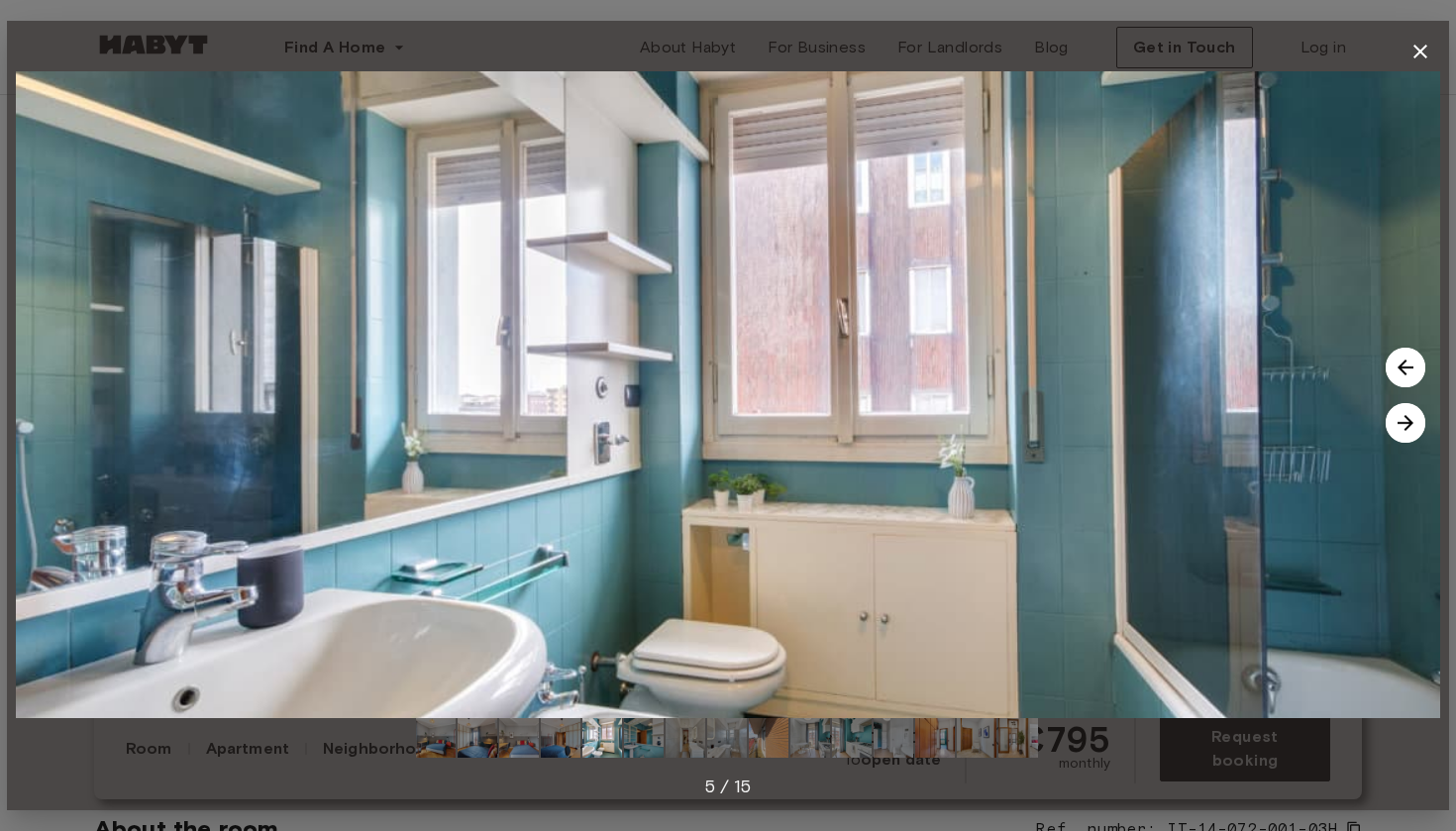click at bounding box center (1405, 367) 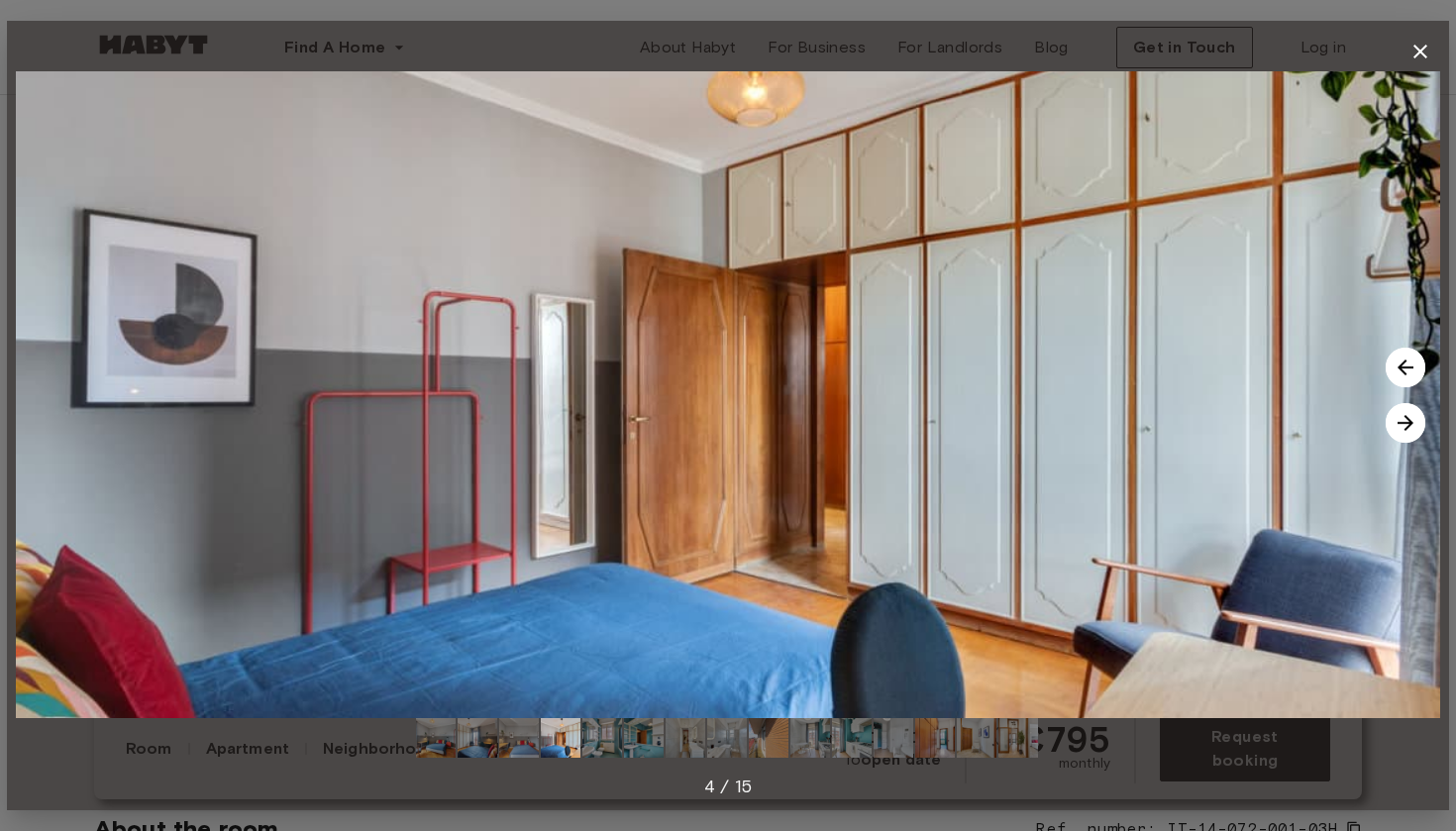 click at bounding box center [1405, 367] 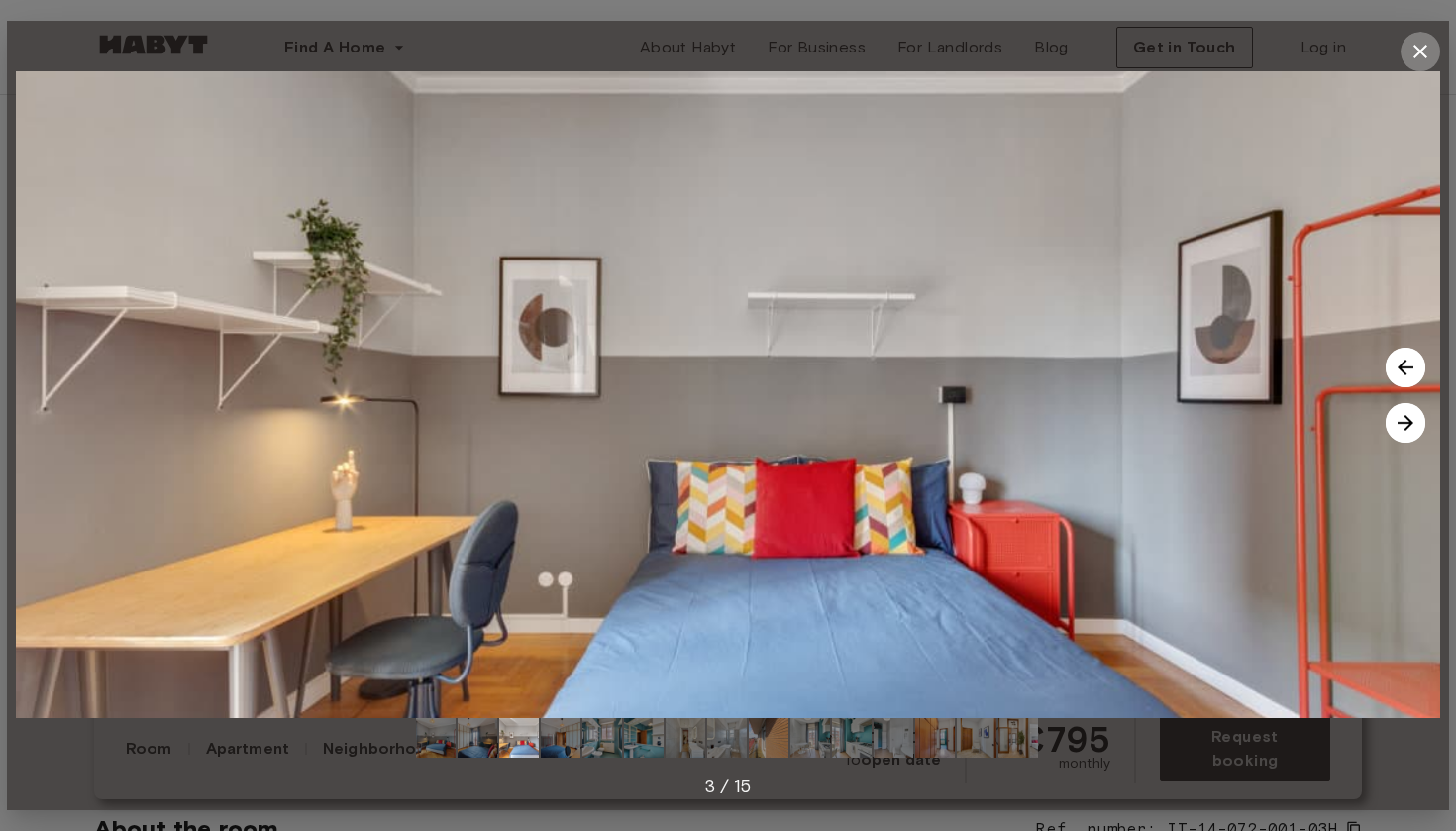 click 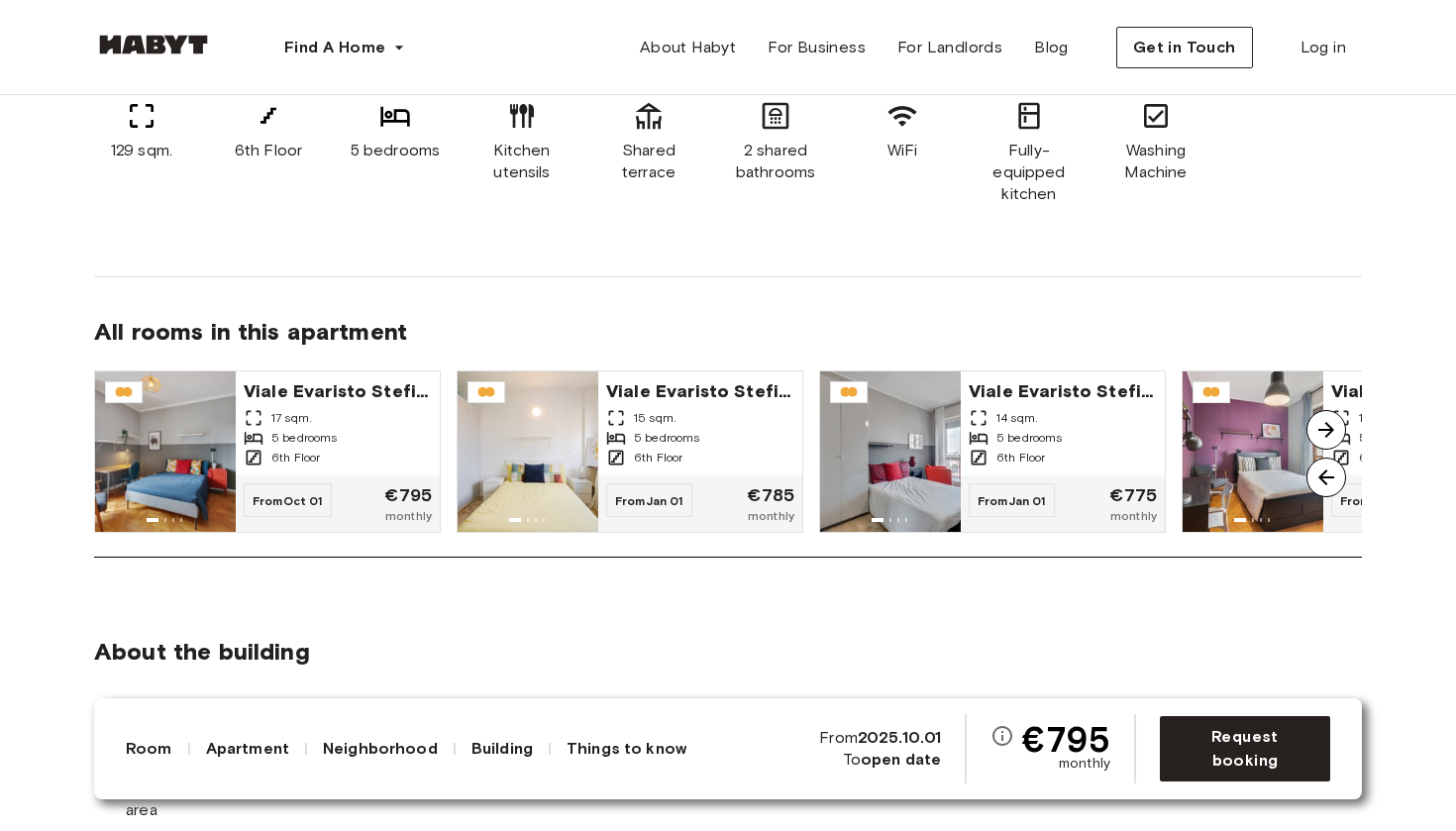 scroll, scrollTop: 649, scrollLeft: 0, axis: vertical 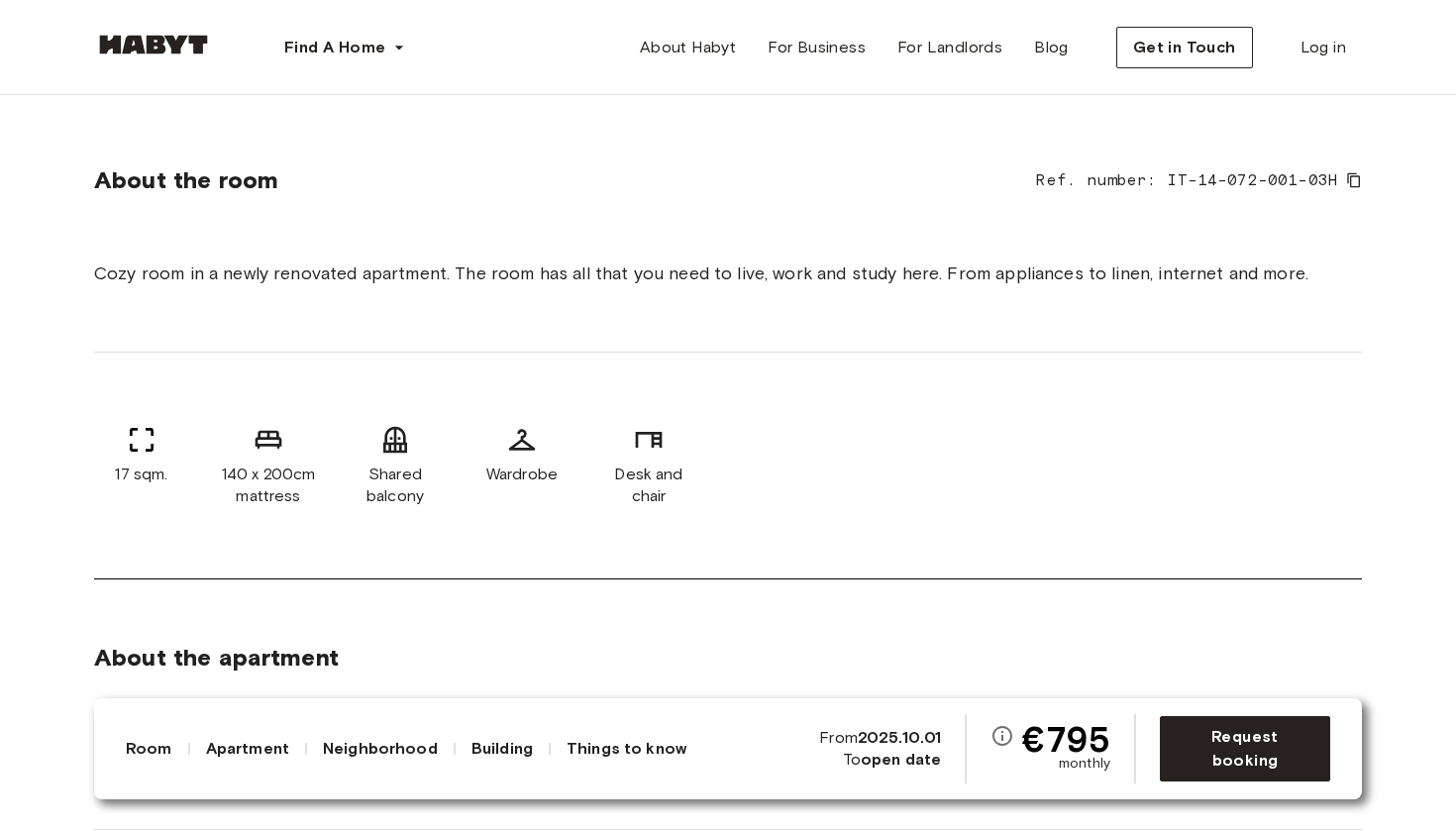 type 